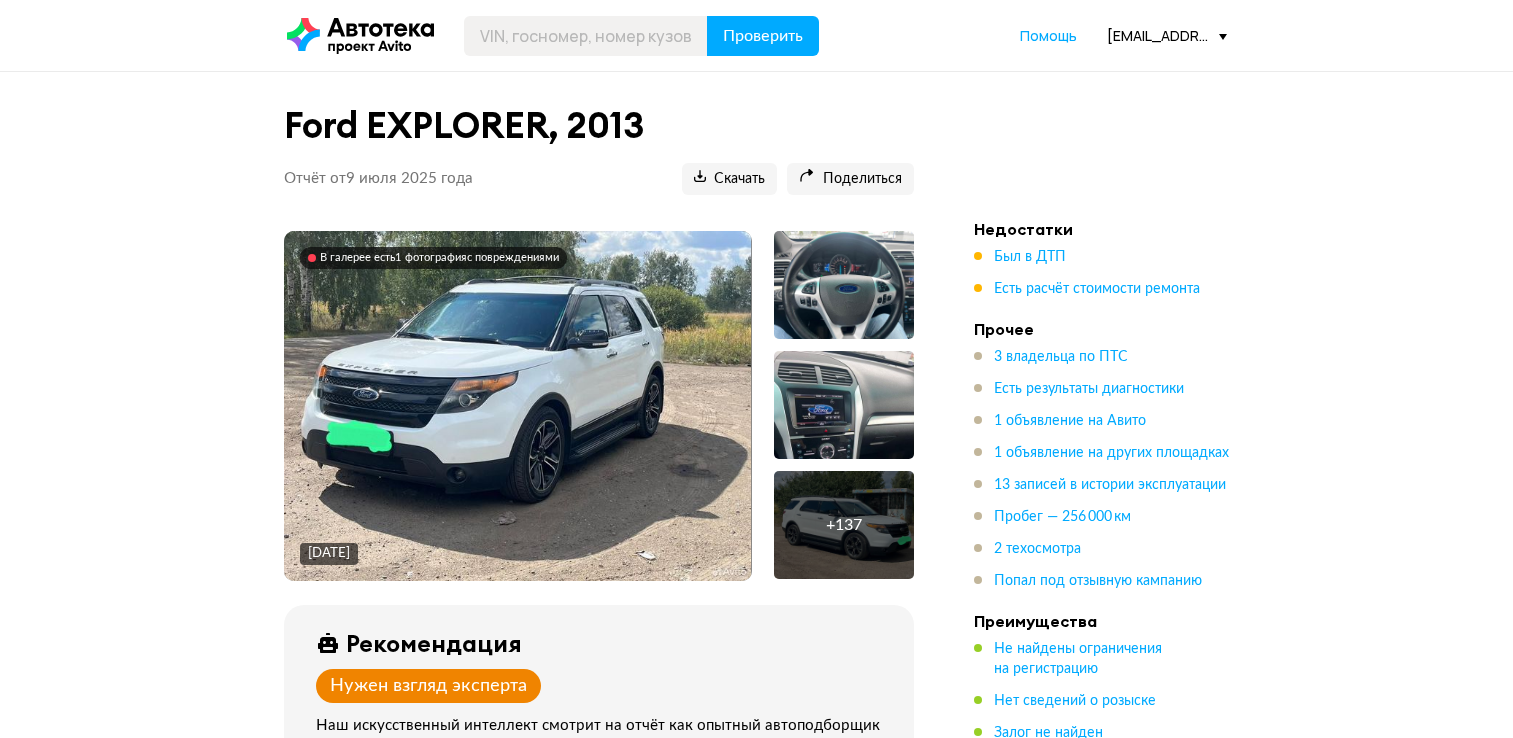 scroll, scrollTop: 0, scrollLeft: 0, axis: both 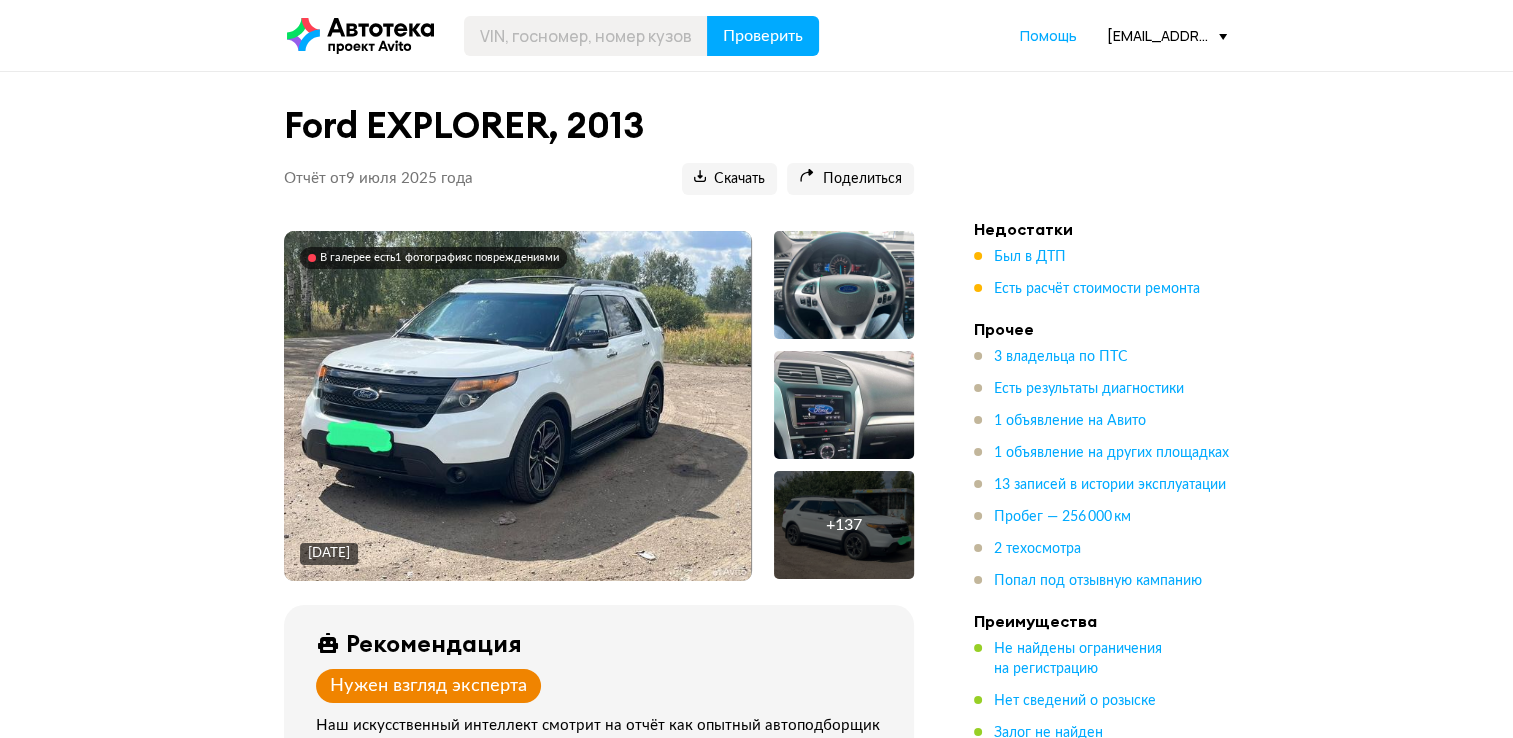 drag, startPoint x: 0, startPoint y: 0, endPoint x: 1335, endPoint y: 210, distance: 1351.4159 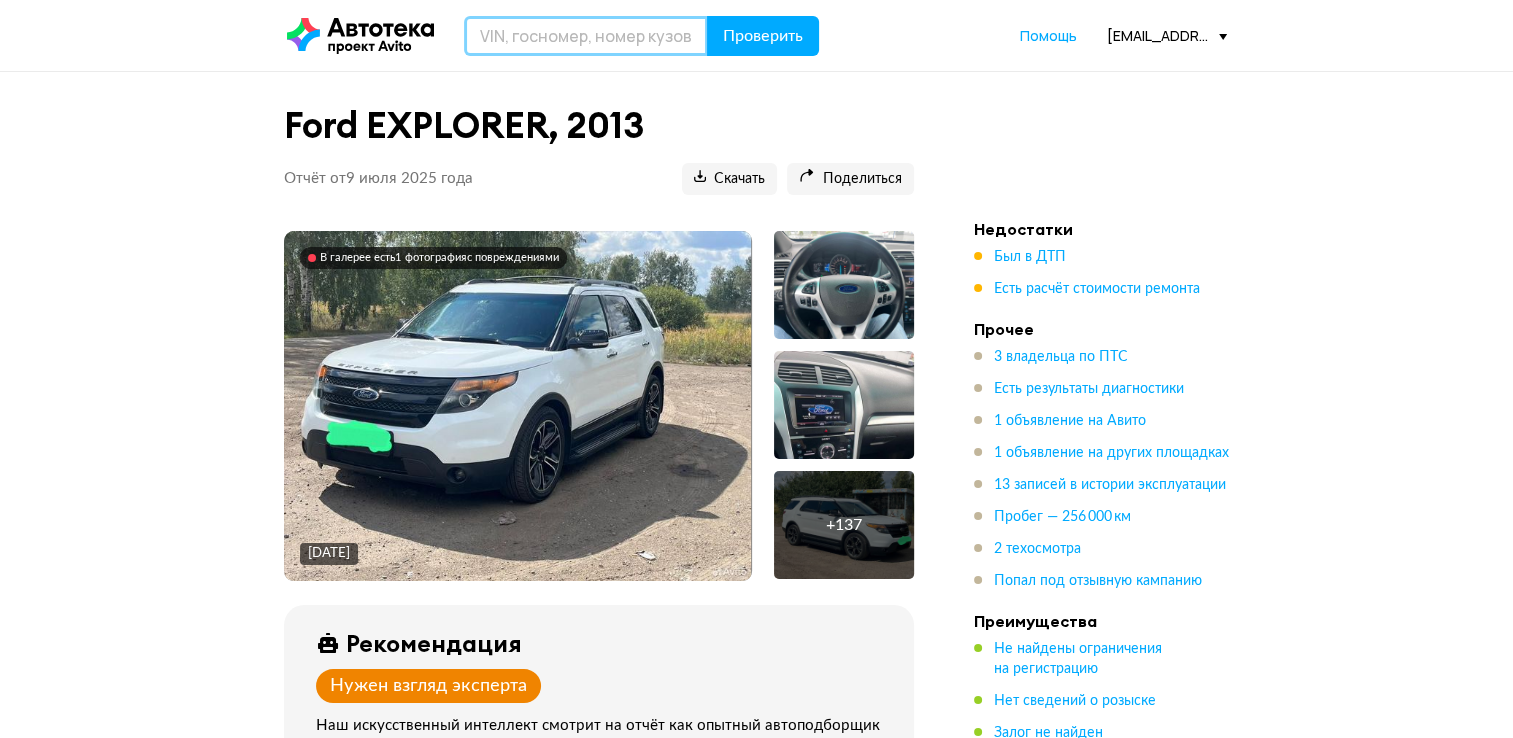 paste on "[VEHICLE_IDENTIFICATION_NUMBER]" 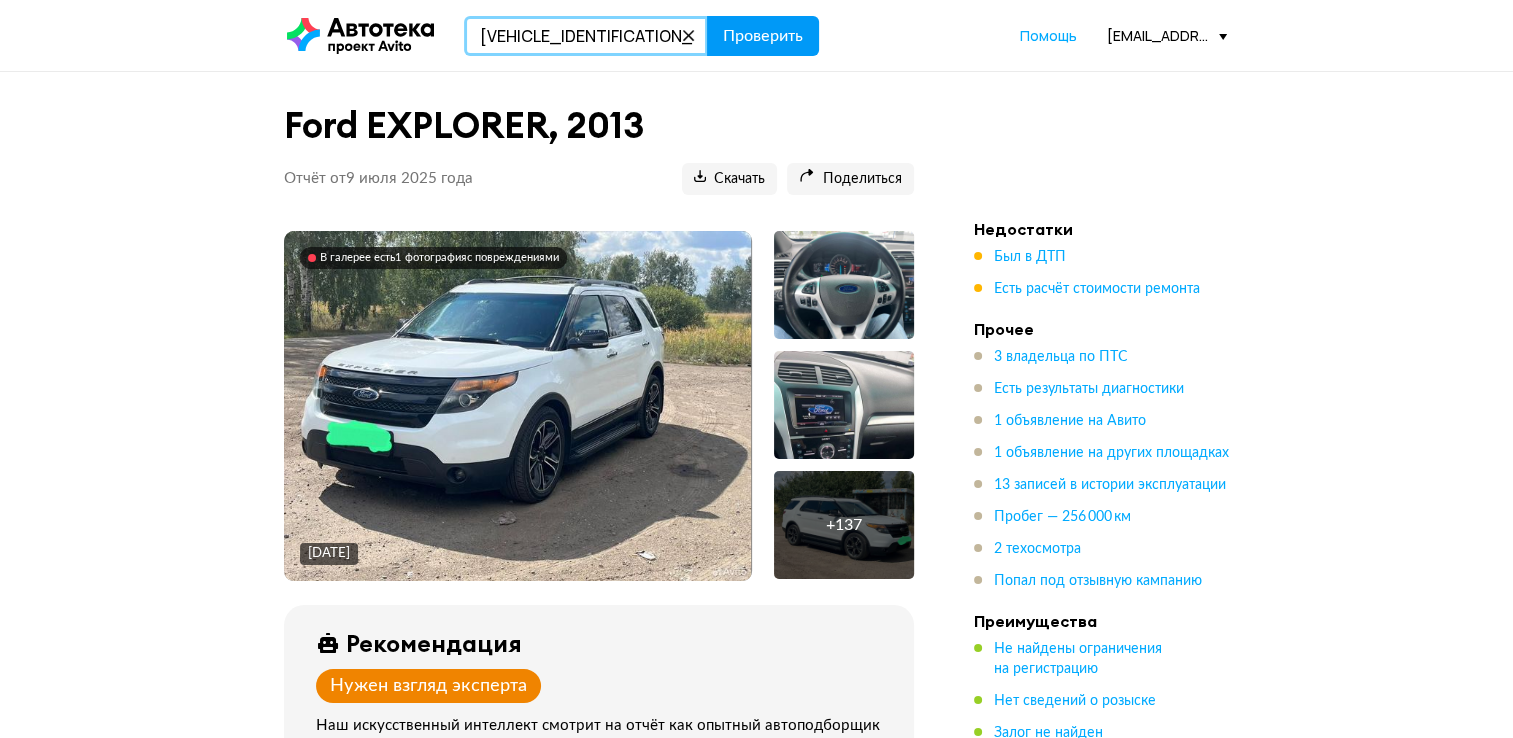 type on "[VEHICLE_IDENTIFICATION_NUMBER]" 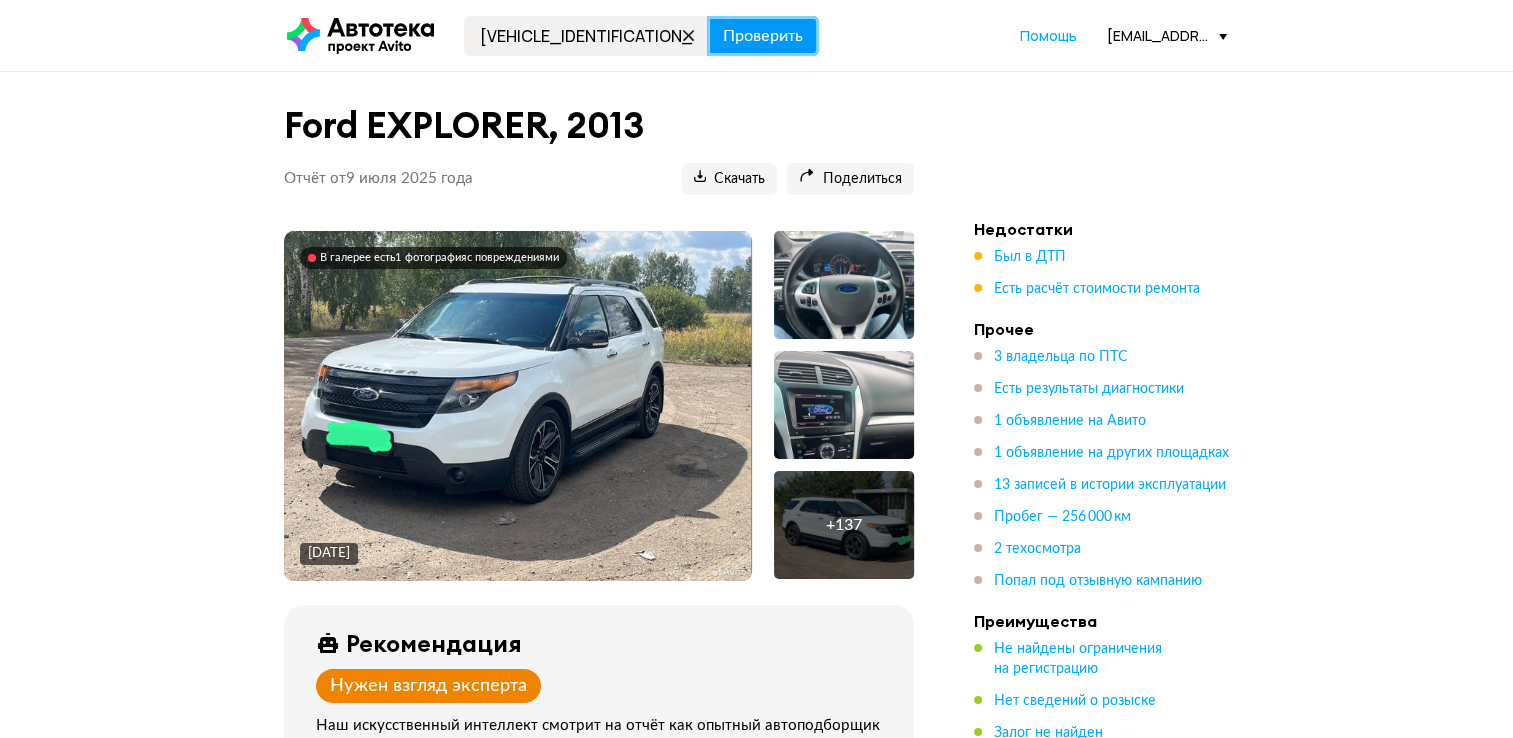click on "Проверить" at bounding box center (763, 36) 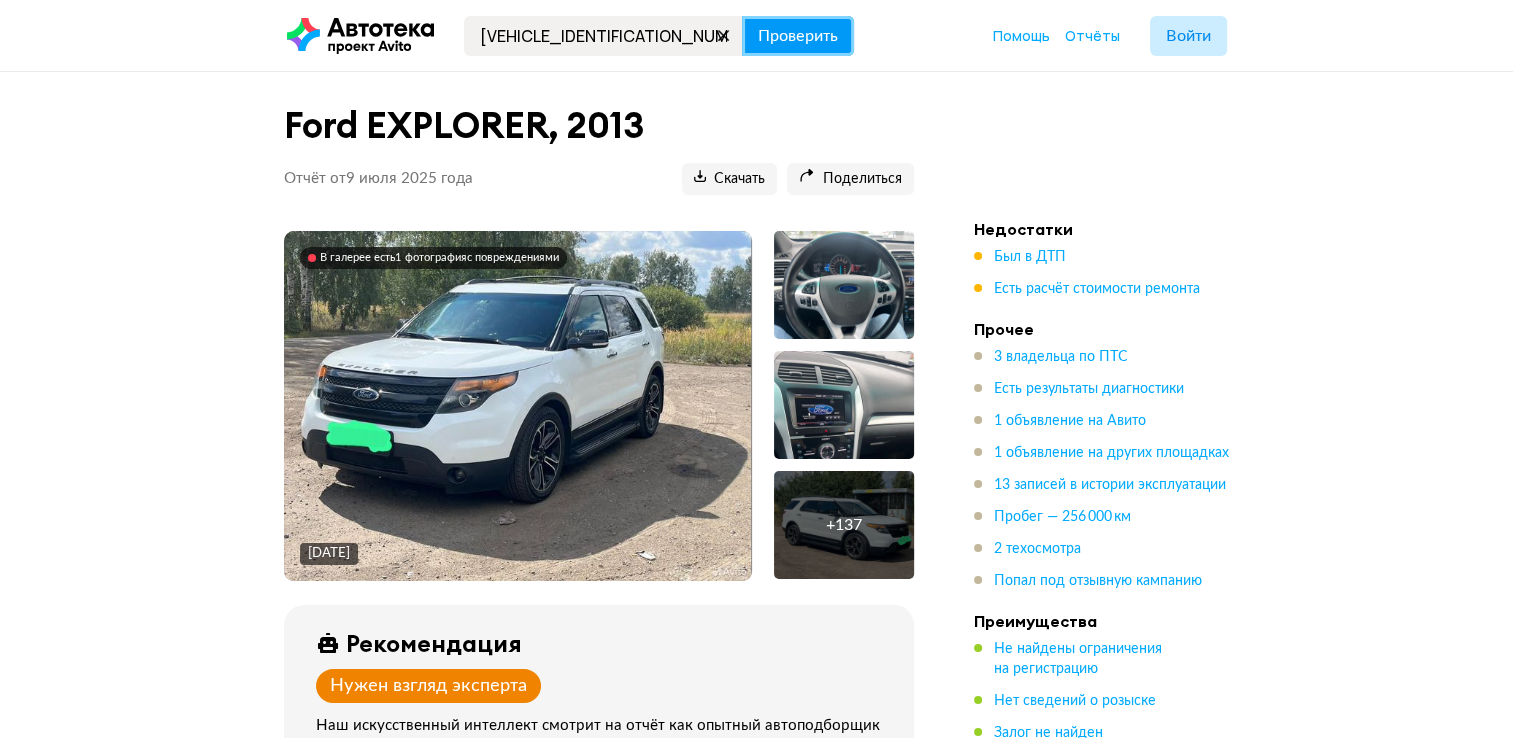 click on "Проверить" at bounding box center (798, 36) 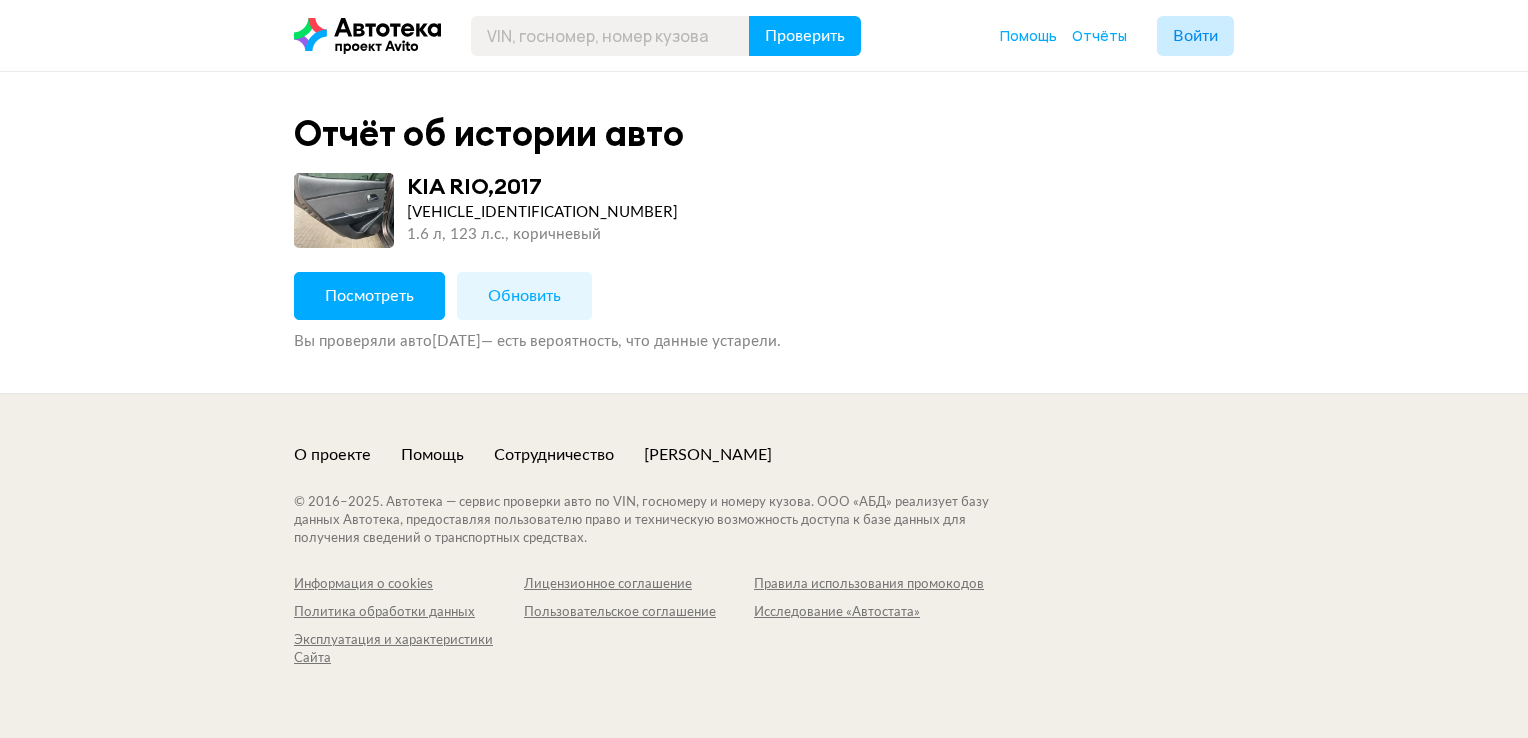 click on "Посмотреть" at bounding box center (369, 296) 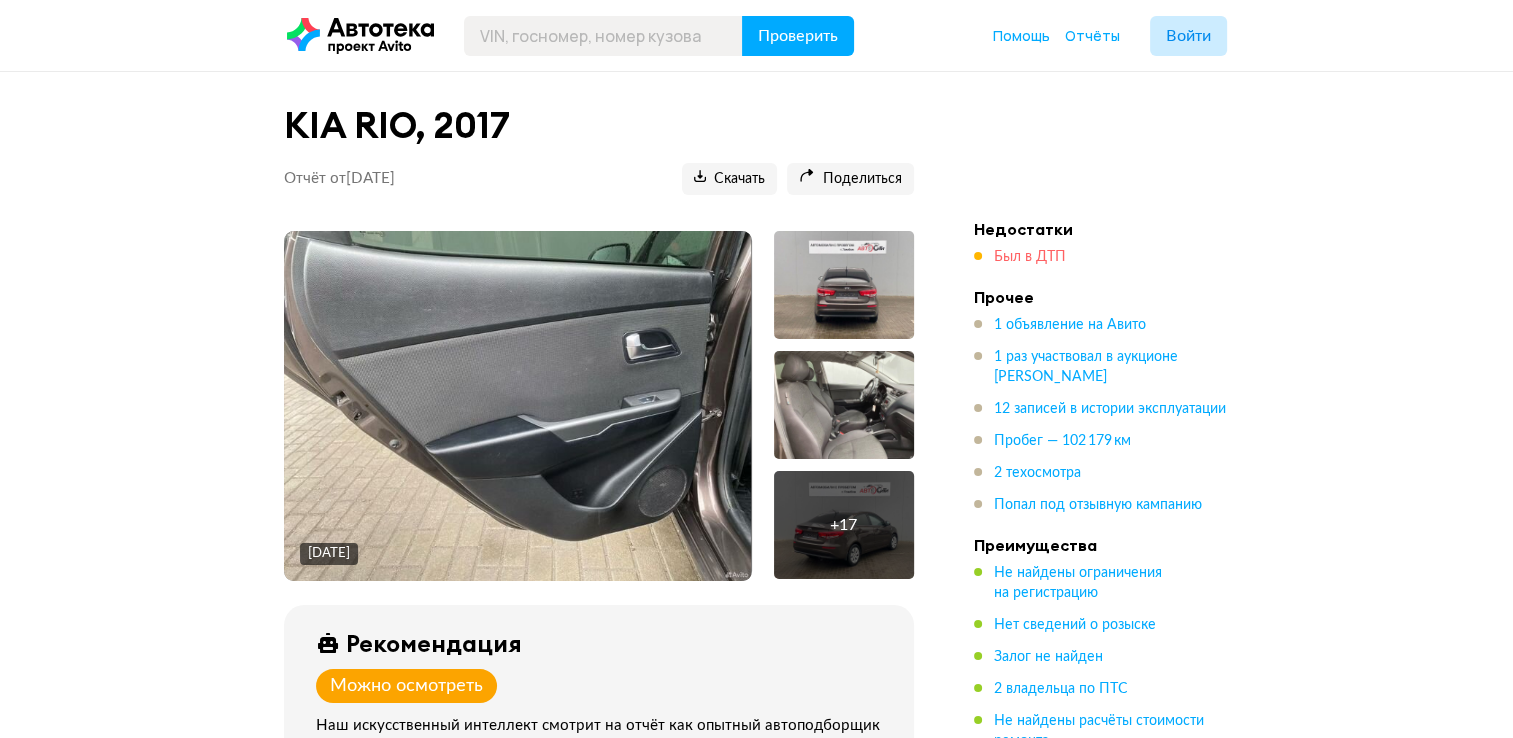 click on "Был в ДТП" at bounding box center [1030, 257] 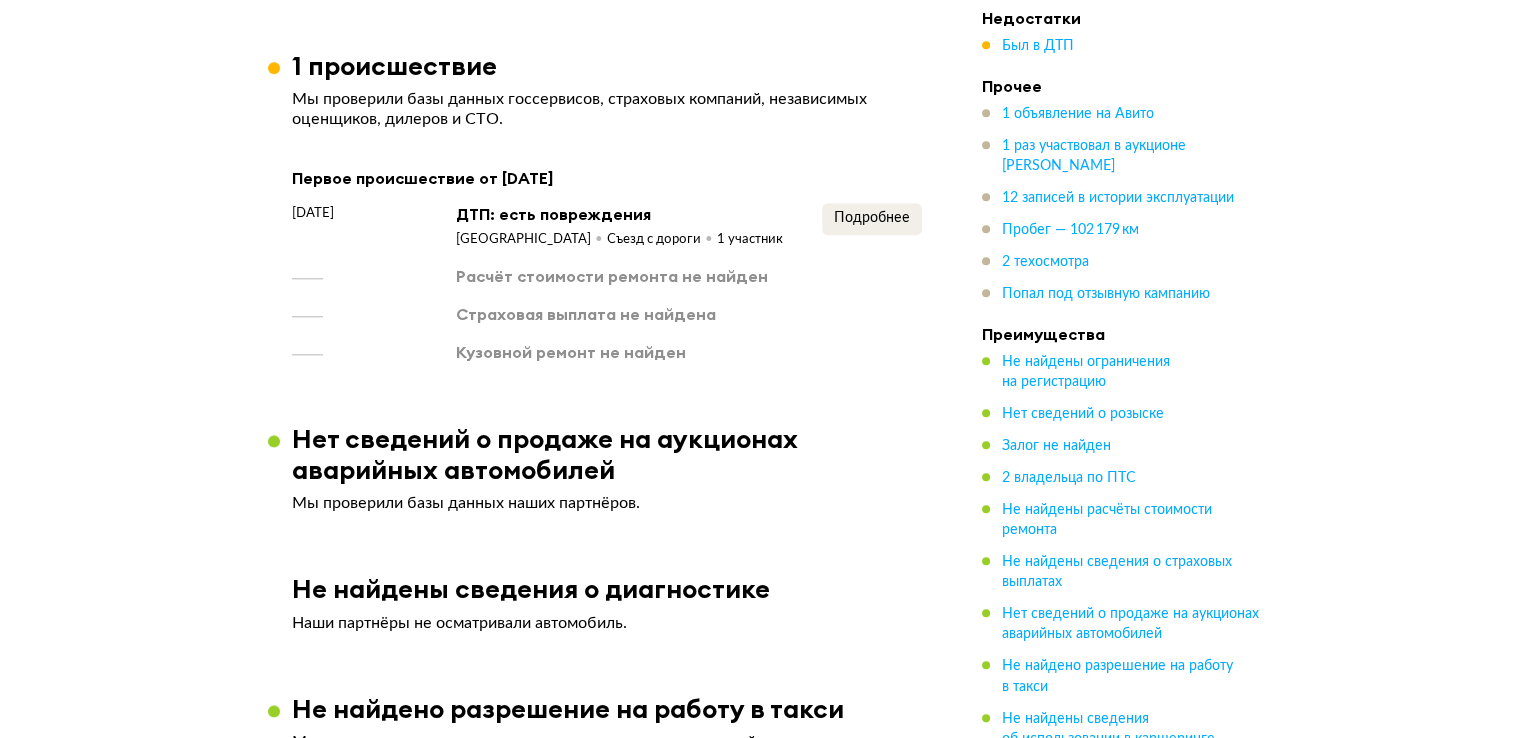 scroll, scrollTop: 2115, scrollLeft: 0, axis: vertical 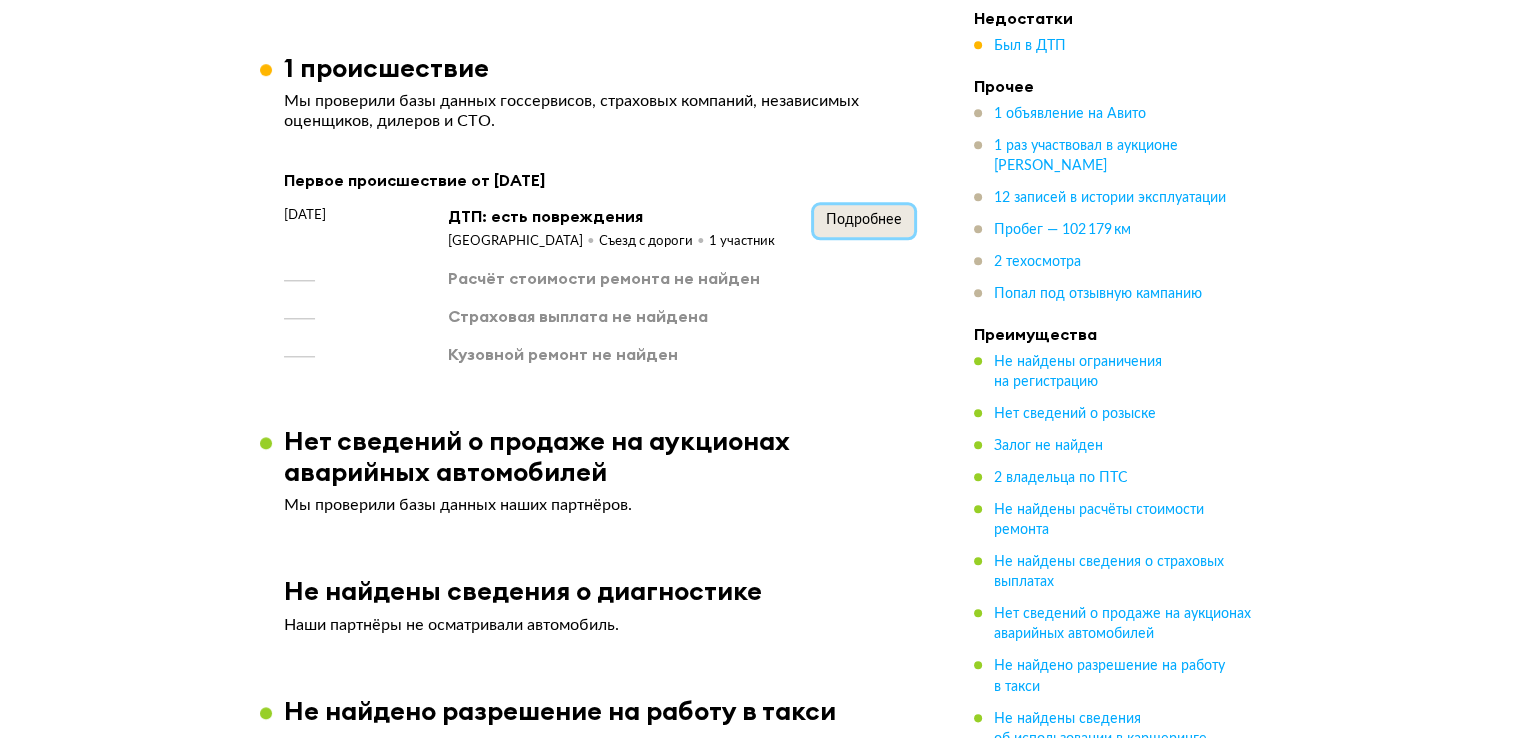 click on "Подробнее" at bounding box center [864, 221] 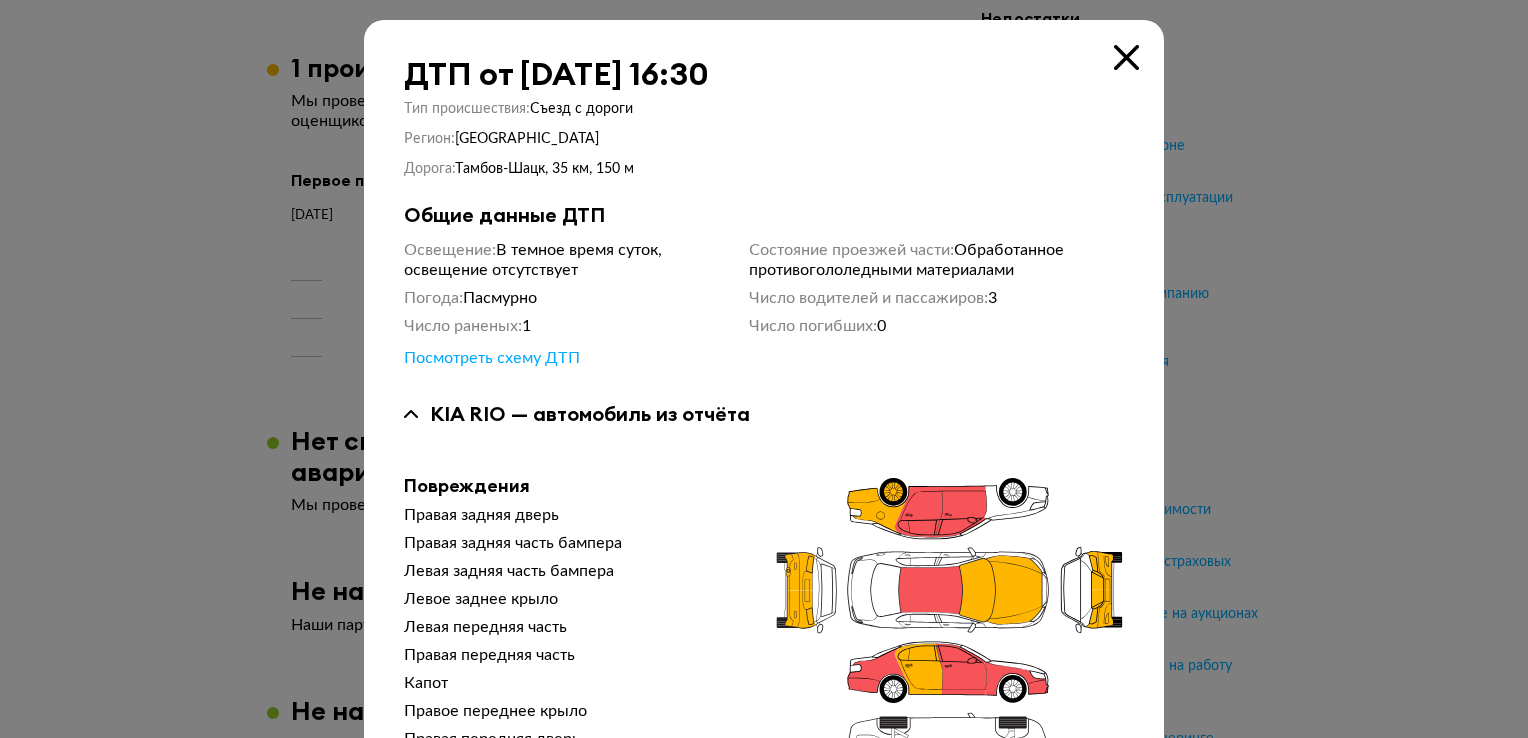 click at bounding box center [1126, 57] 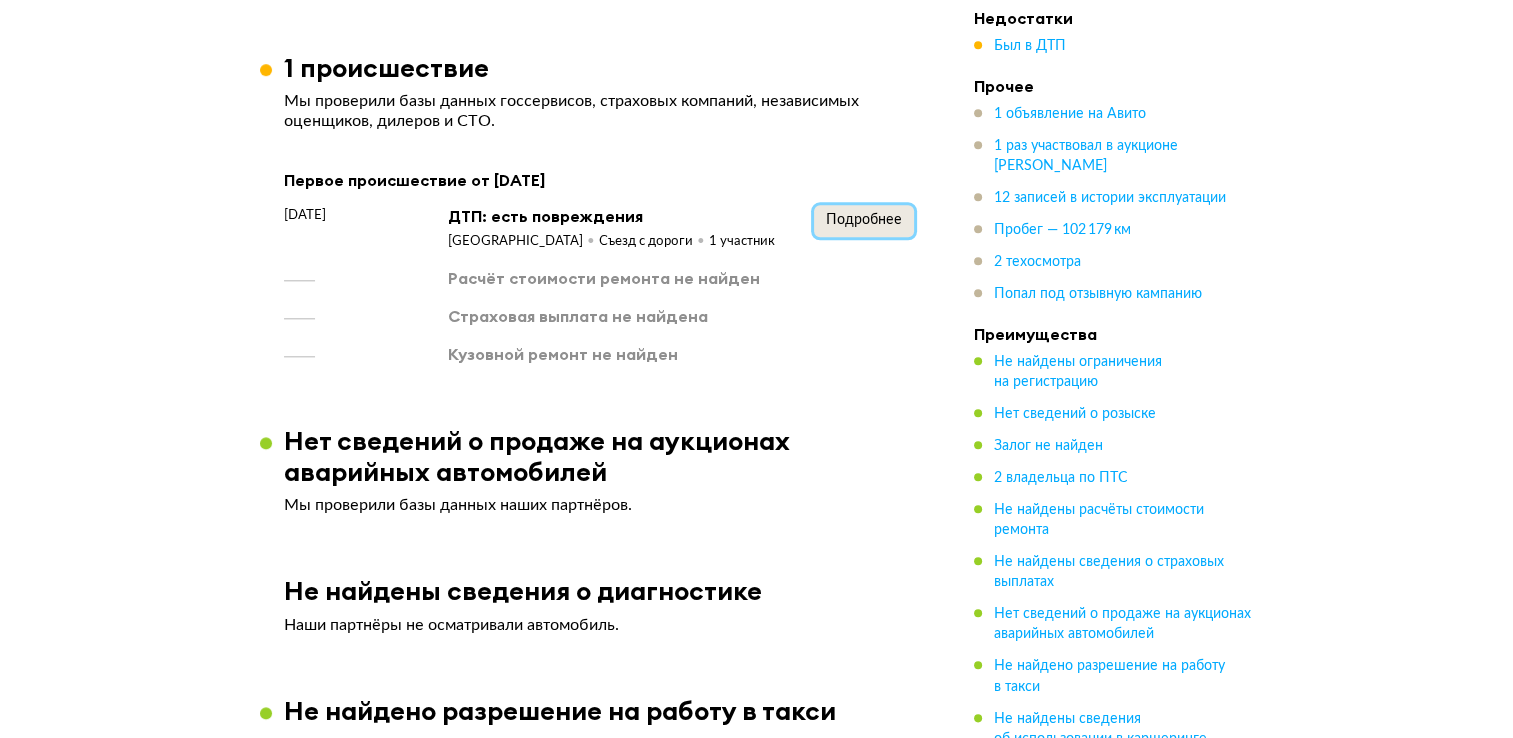 click on "Подробнее" at bounding box center (864, 220) 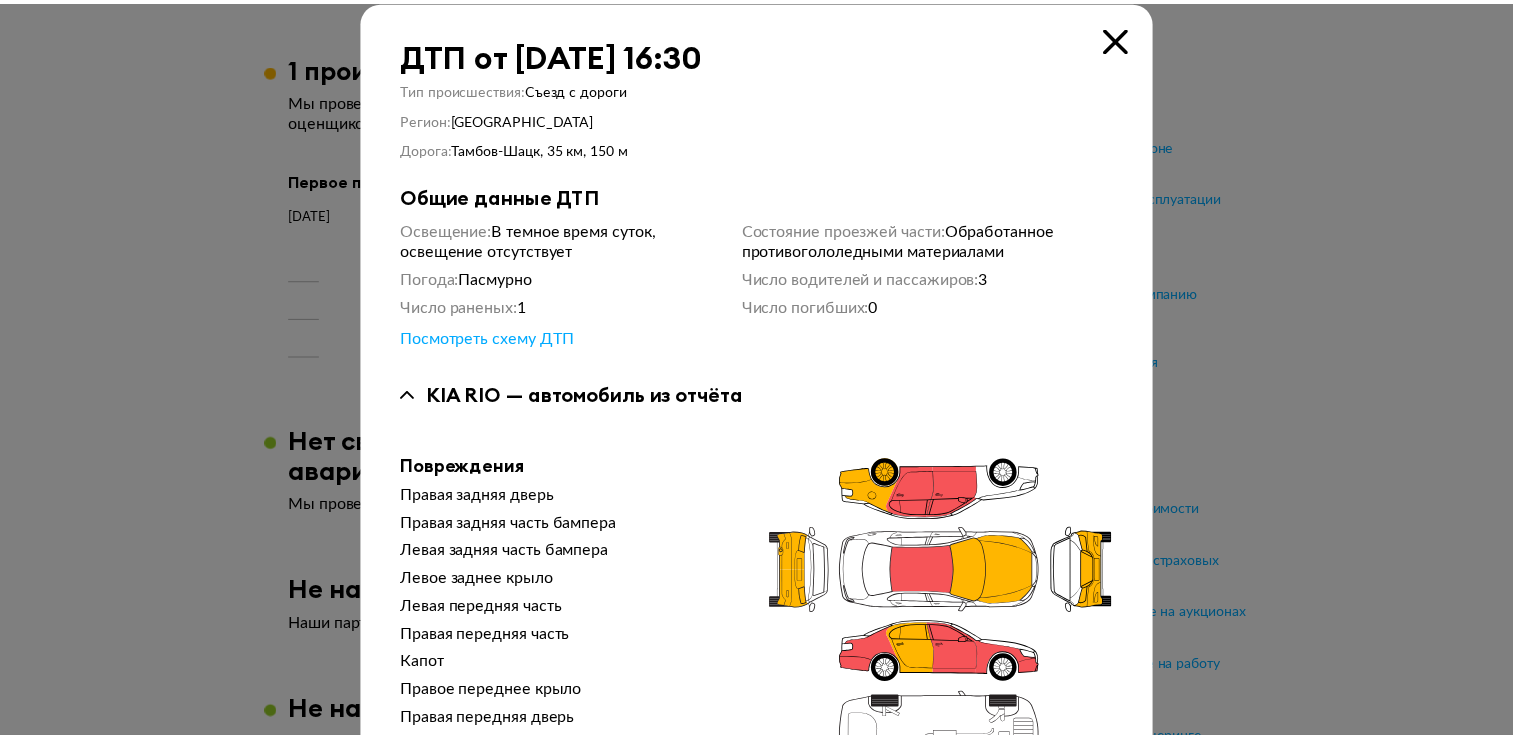 scroll, scrollTop: 0, scrollLeft: 0, axis: both 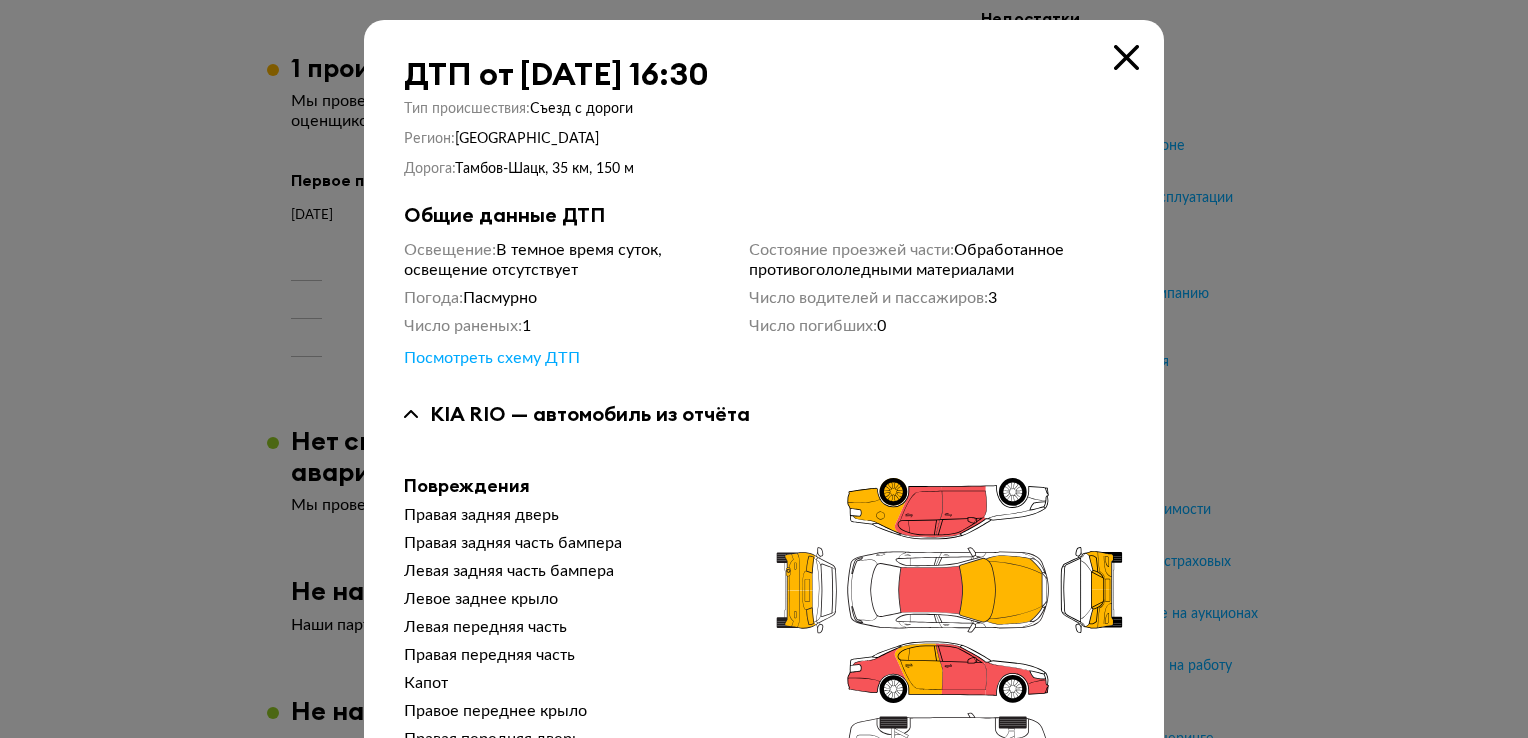 click at bounding box center [1126, 57] 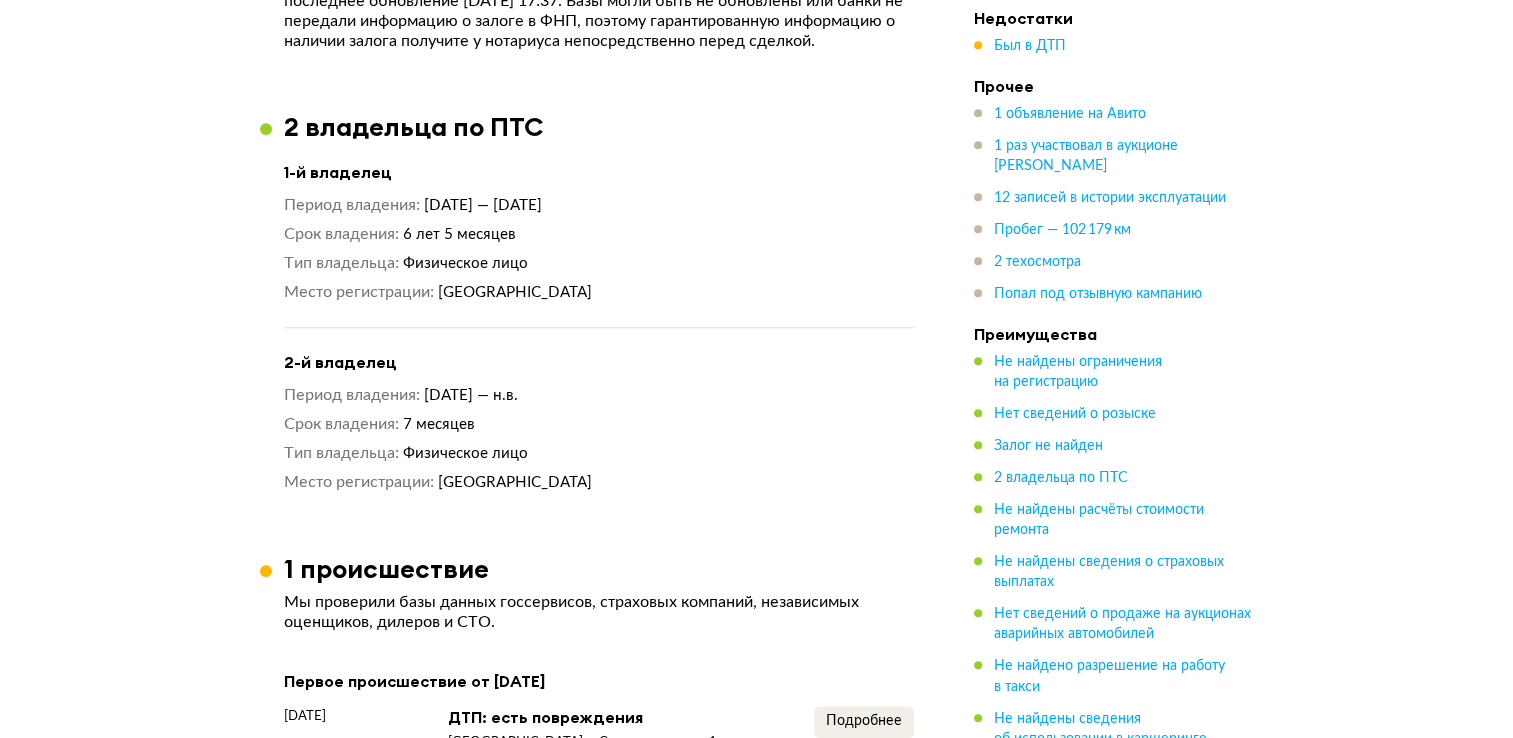 scroll, scrollTop: 1615, scrollLeft: 0, axis: vertical 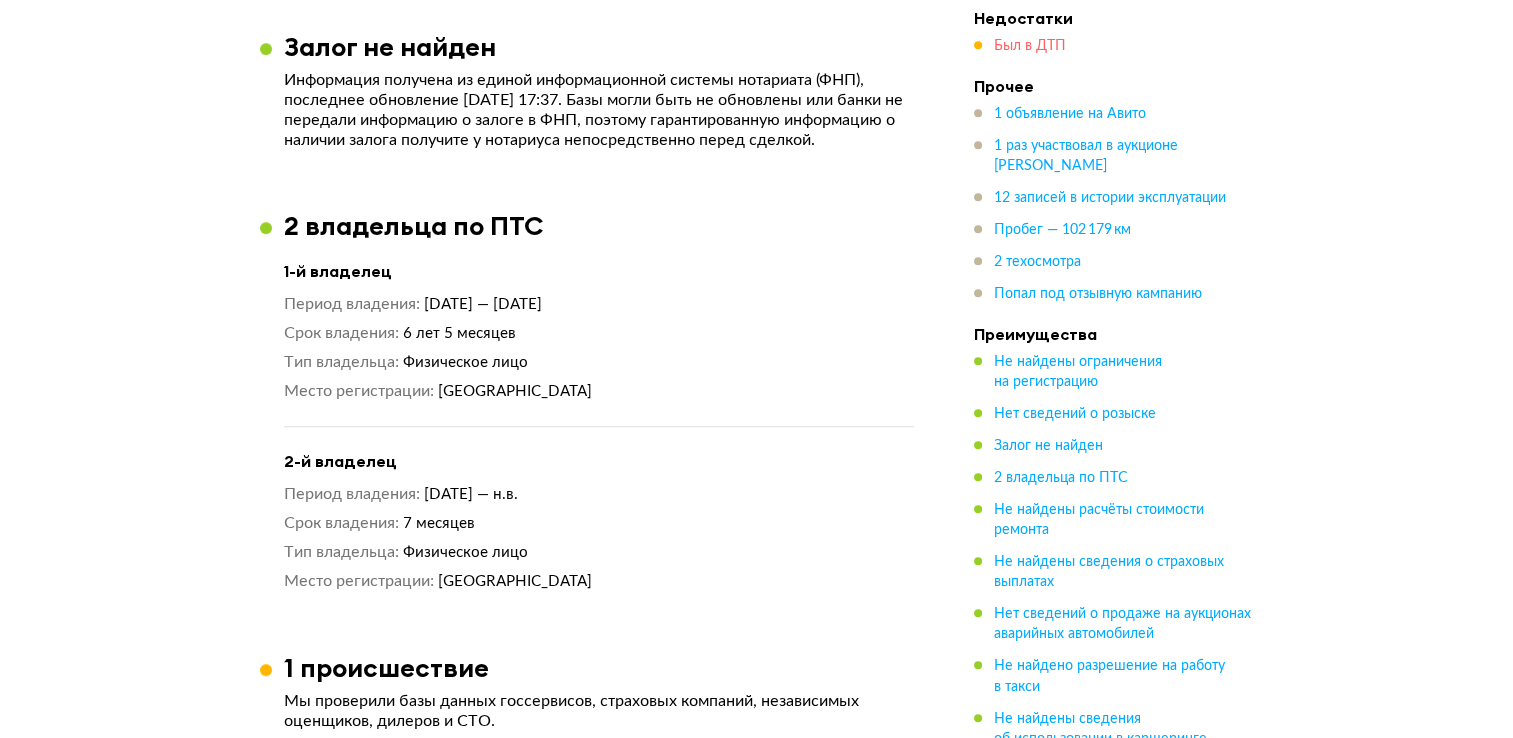 click on "Был в ДТП" at bounding box center (1030, 46) 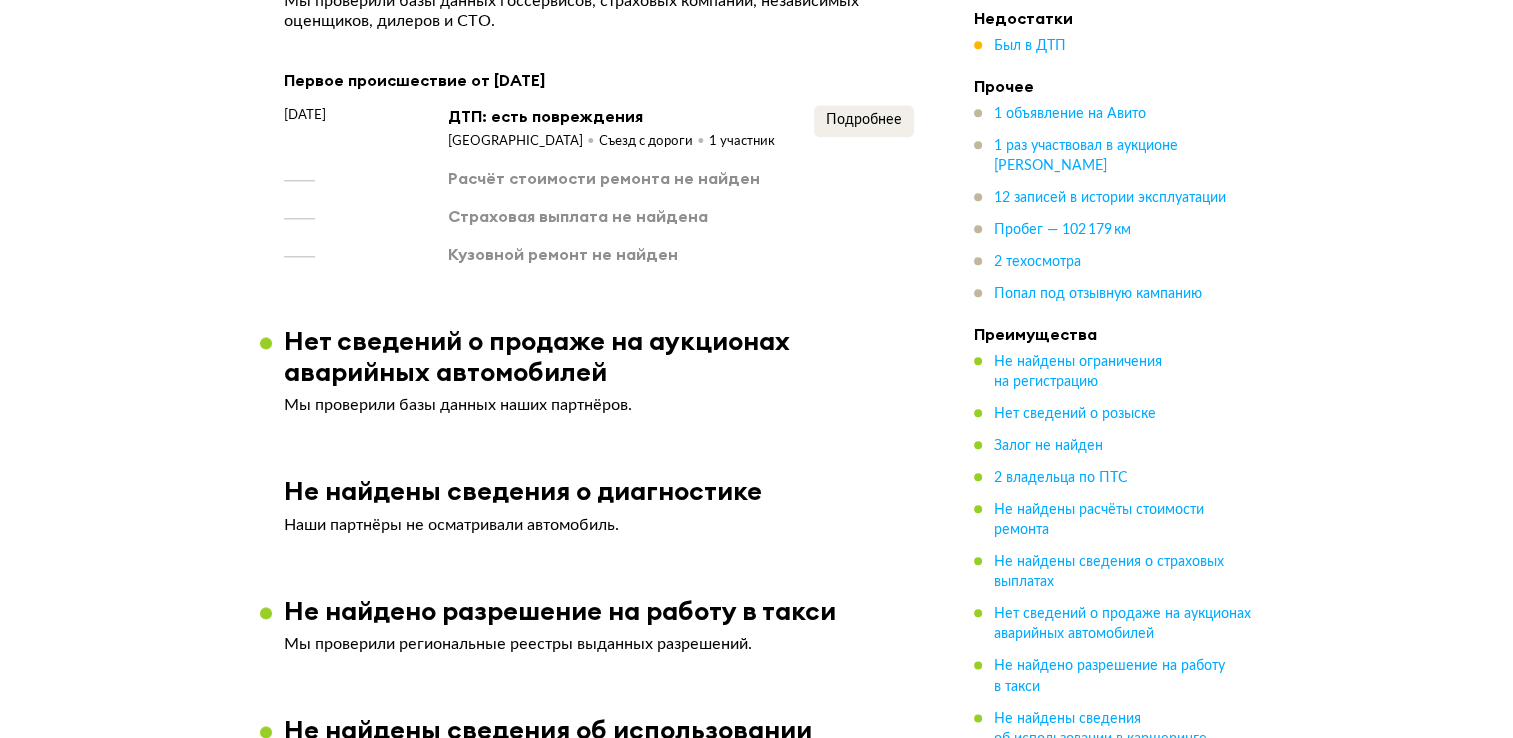 scroll, scrollTop: 2115, scrollLeft: 0, axis: vertical 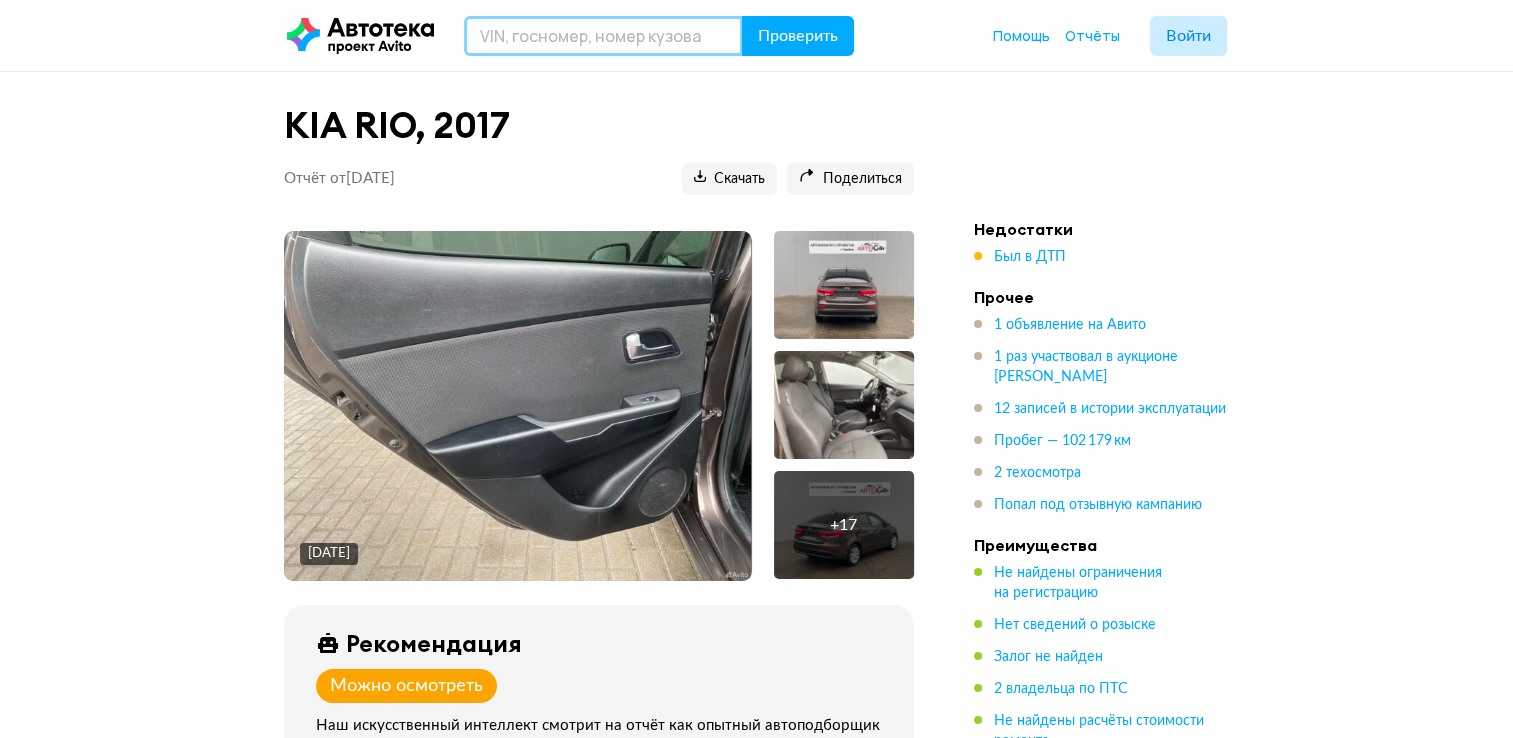 click at bounding box center (603, 36) 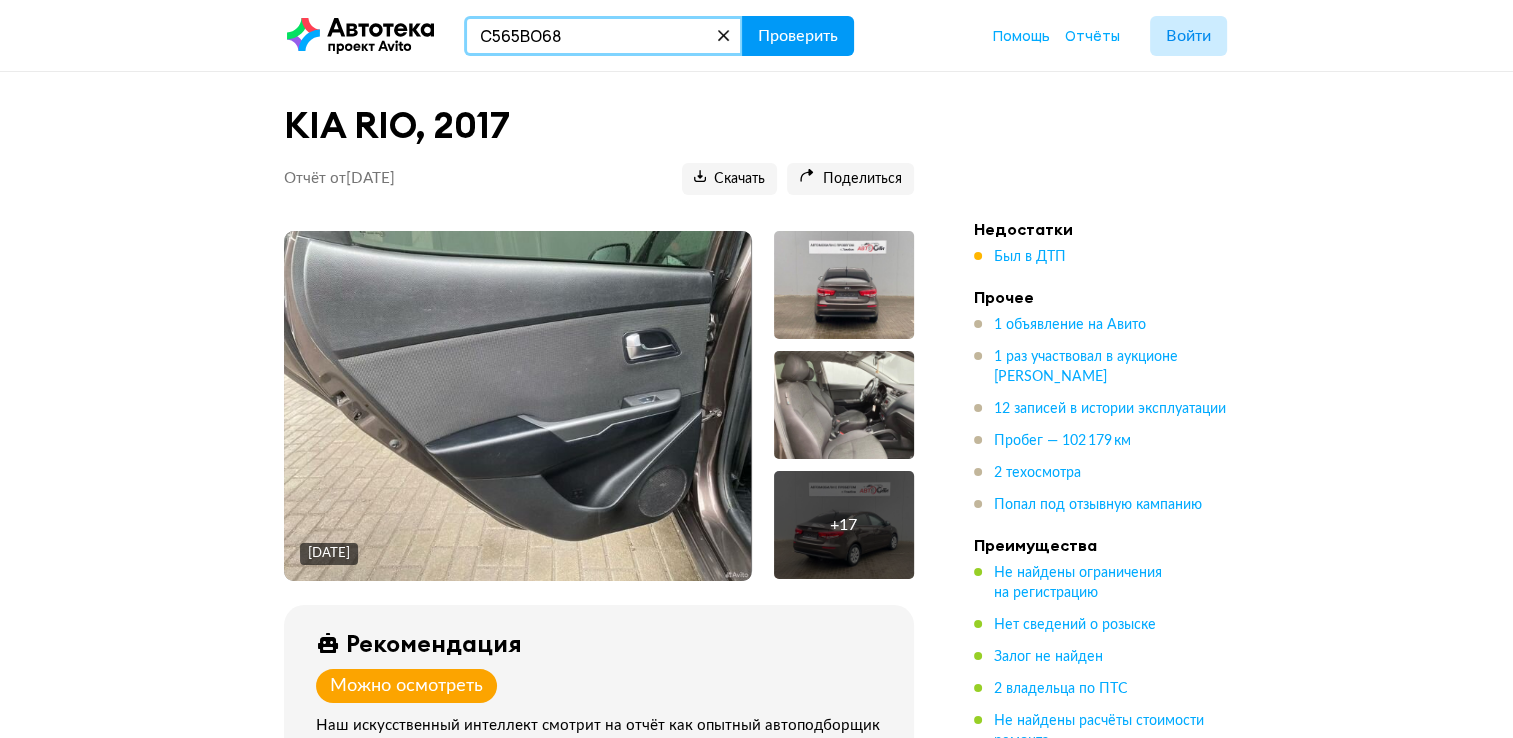 type on "С565ВО68" 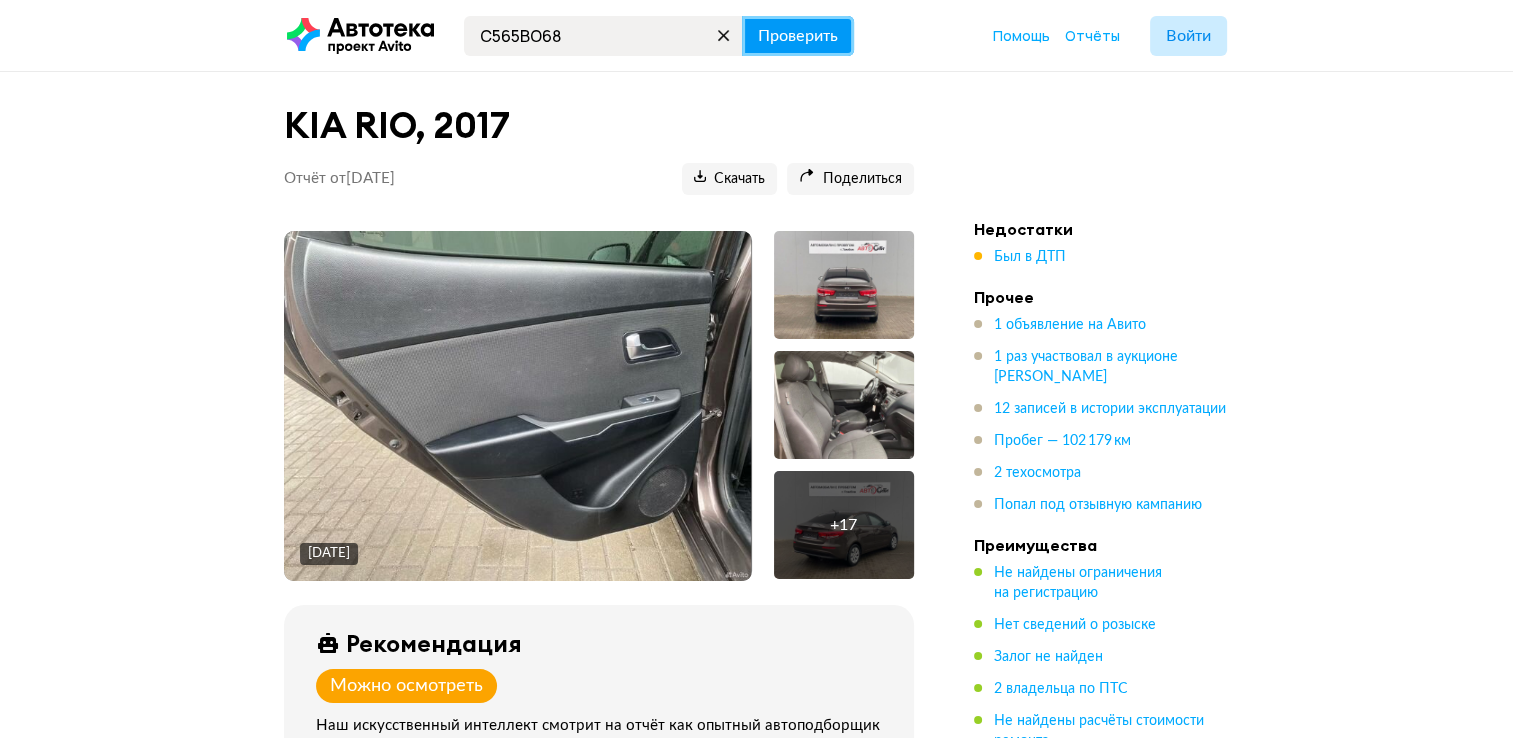 click on "Проверить" at bounding box center [798, 36] 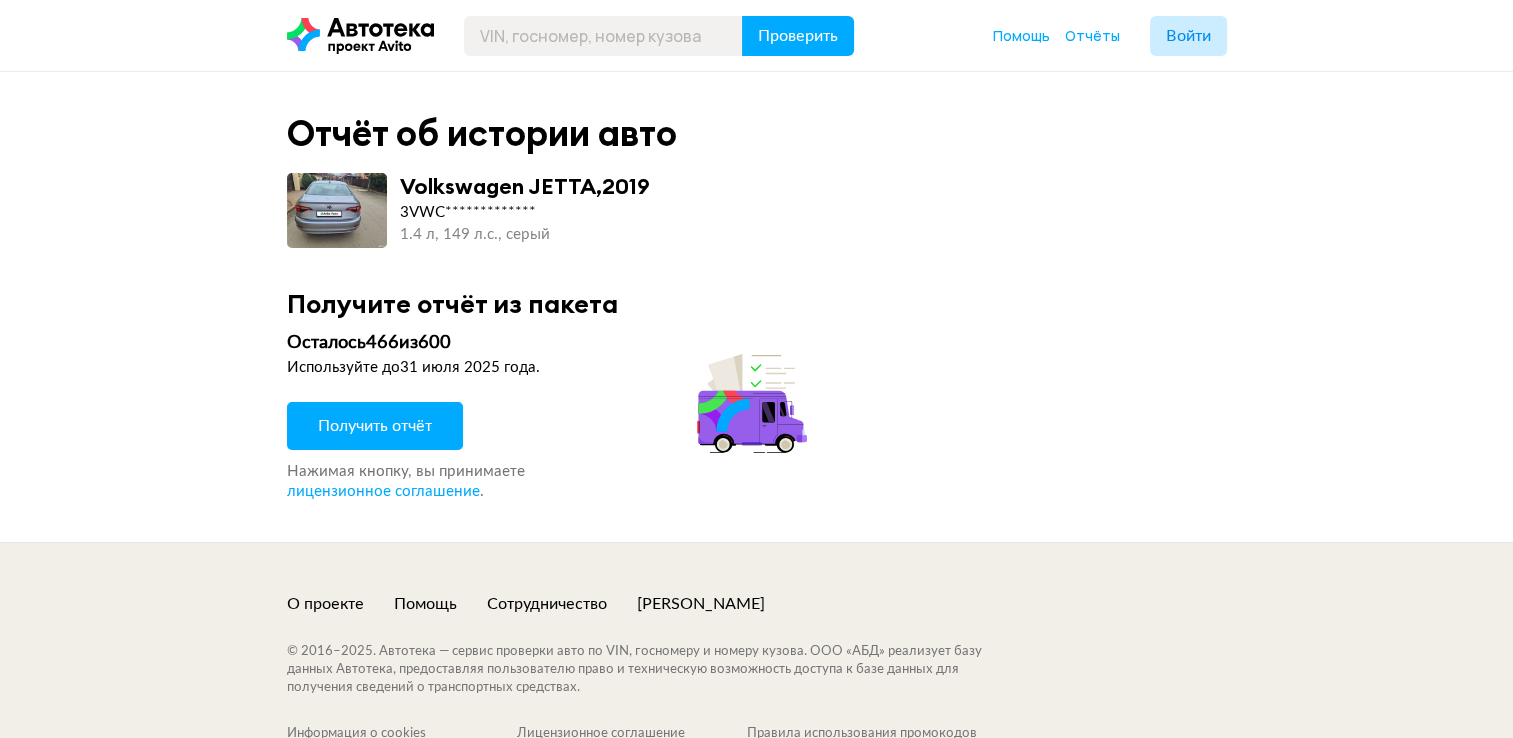 click on "Получить отчёт" at bounding box center (375, 426) 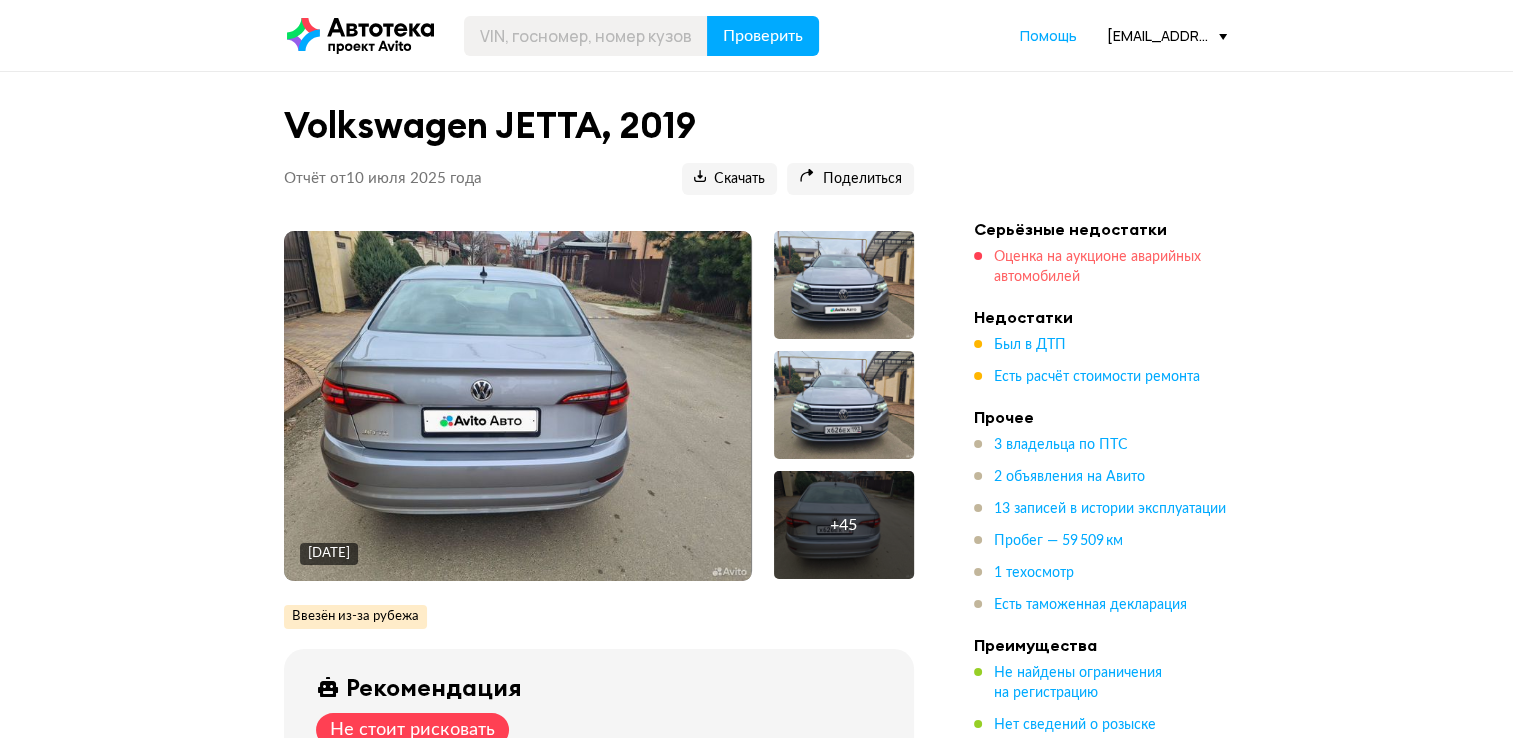 click on "Оценка на аукционе аварийных автомобилей" at bounding box center [1097, 267] 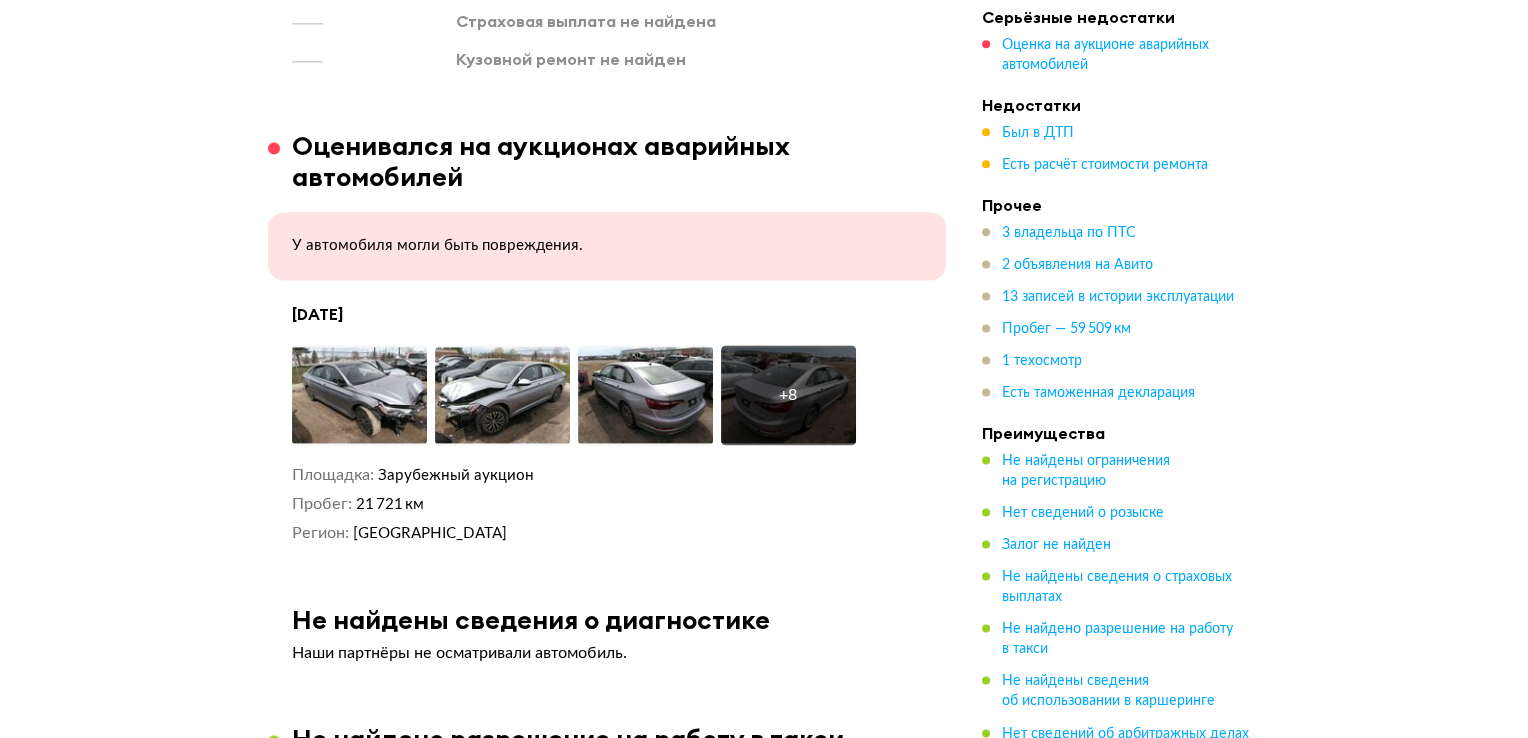 scroll, scrollTop: 2604, scrollLeft: 0, axis: vertical 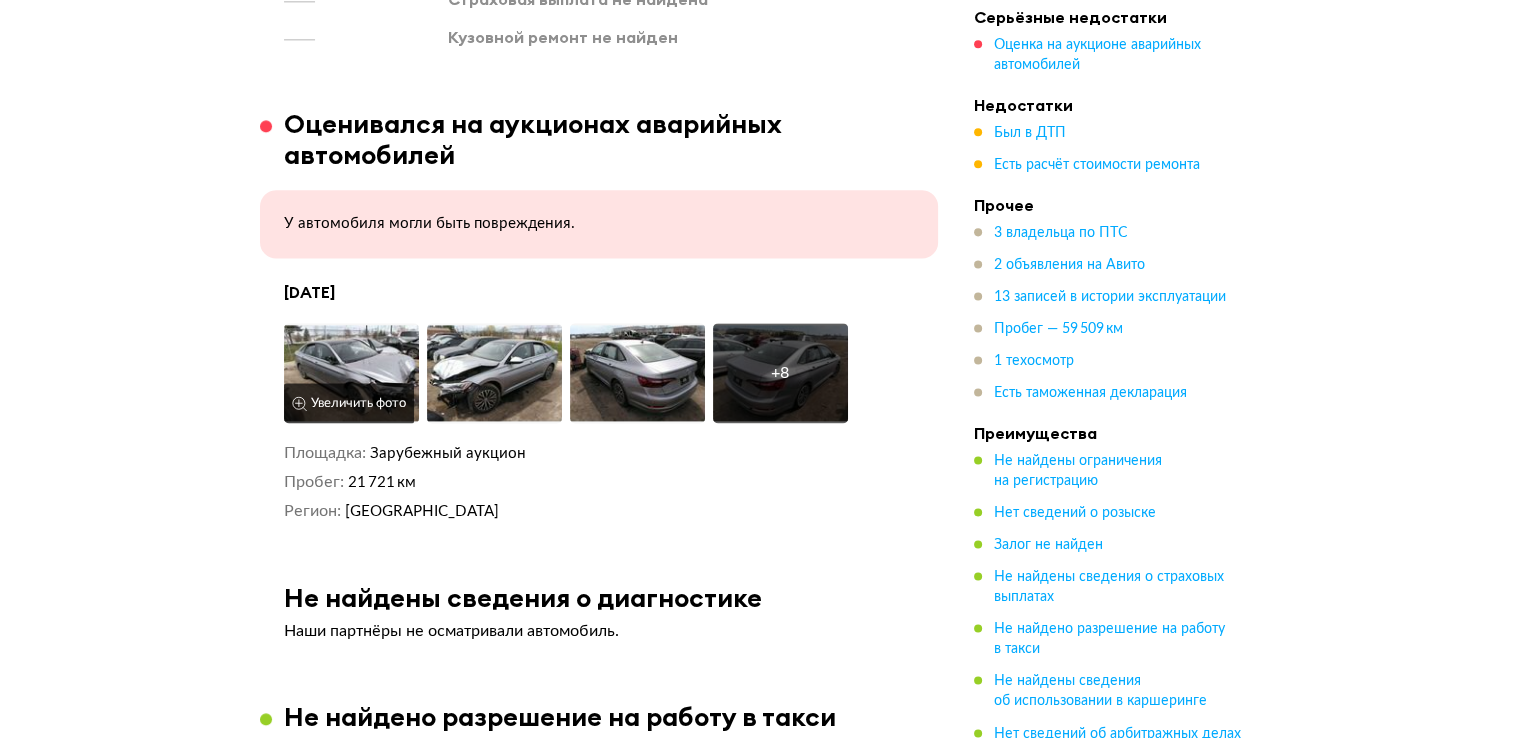 click on "Увеличить фото" at bounding box center (349, 403) 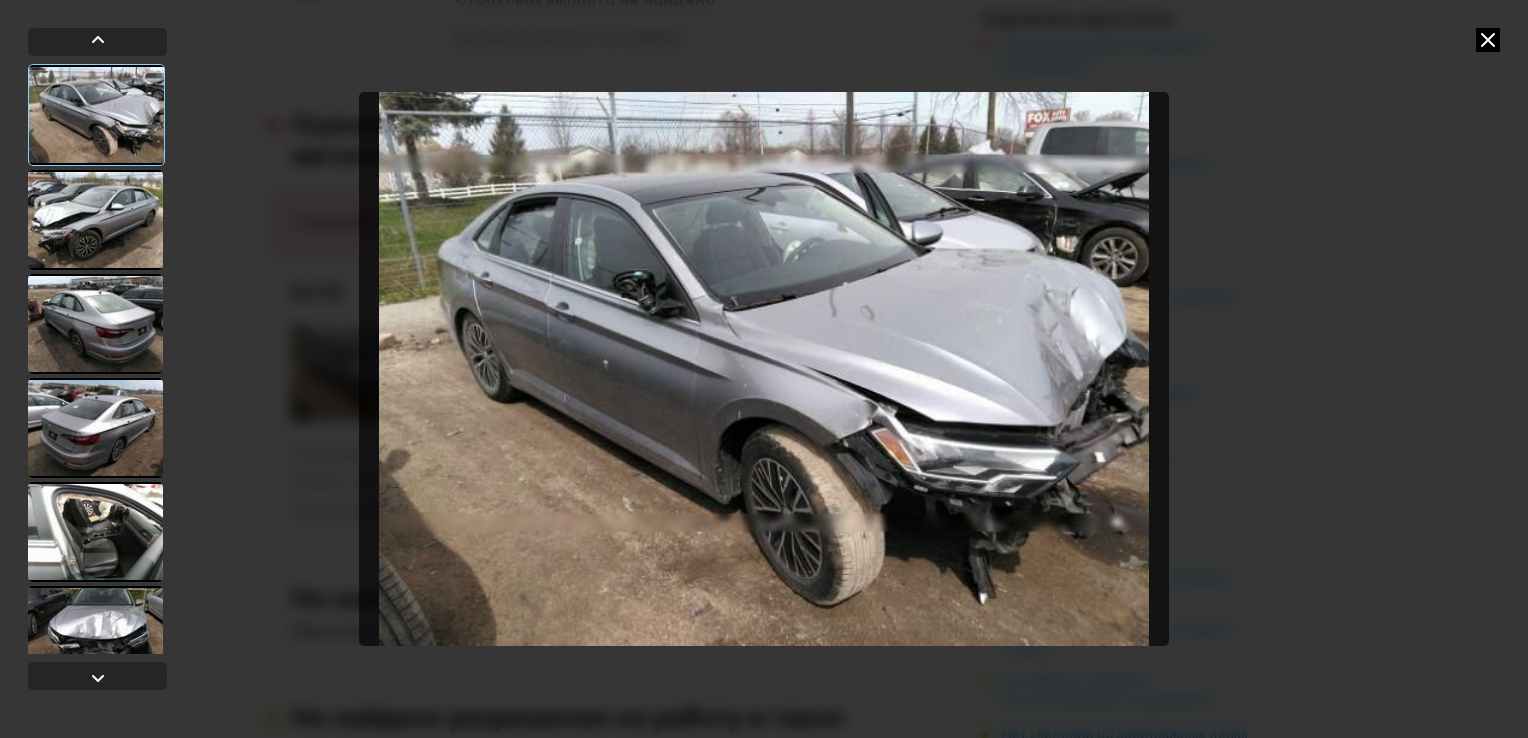 click at bounding box center (95, 220) 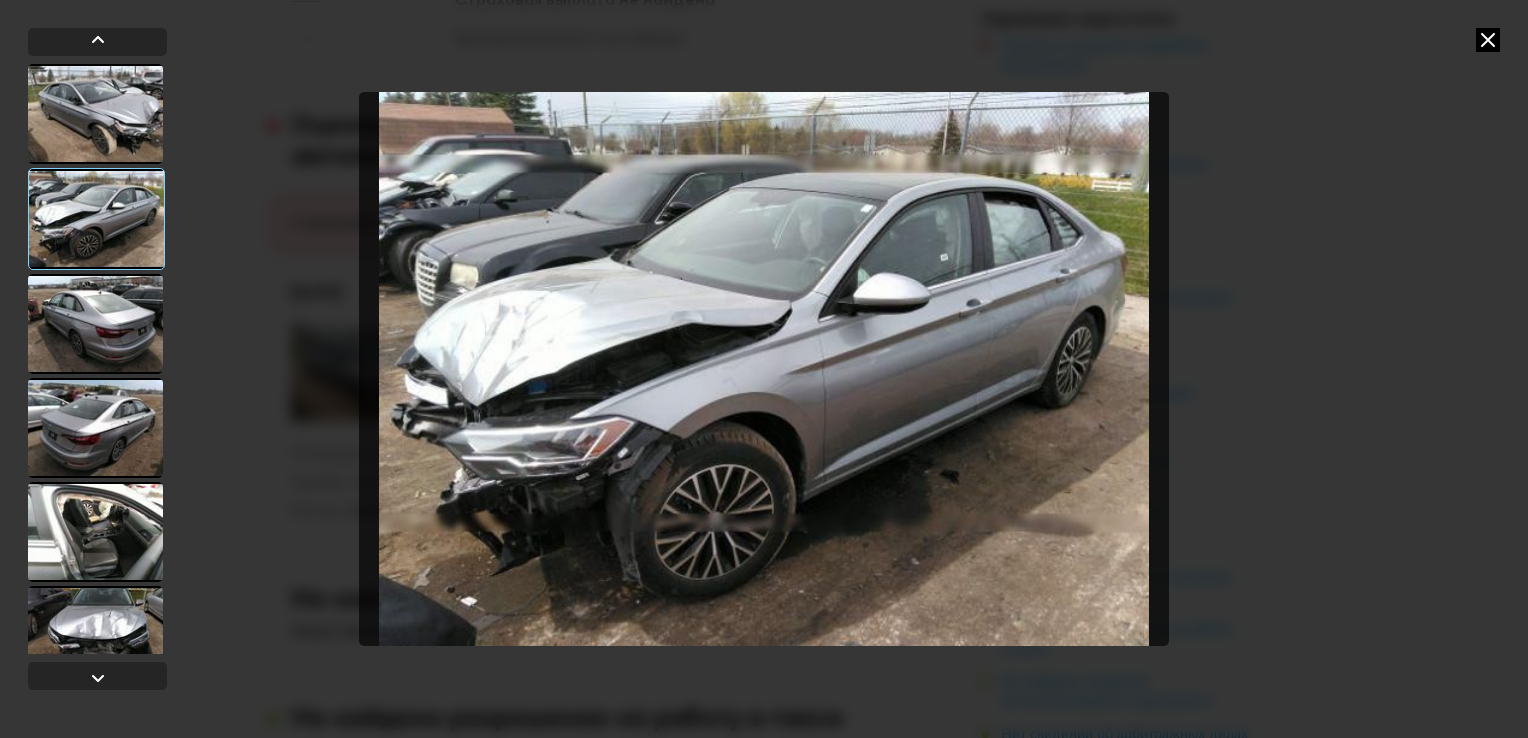 click at bounding box center [95, 324] 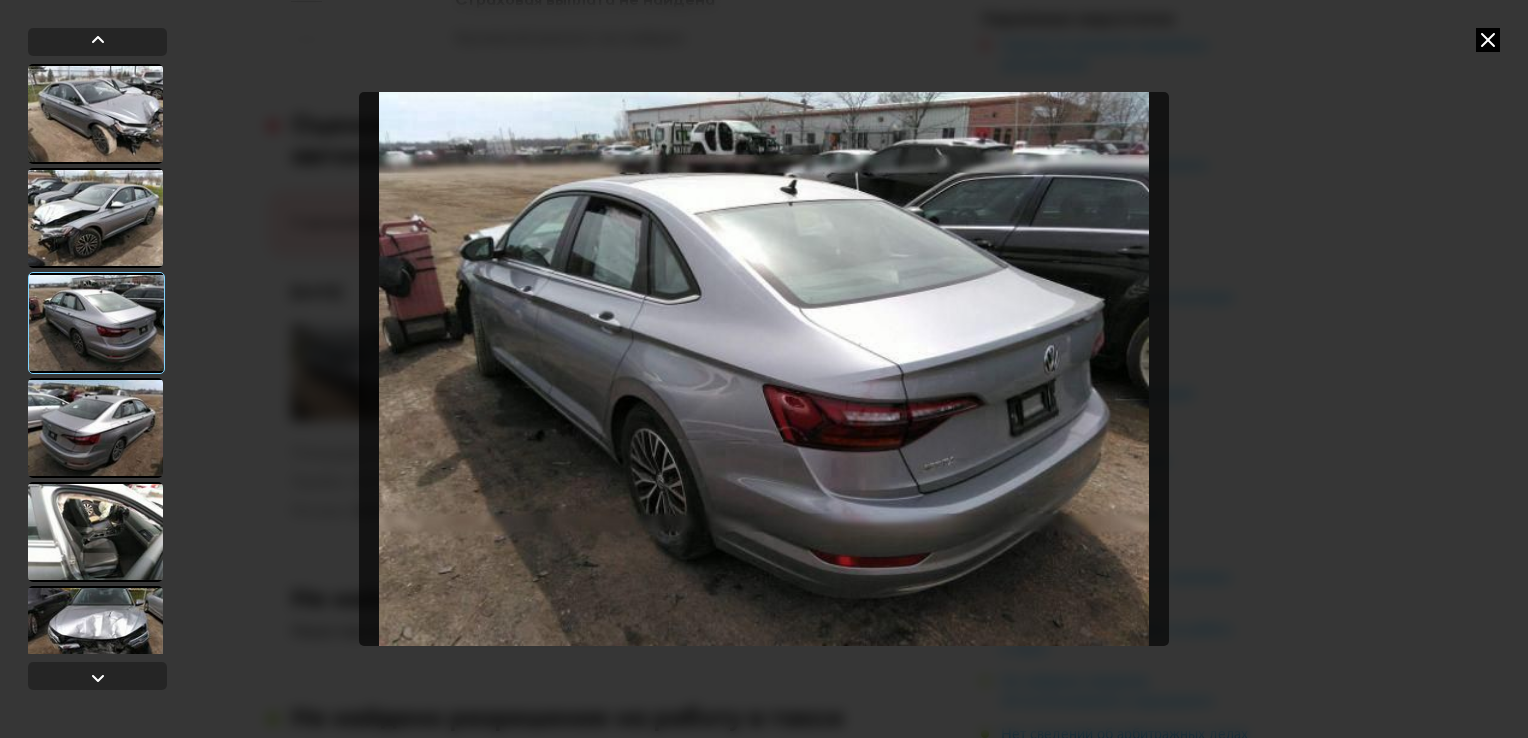 click at bounding box center [95, 428] 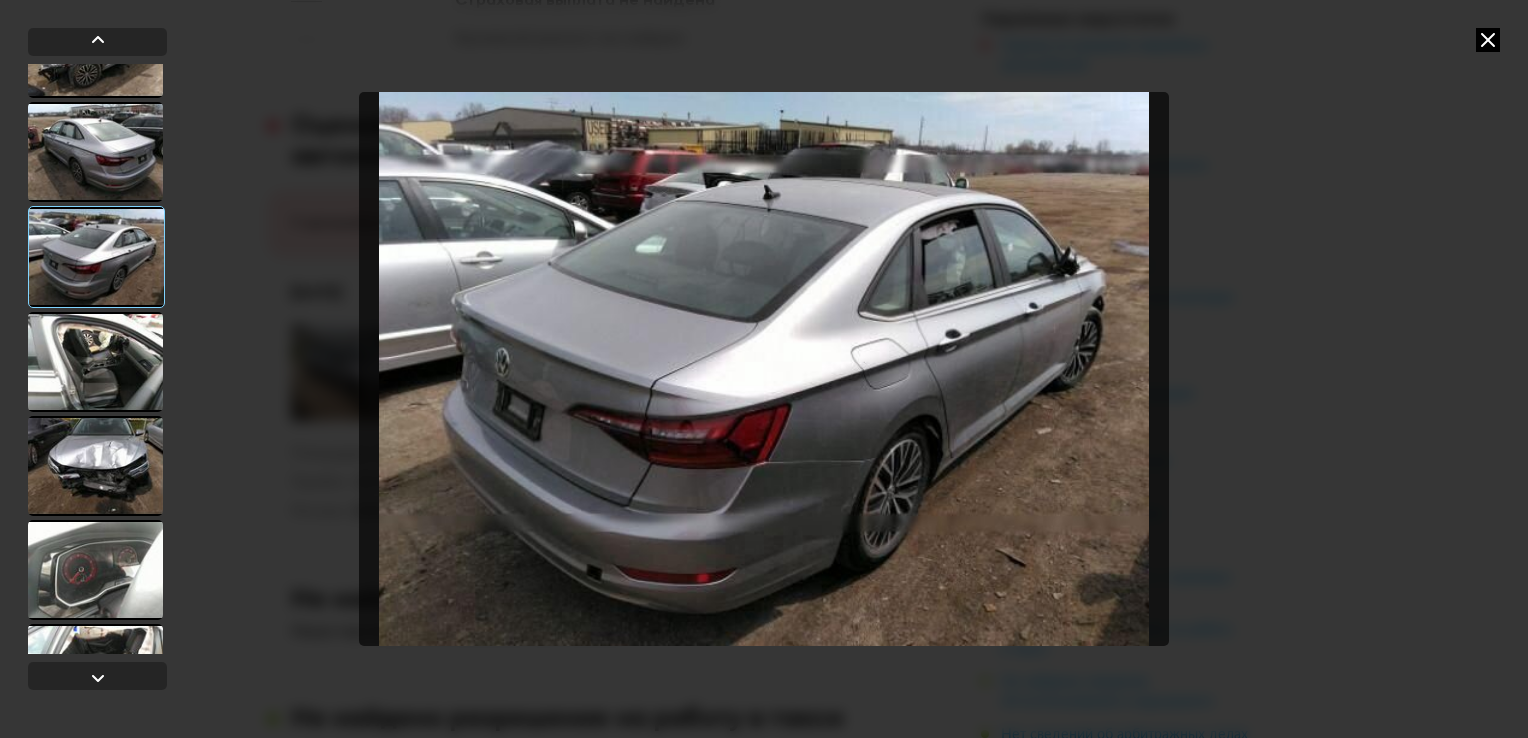scroll, scrollTop: 200, scrollLeft: 0, axis: vertical 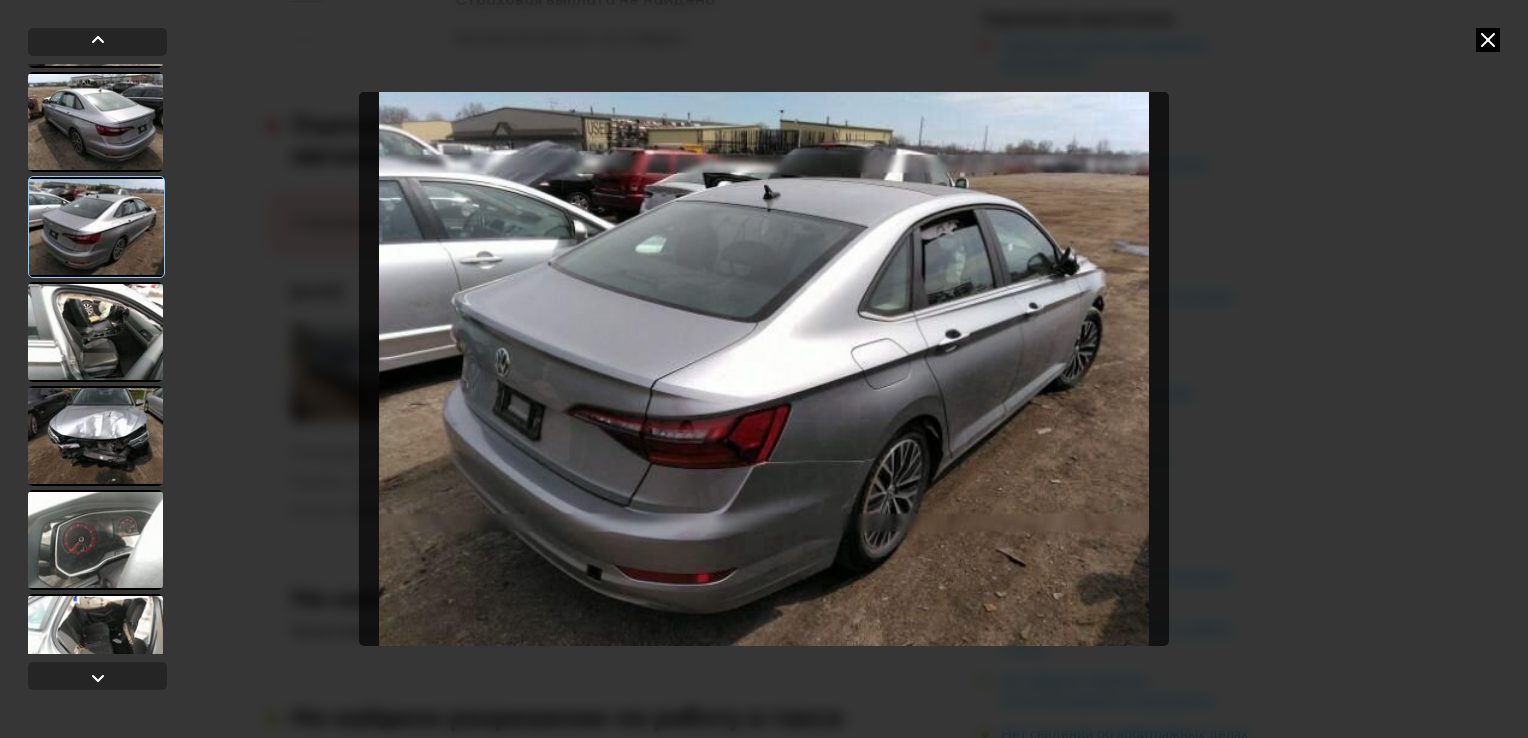 click at bounding box center [95, 332] 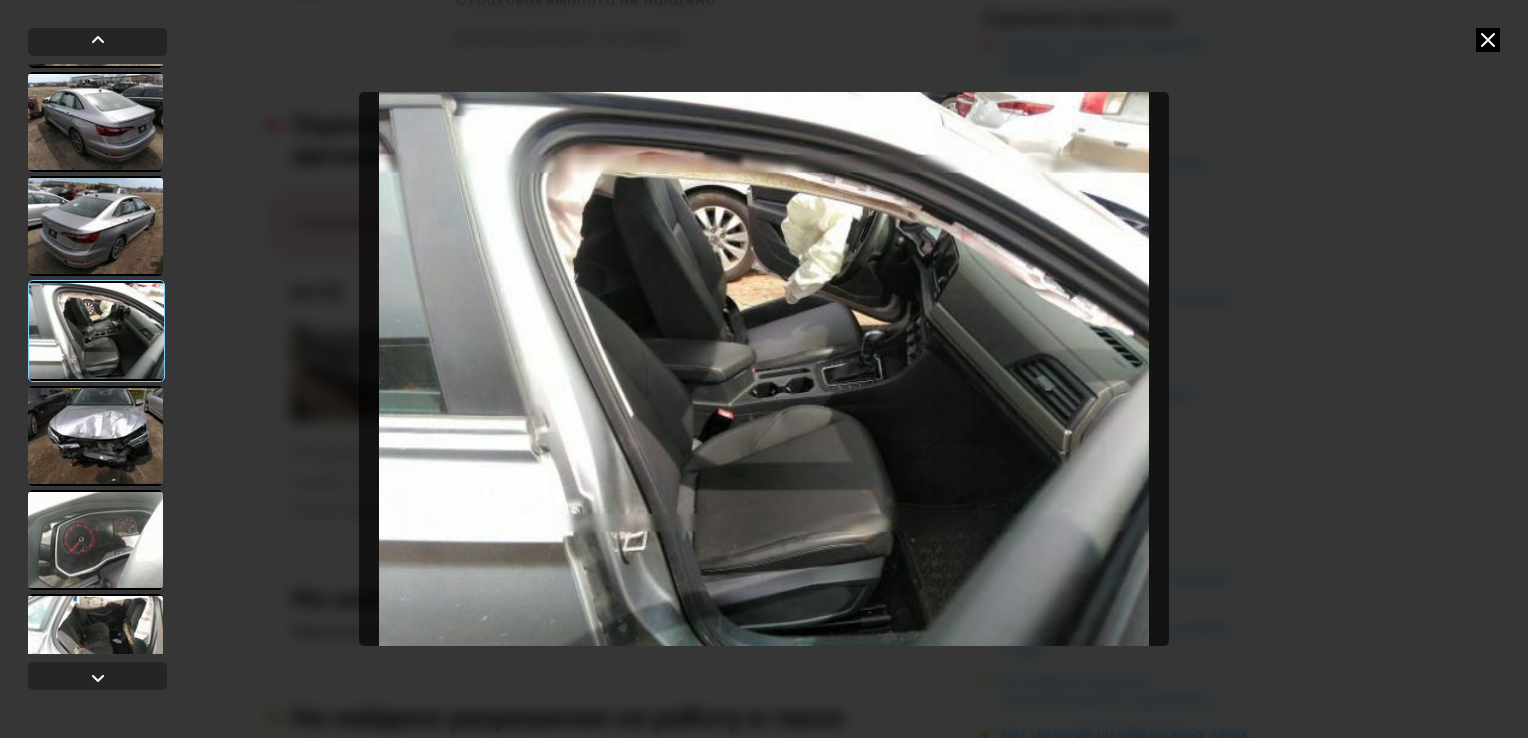 click at bounding box center (95, 436) 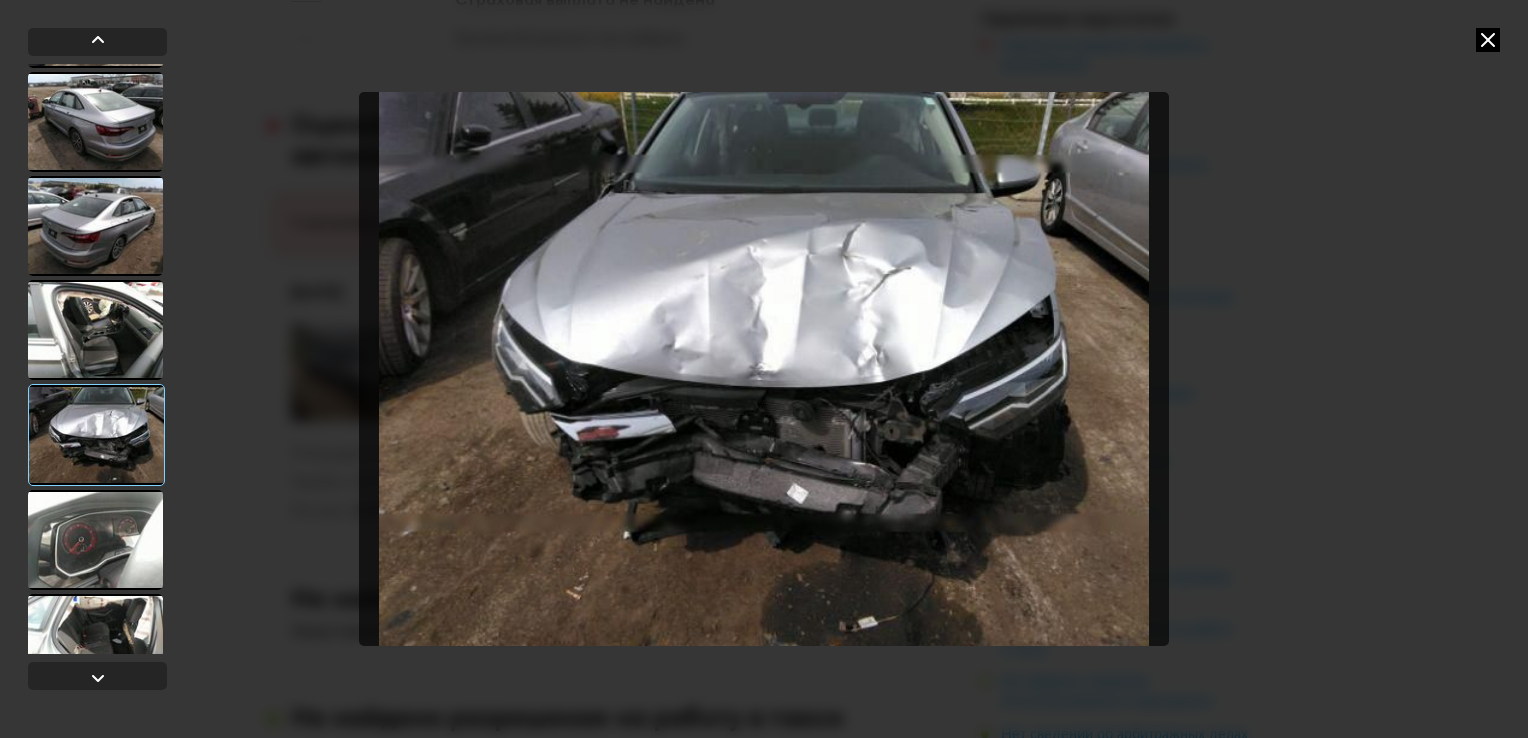 scroll, scrollTop: 300, scrollLeft: 0, axis: vertical 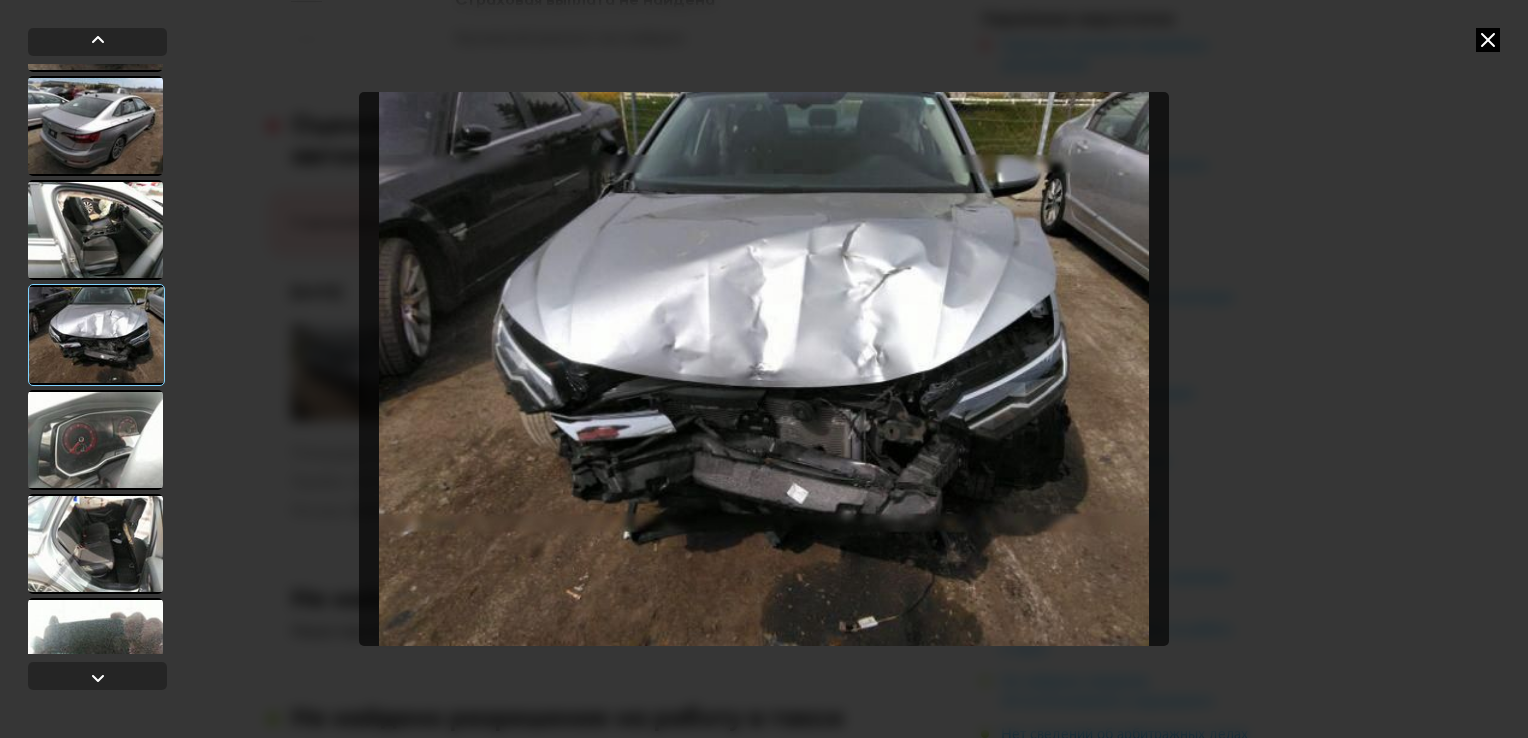 click at bounding box center (95, 440) 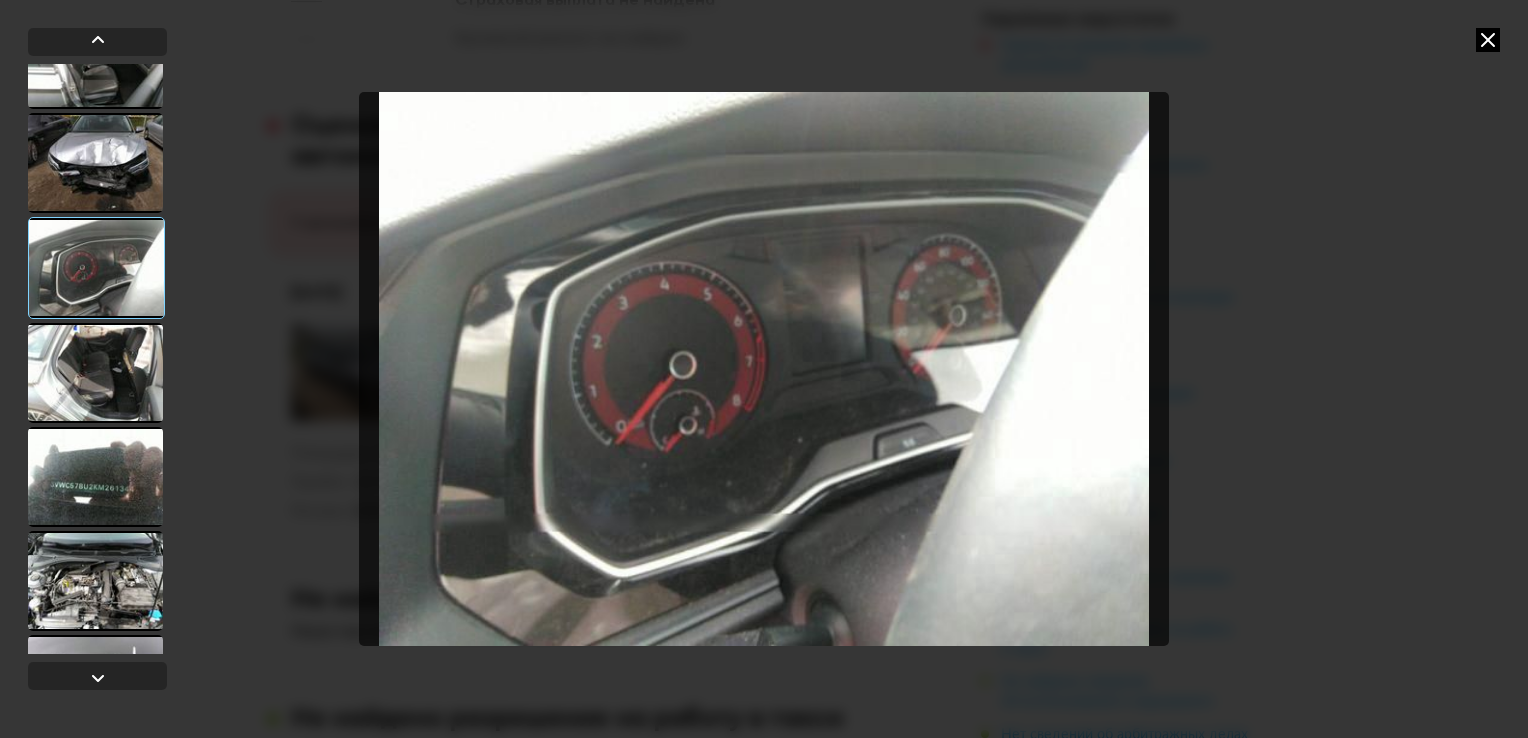 scroll, scrollTop: 500, scrollLeft: 0, axis: vertical 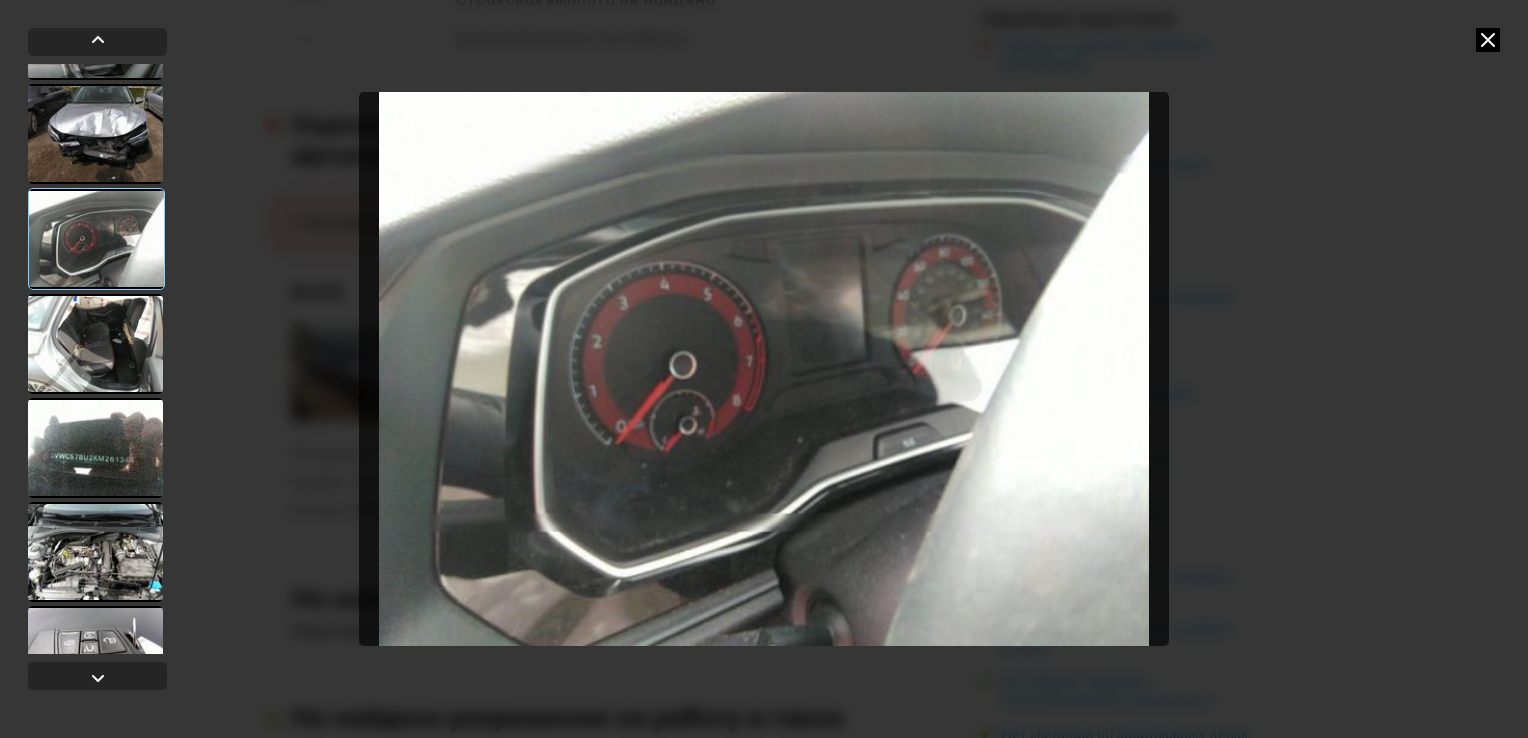 click at bounding box center [95, 344] 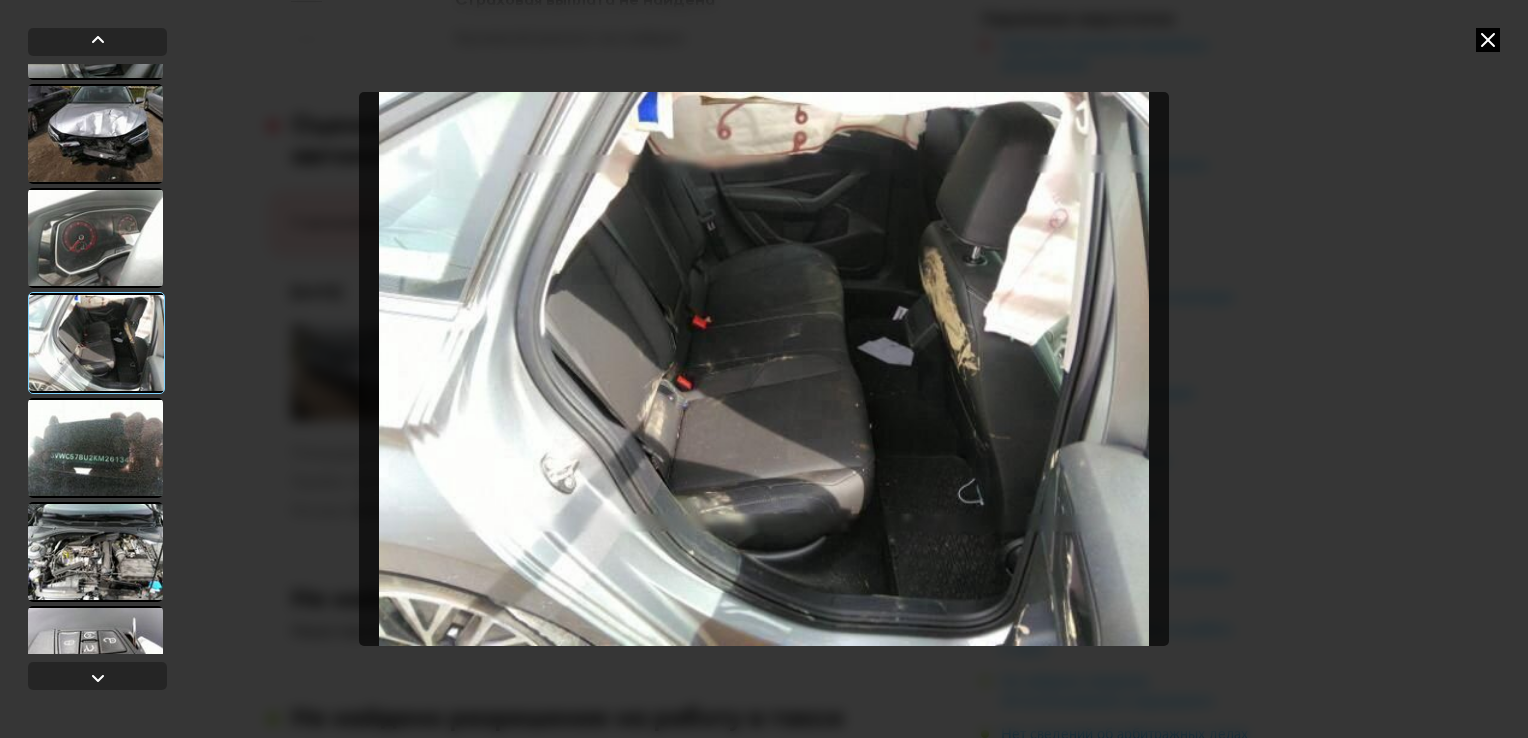 click at bounding box center [95, 448] 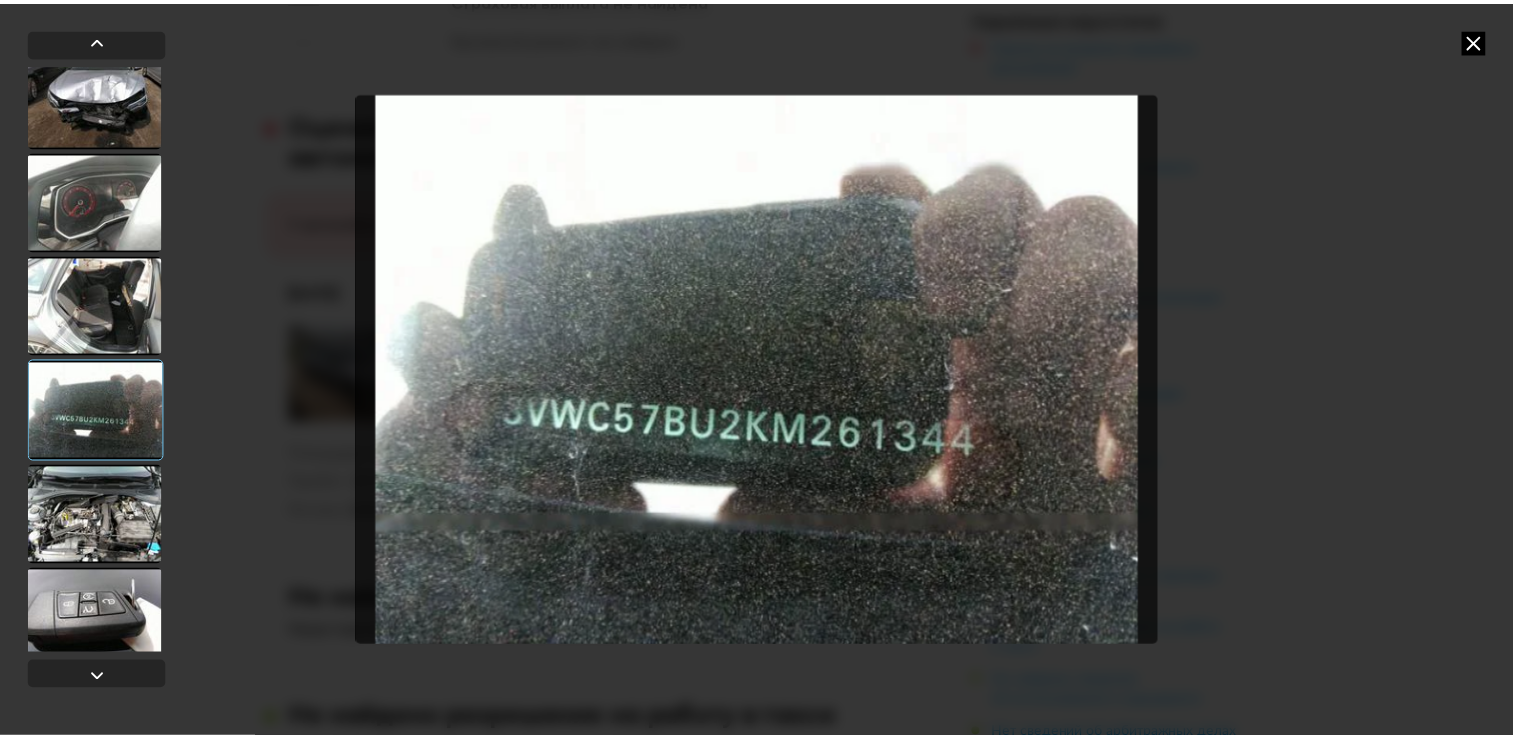 scroll, scrollTop: 555, scrollLeft: 0, axis: vertical 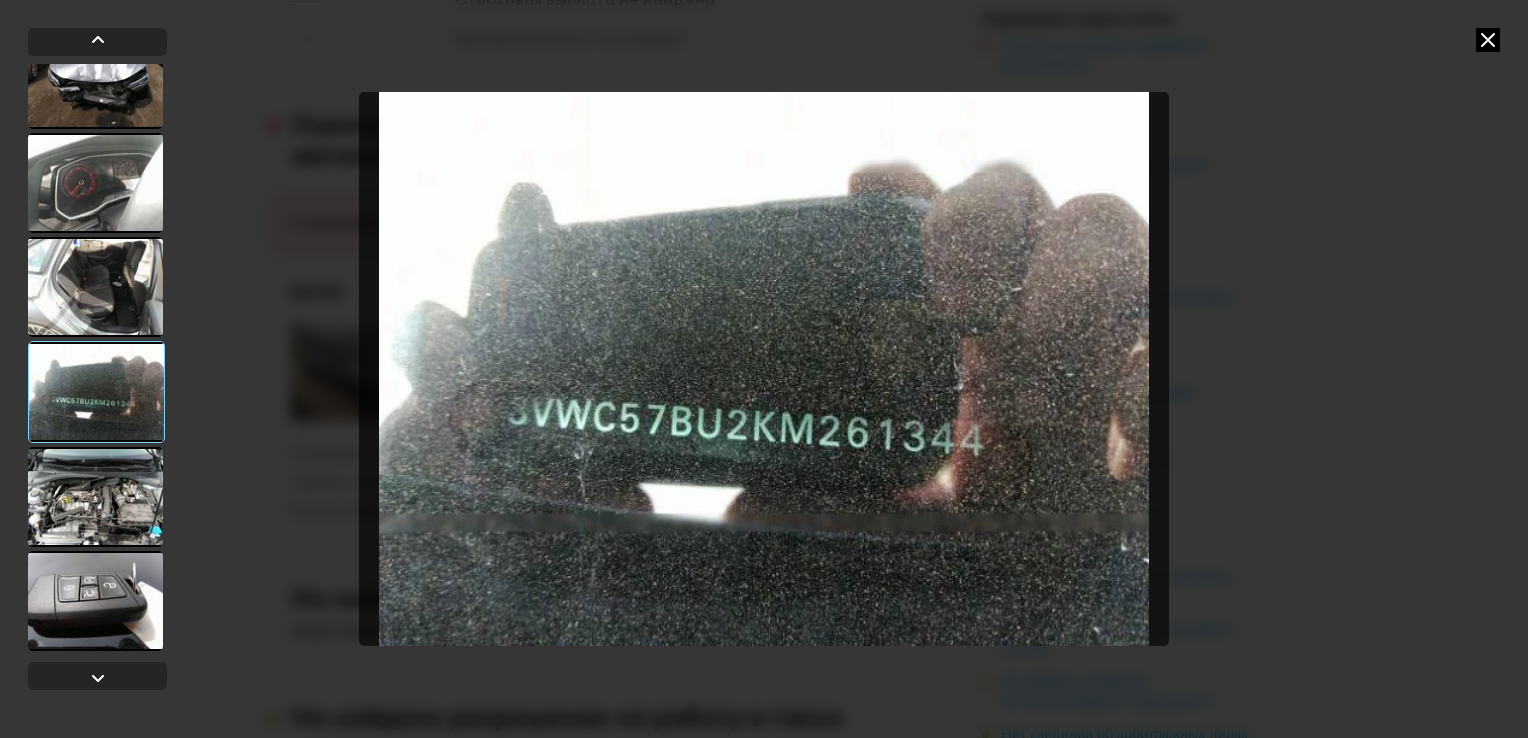 click at bounding box center (95, 497) 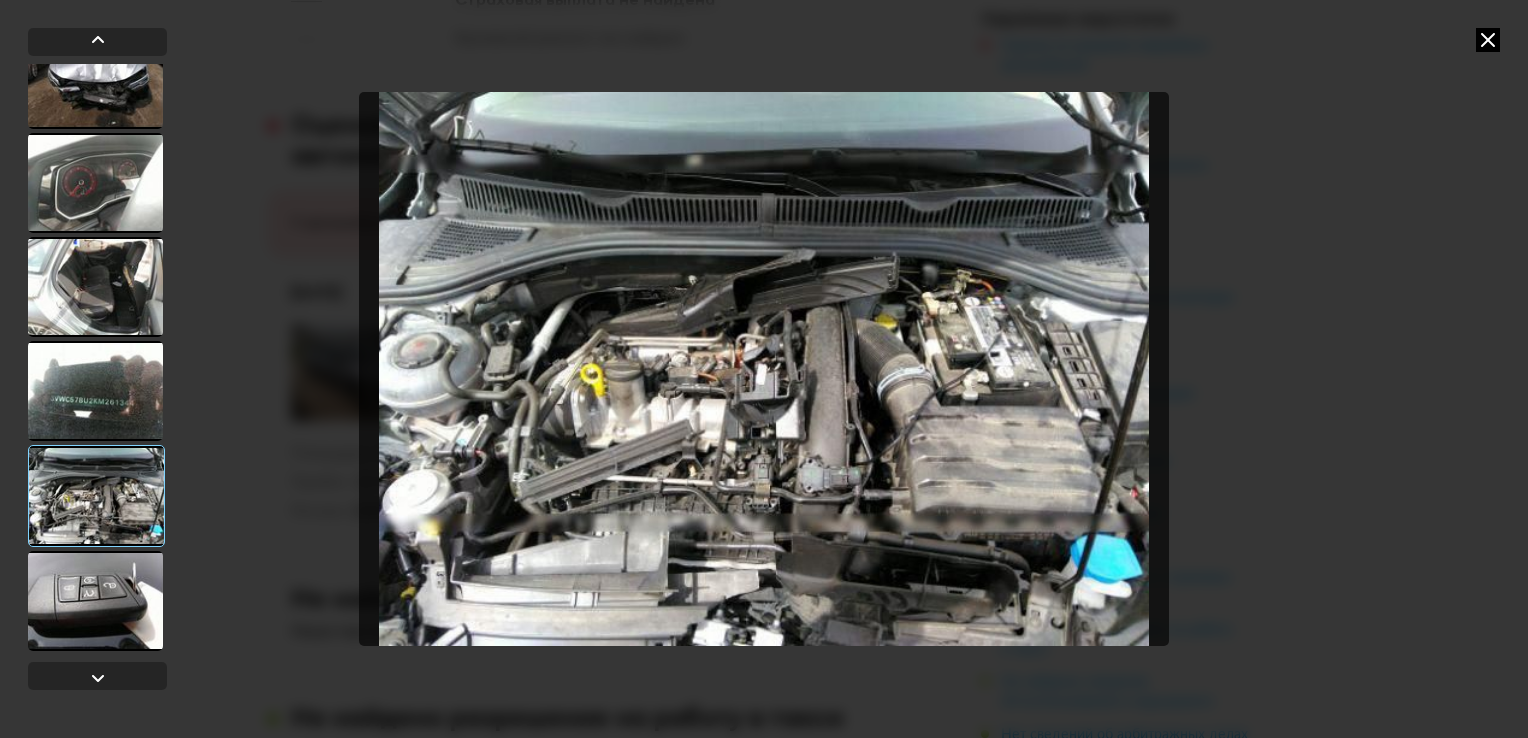 click at bounding box center [95, 601] 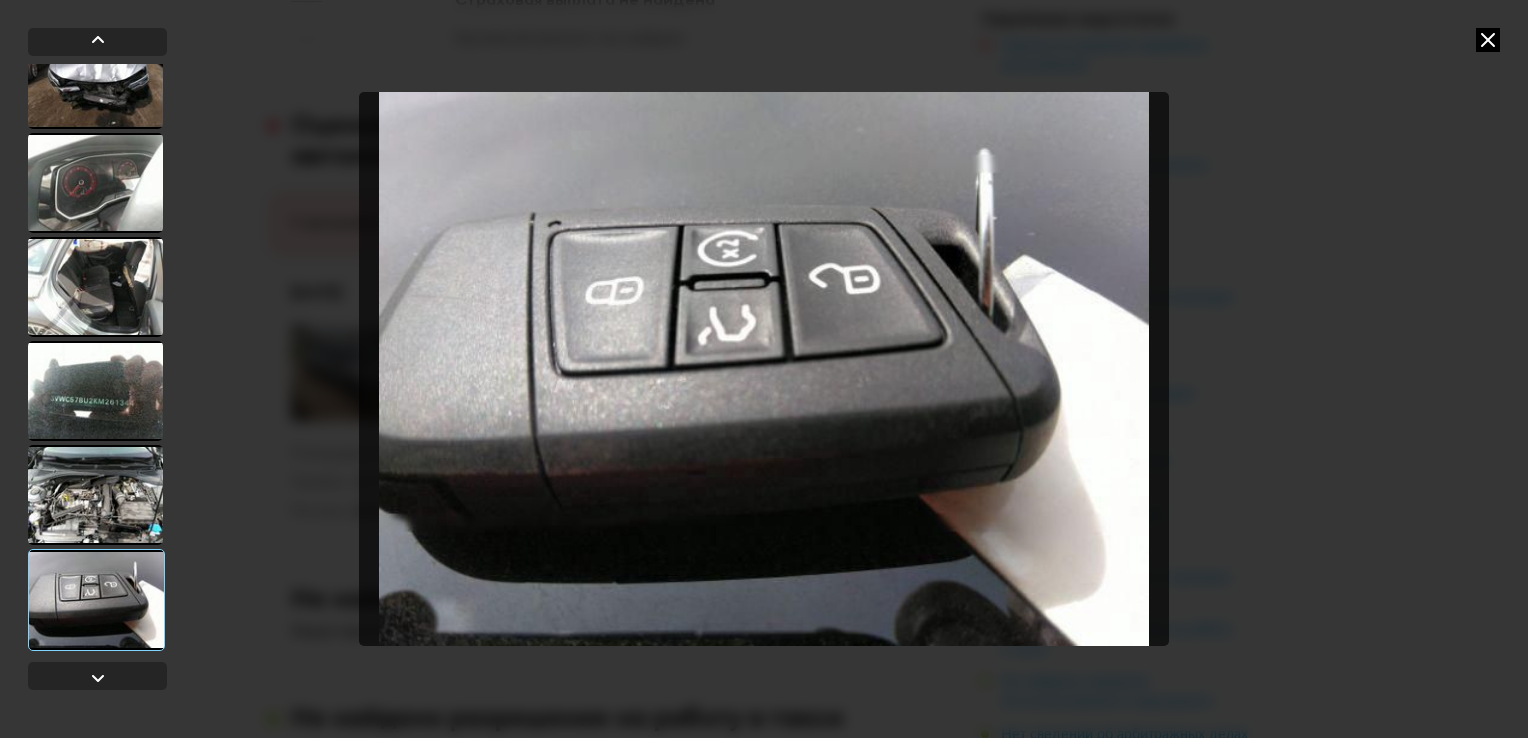 click at bounding box center [1488, 40] 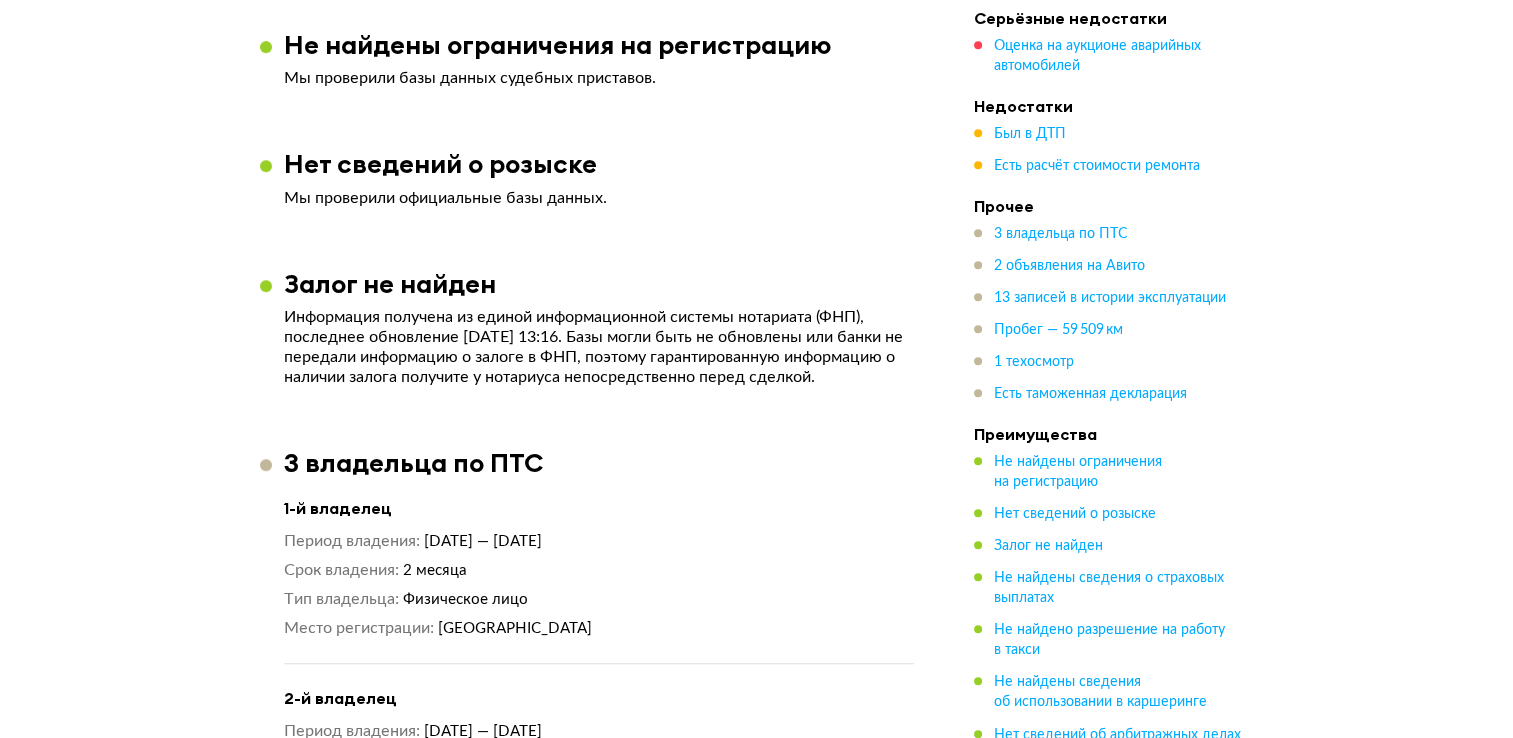 scroll, scrollTop: 904, scrollLeft: 0, axis: vertical 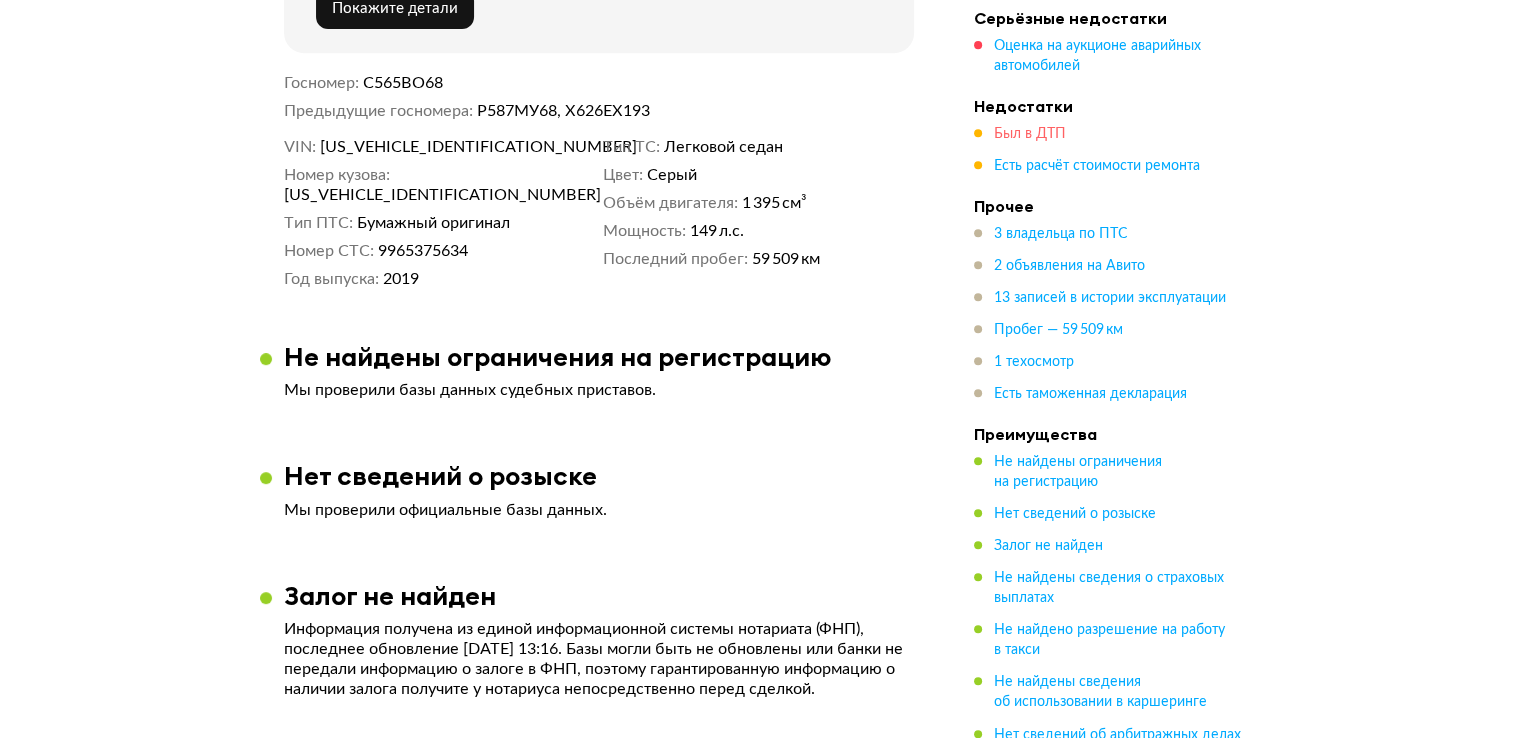 click on "Был в ДТП" at bounding box center (1030, 134) 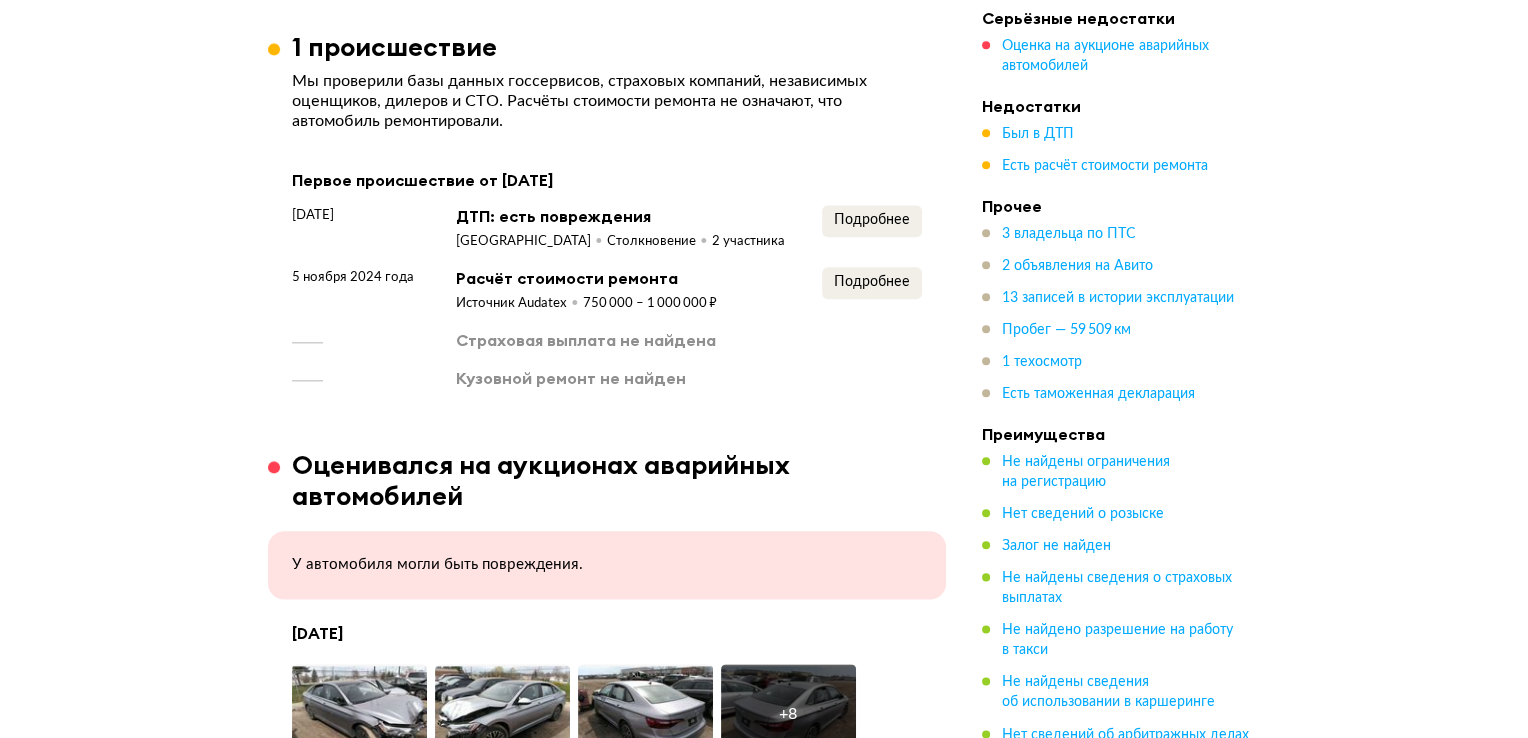 scroll, scrollTop: 2259, scrollLeft: 0, axis: vertical 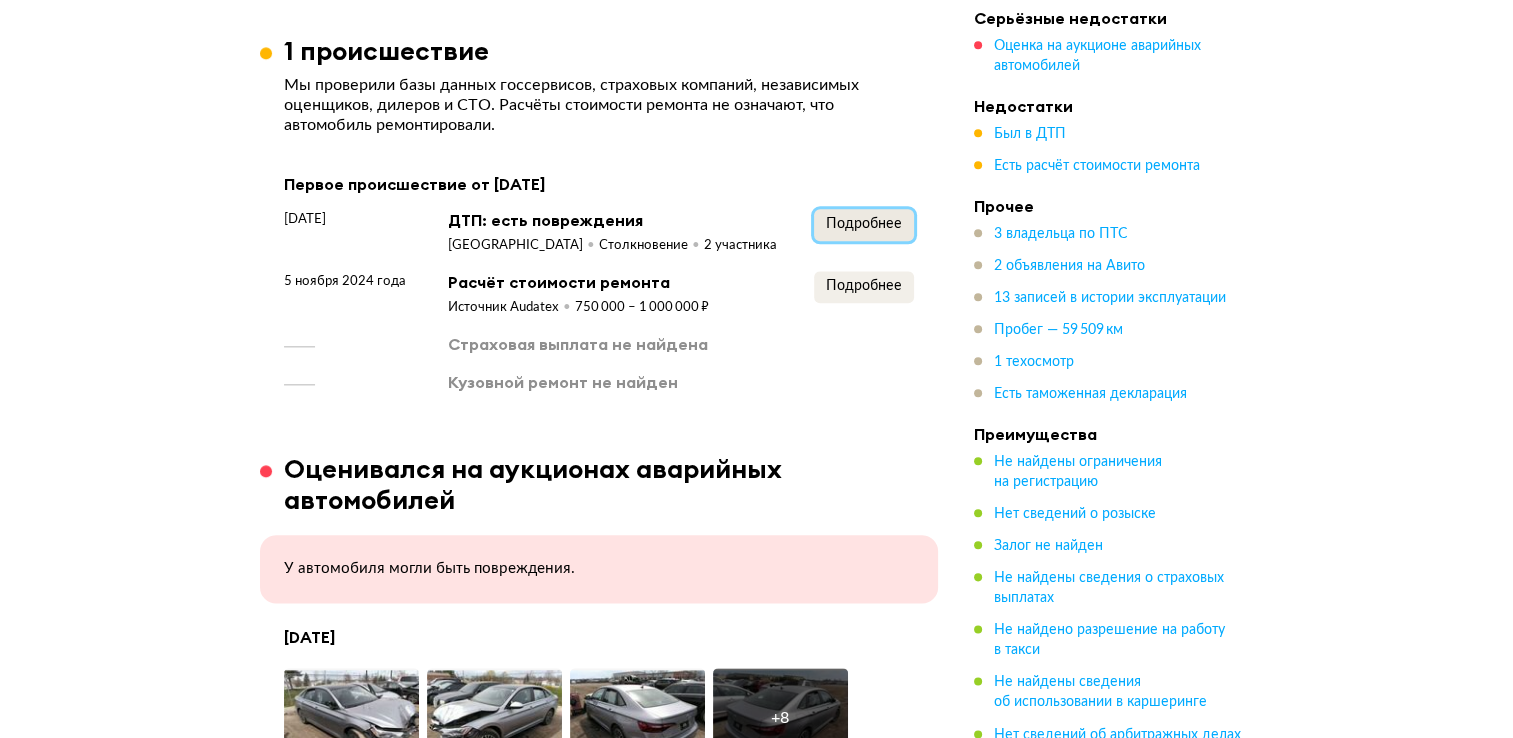 click on "Подробнее" at bounding box center [864, 224] 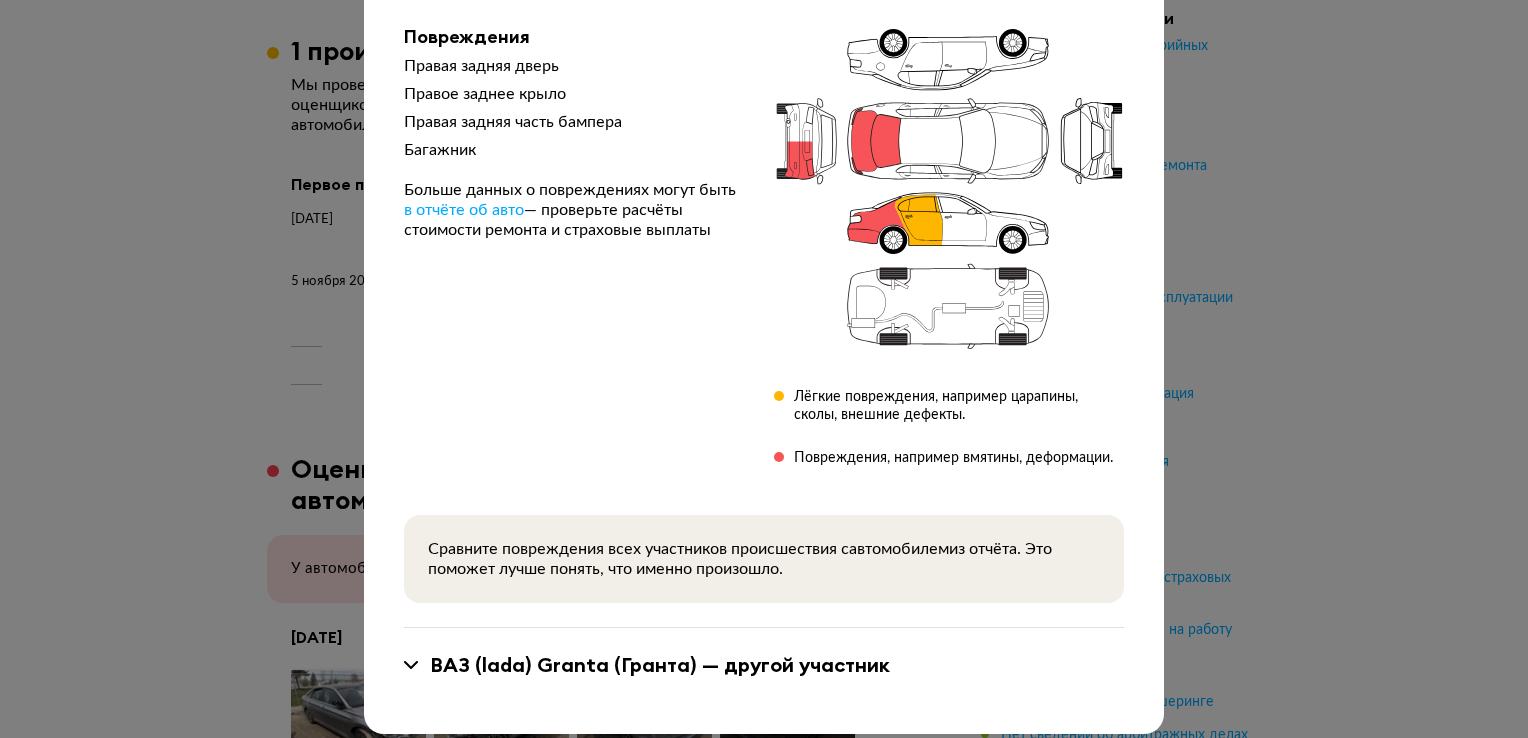 scroll, scrollTop: 243, scrollLeft: 0, axis: vertical 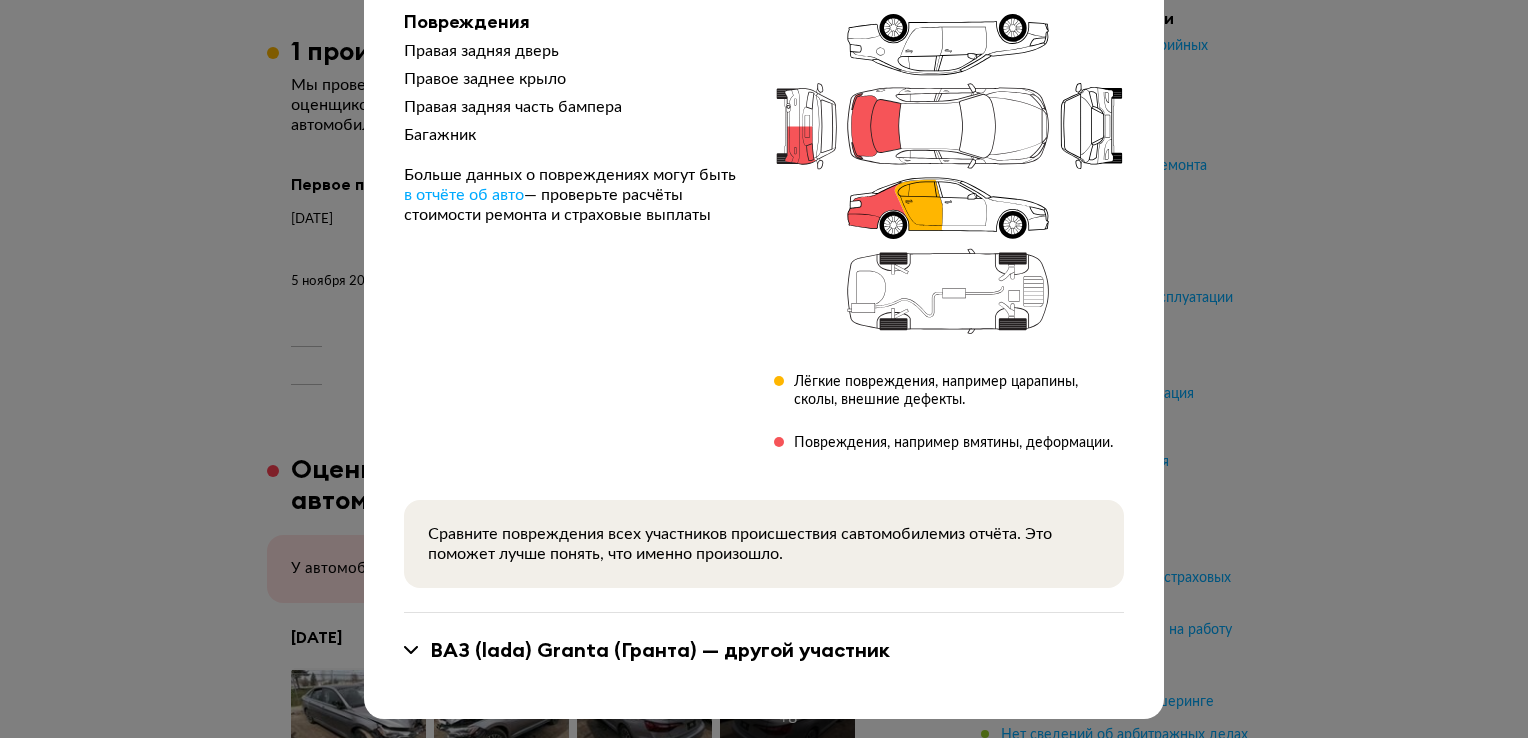 drag, startPoint x: 795, startPoint y: 646, endPoint x: 797, endPoint y: 559, distance: 87.02299 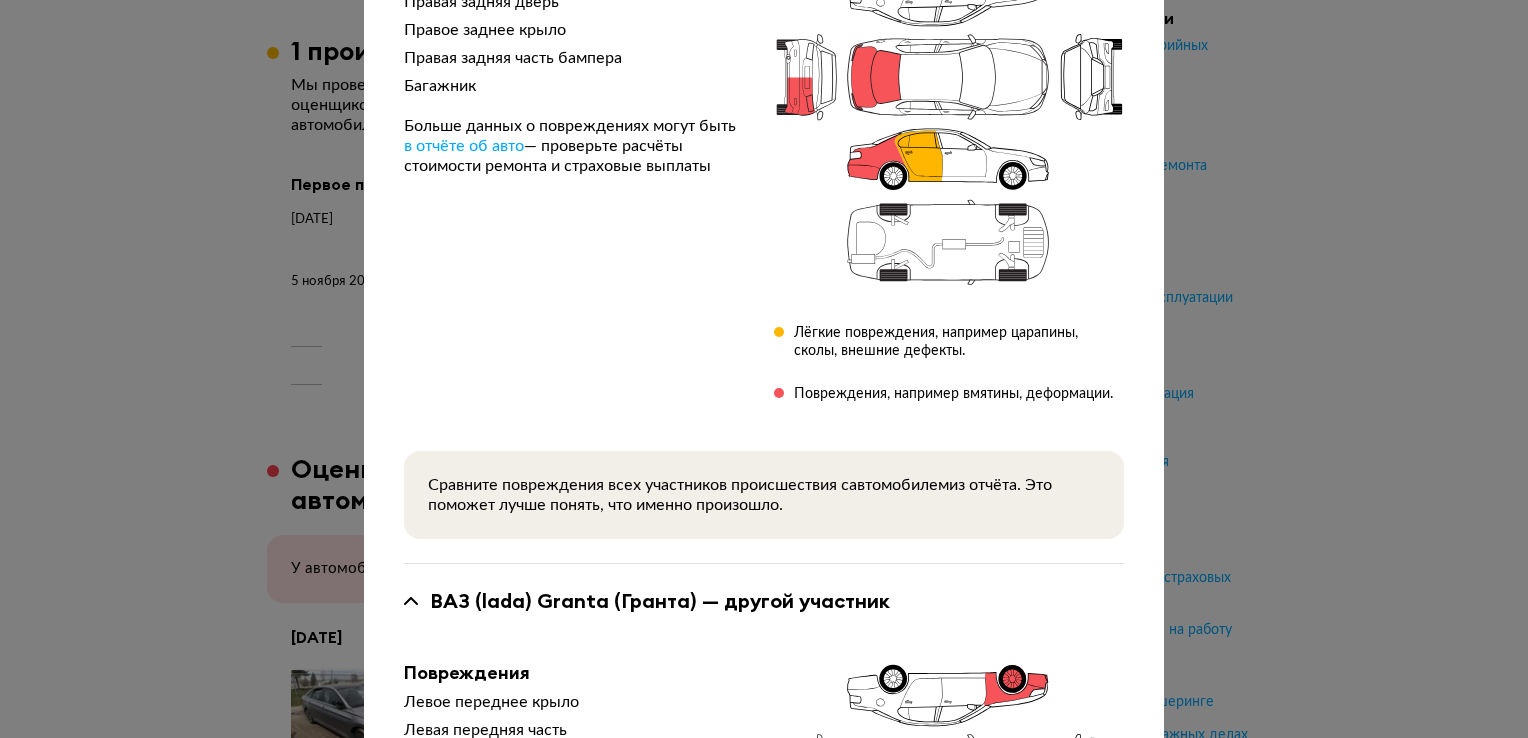 scroll, scrollTop: 0, scrollLeft: 0, axis: both 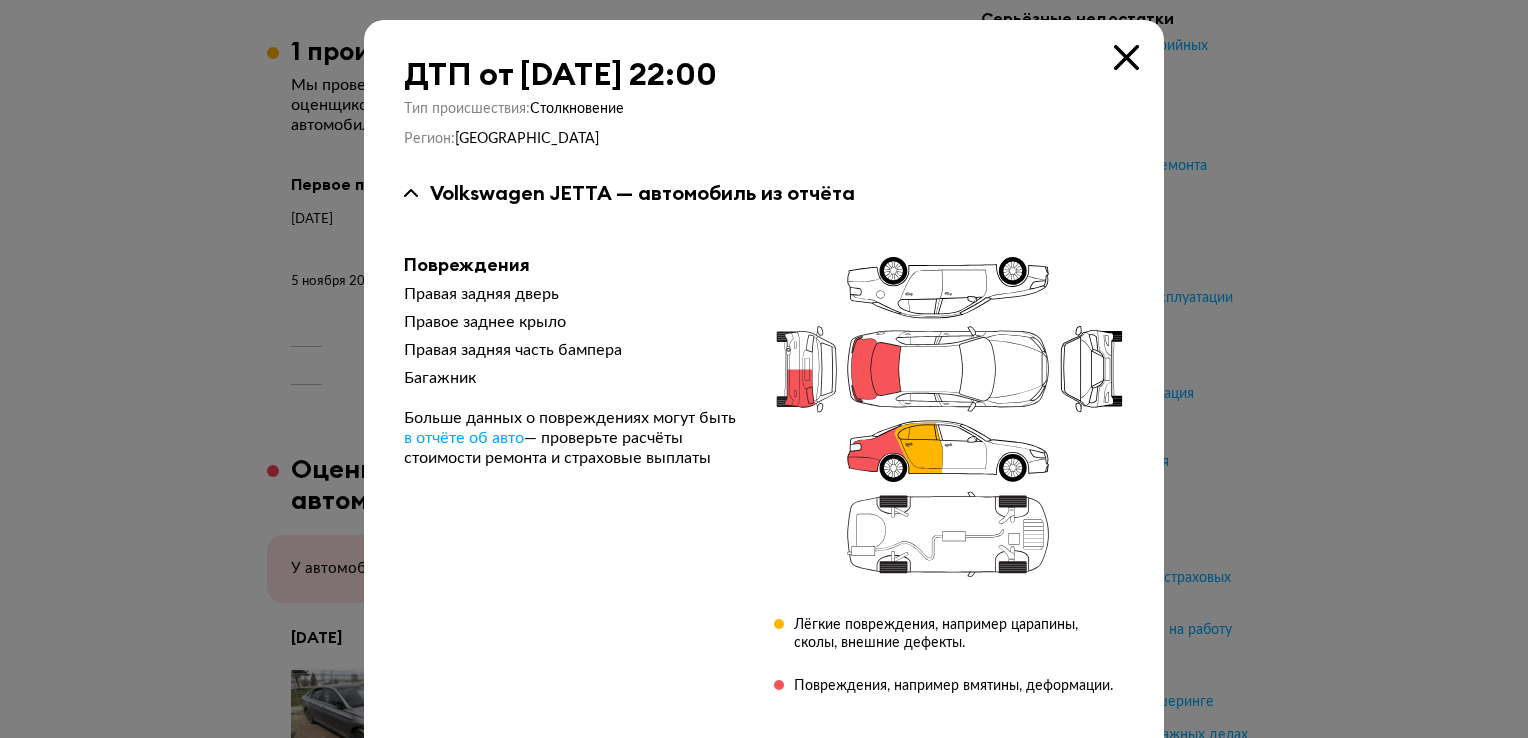 click at bounding box center (1126, 57) 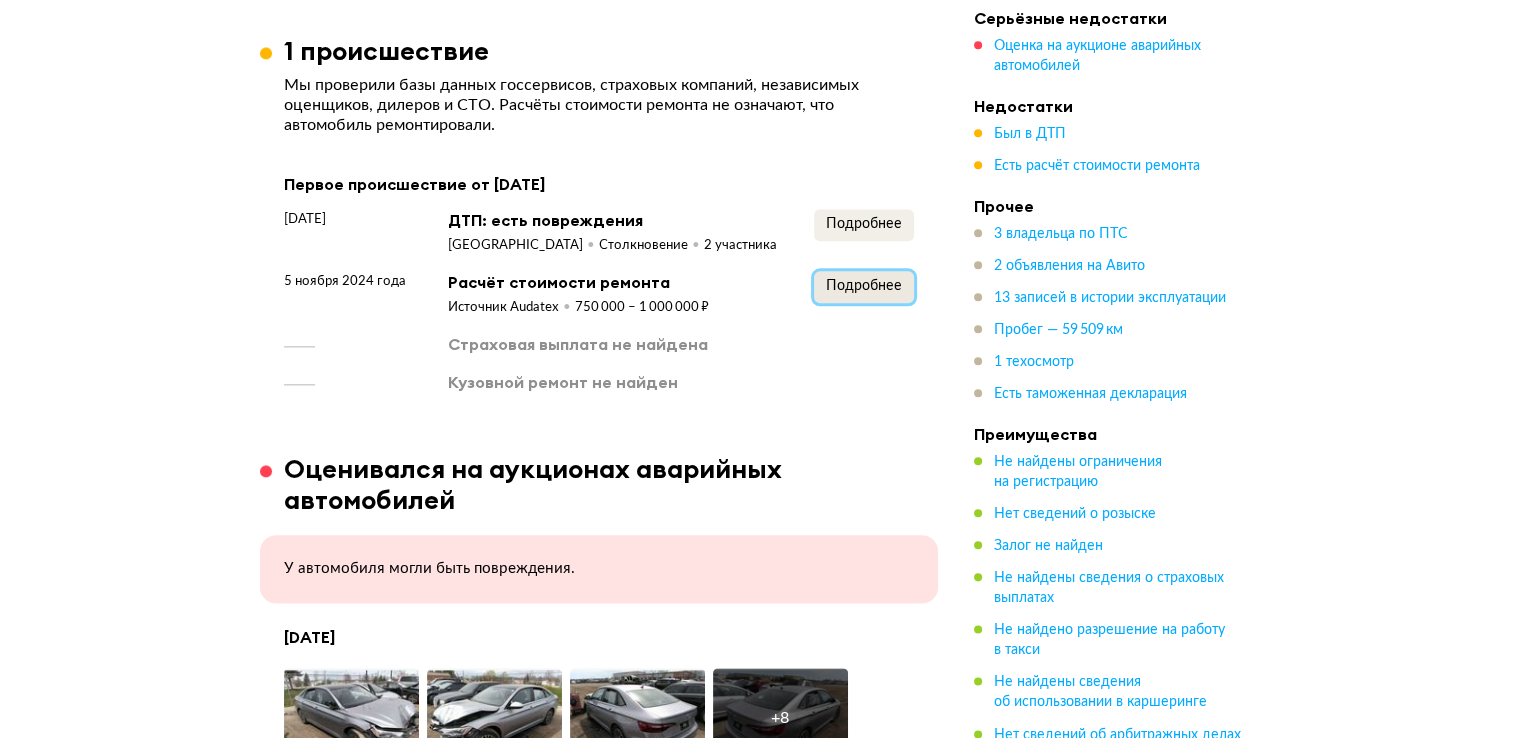 click on "Подробнее" at bounding box center [864, 287] 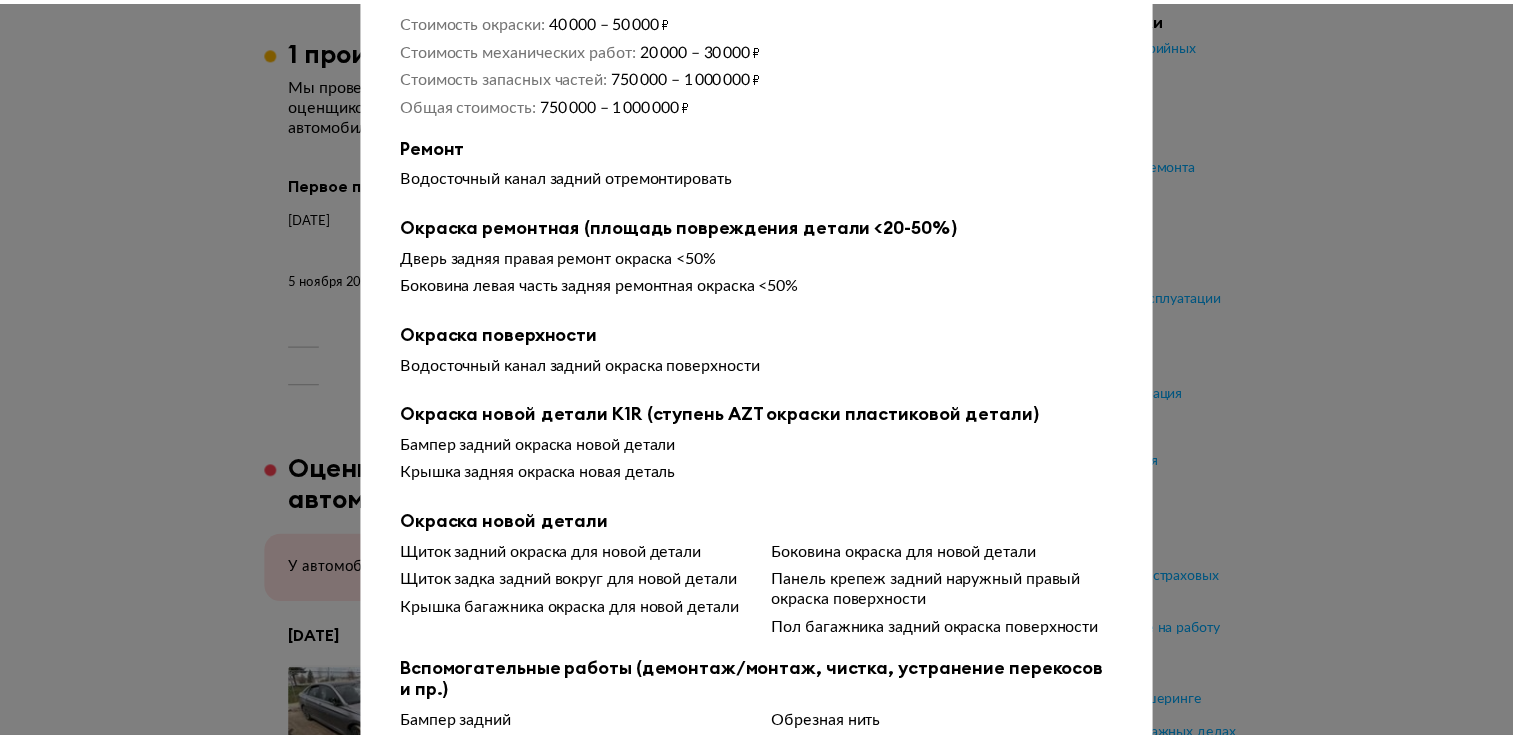 scroll, scrollTop: 0, scrollLeft: 0, axis: both 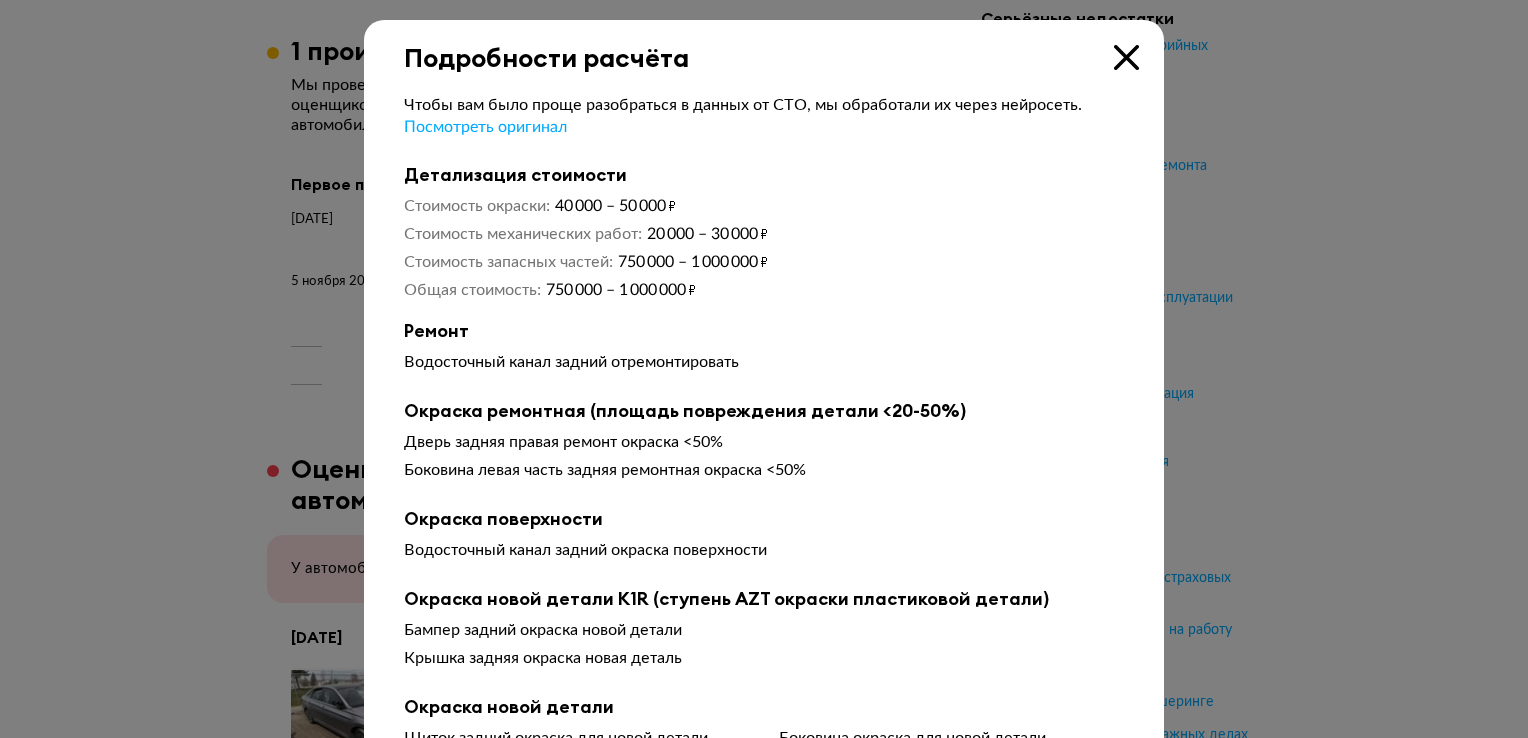 click at bounding box center (1126, 57) 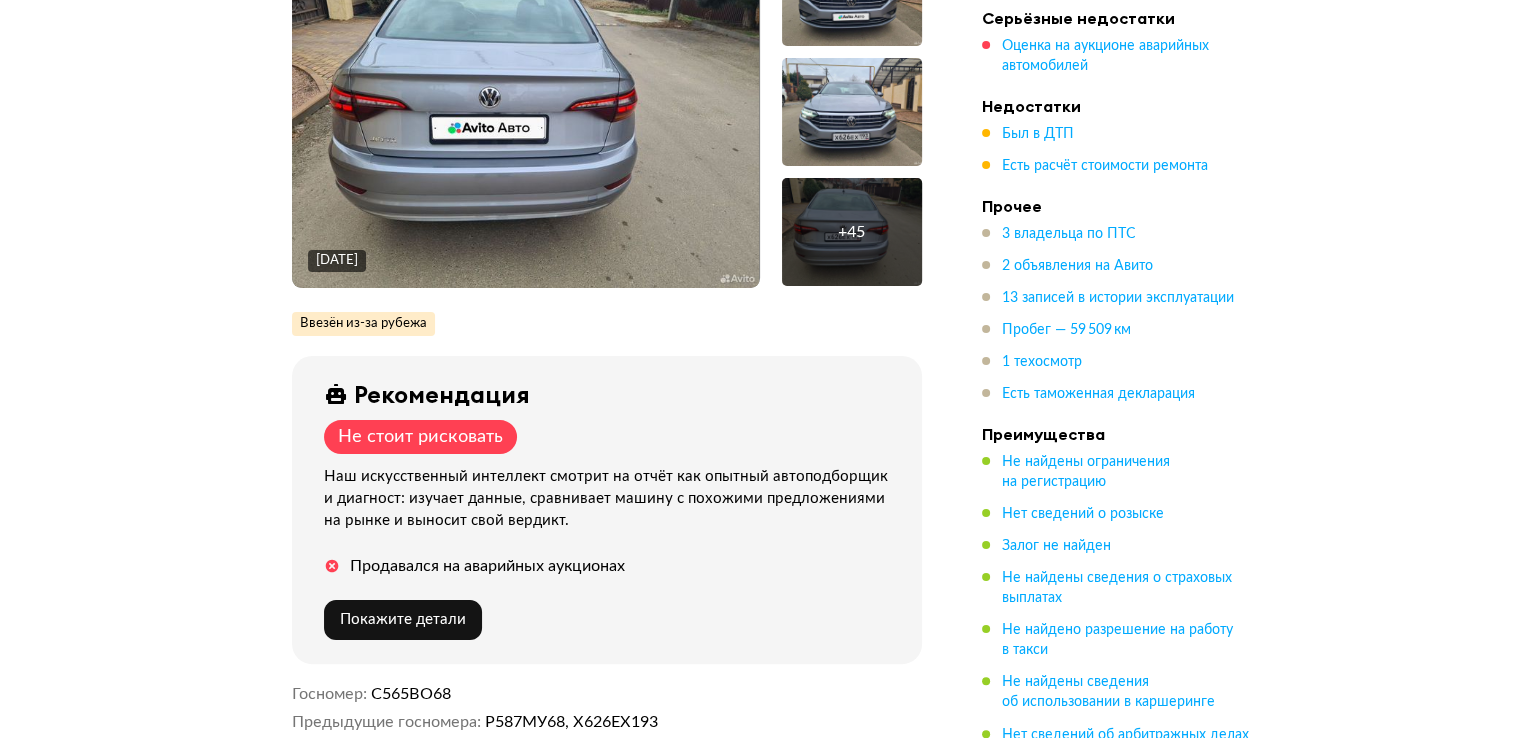 scroll, scrollTop: 259, scrollLeft: 0, axis: vertical 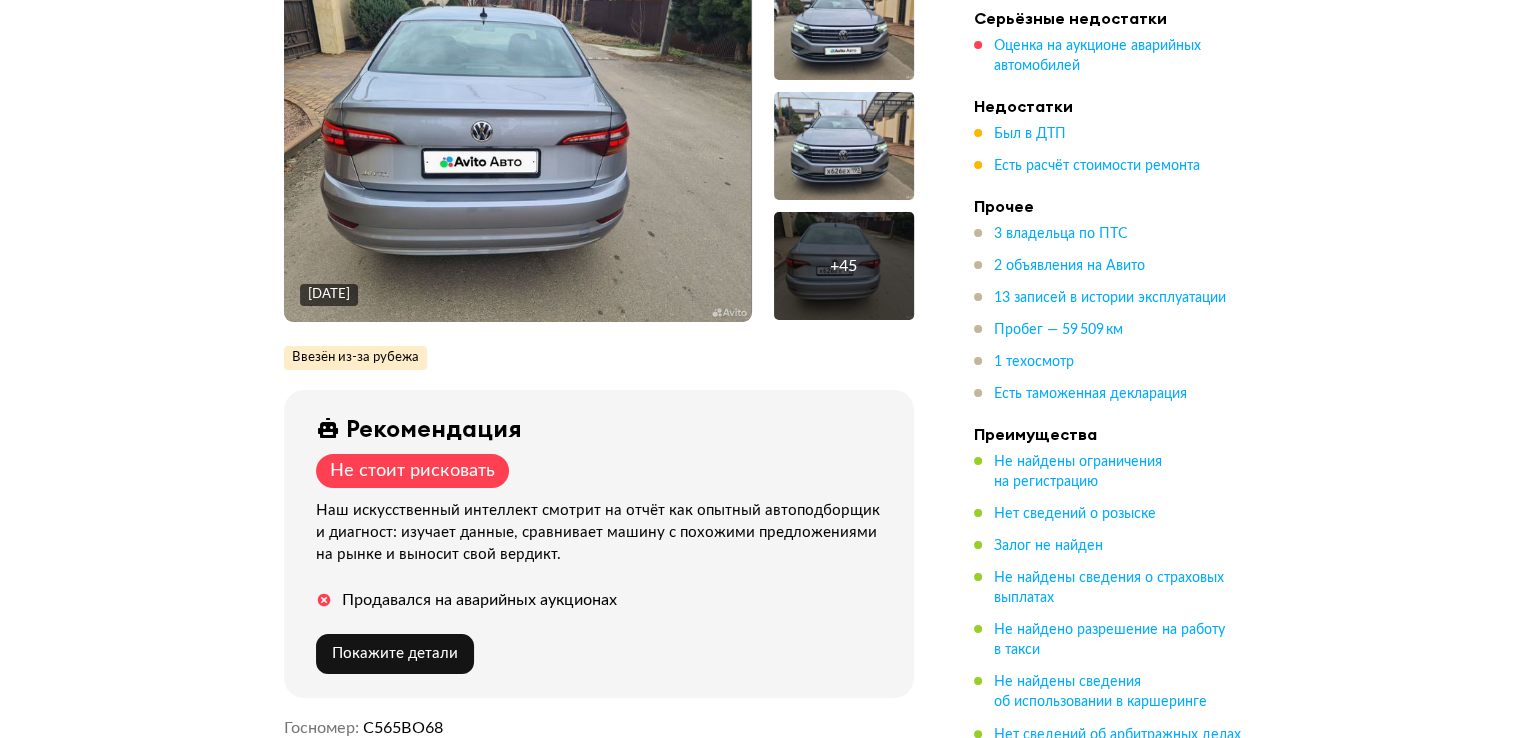 click at bounding box center (517, 147) 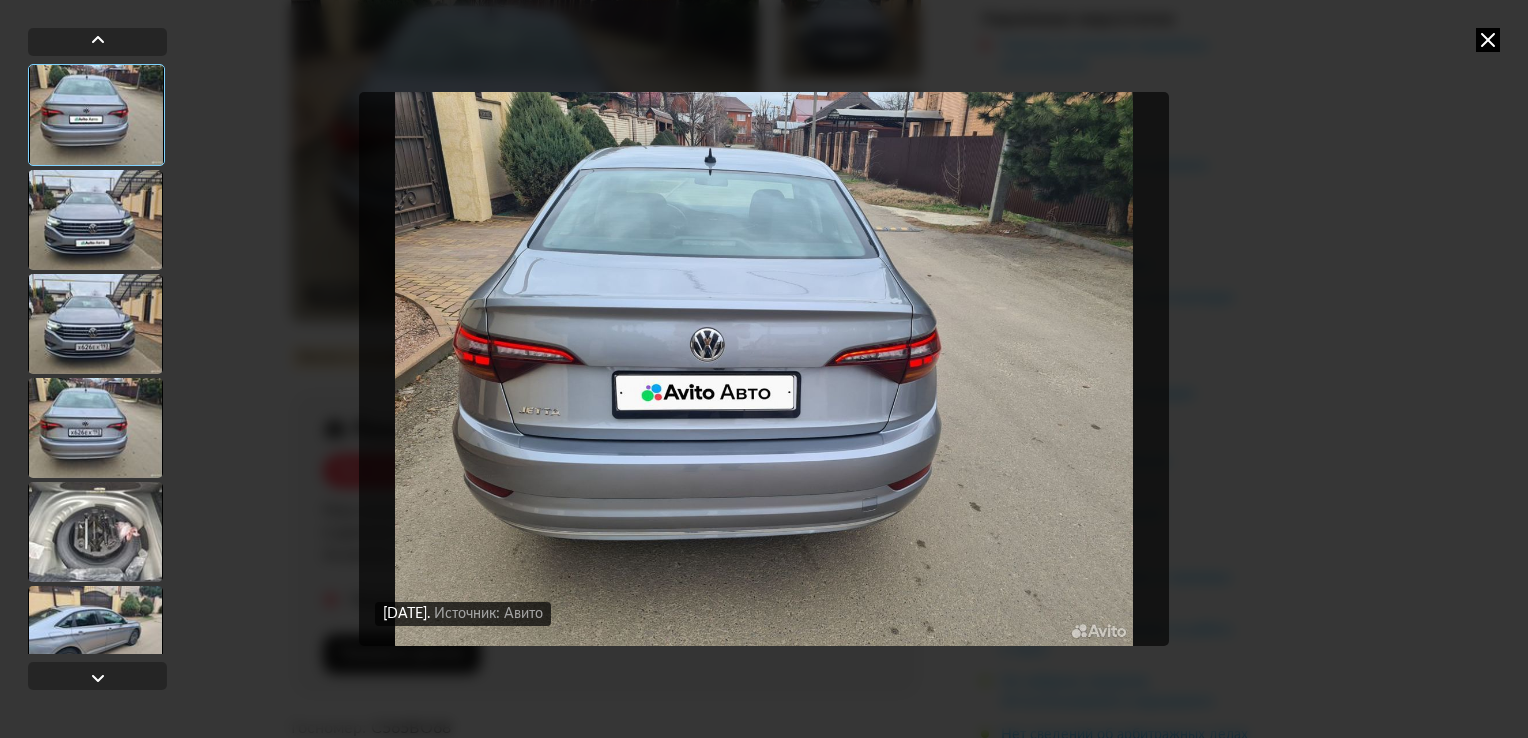 click at bounding box center (95, 220) 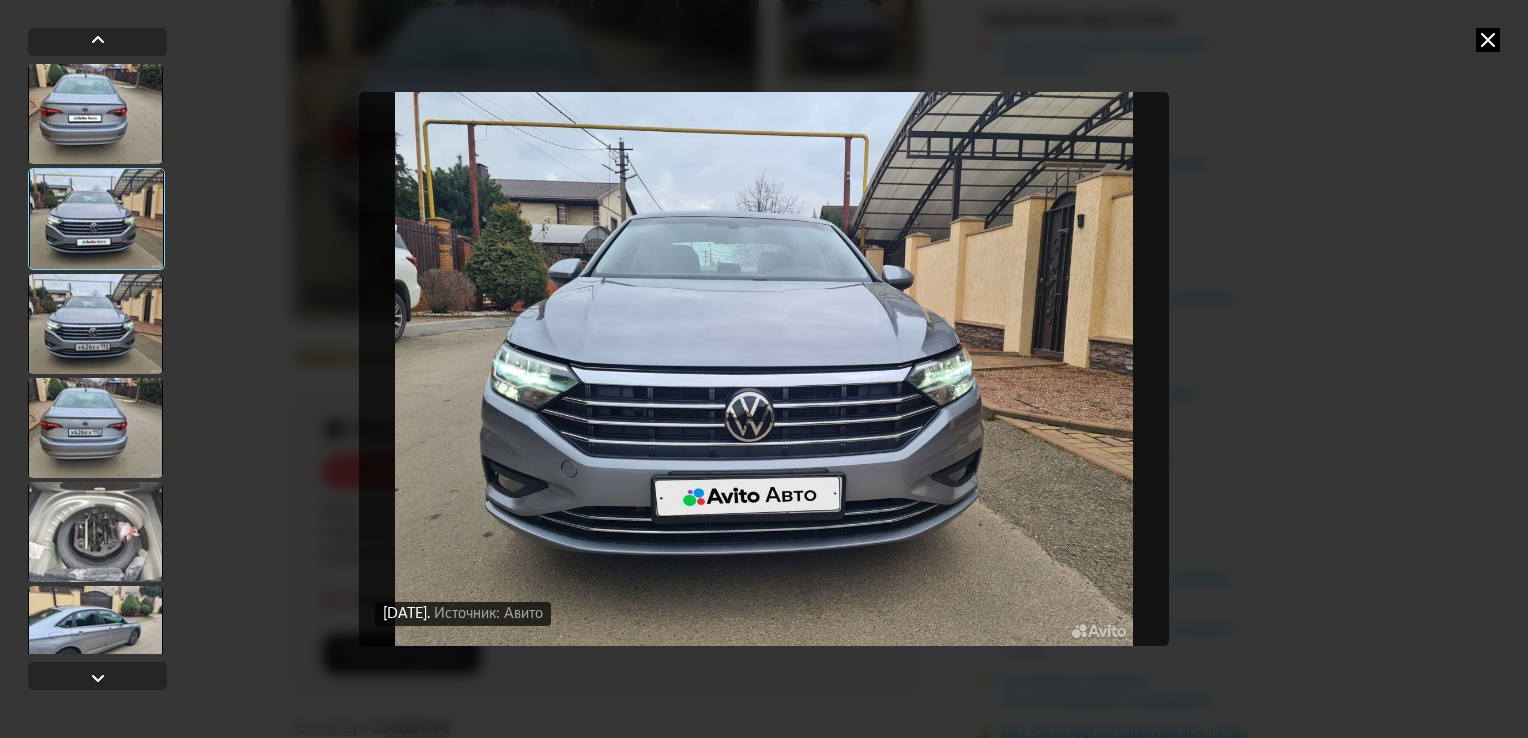 click at bounding box center [95, 324] 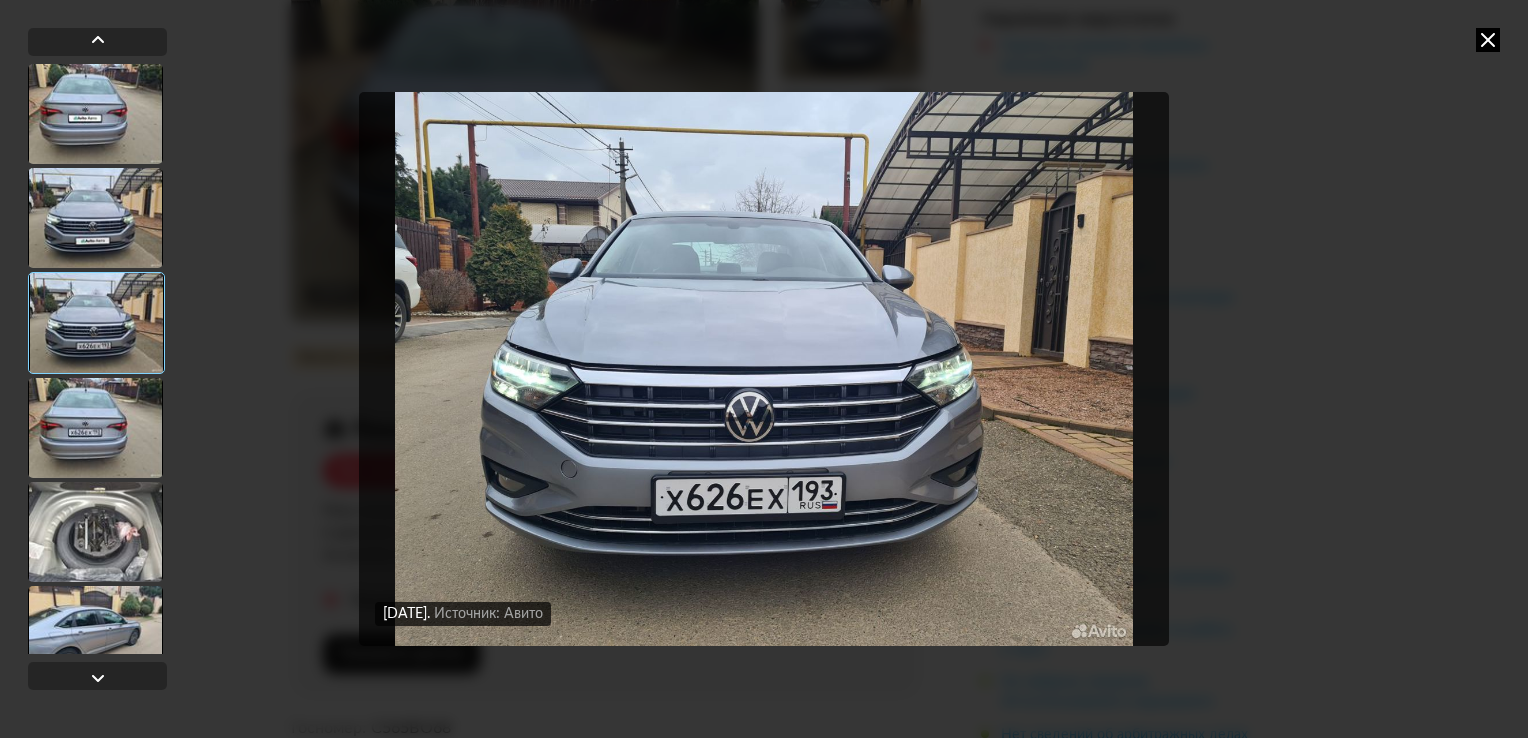 click at bounding box center (95, 428) 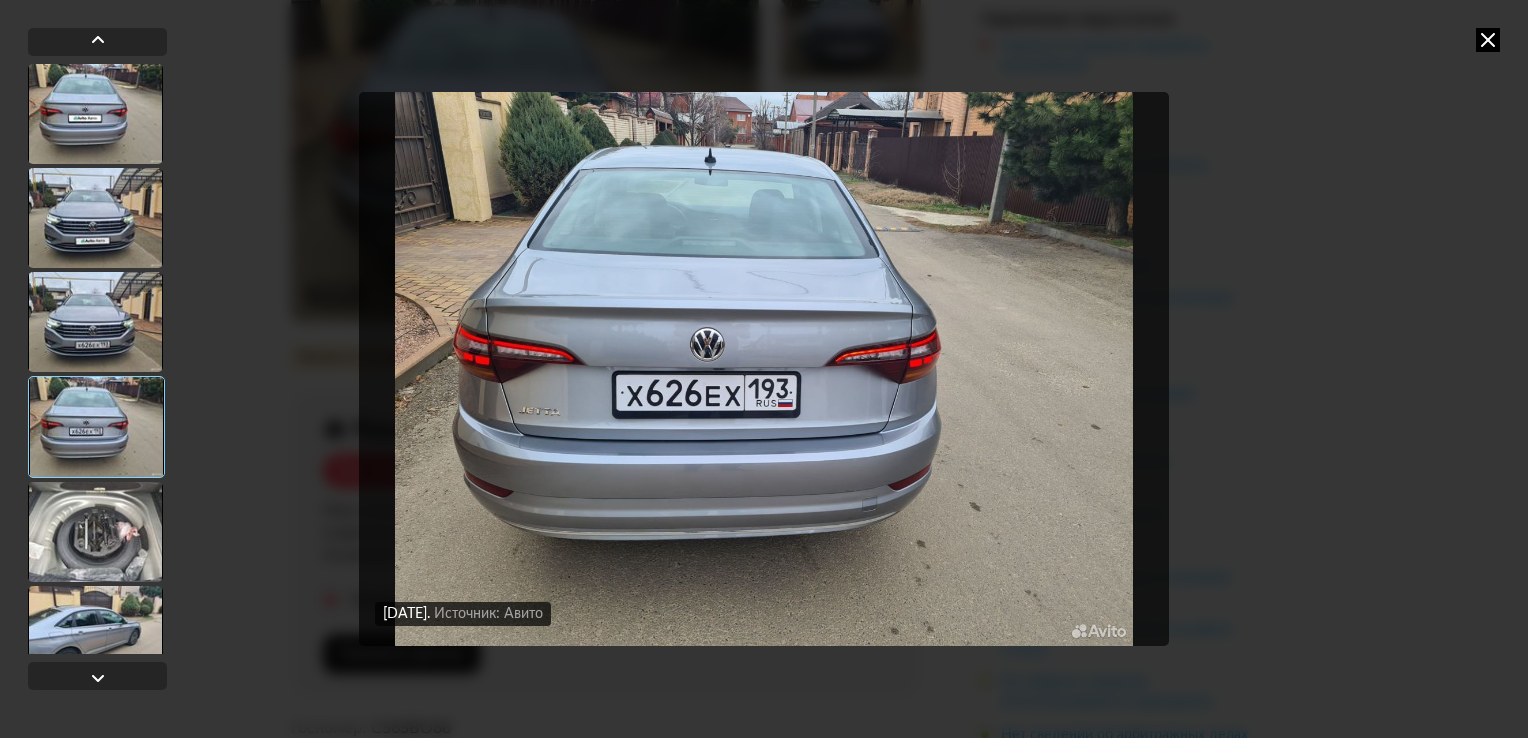 click at bounding box center [95, 532] 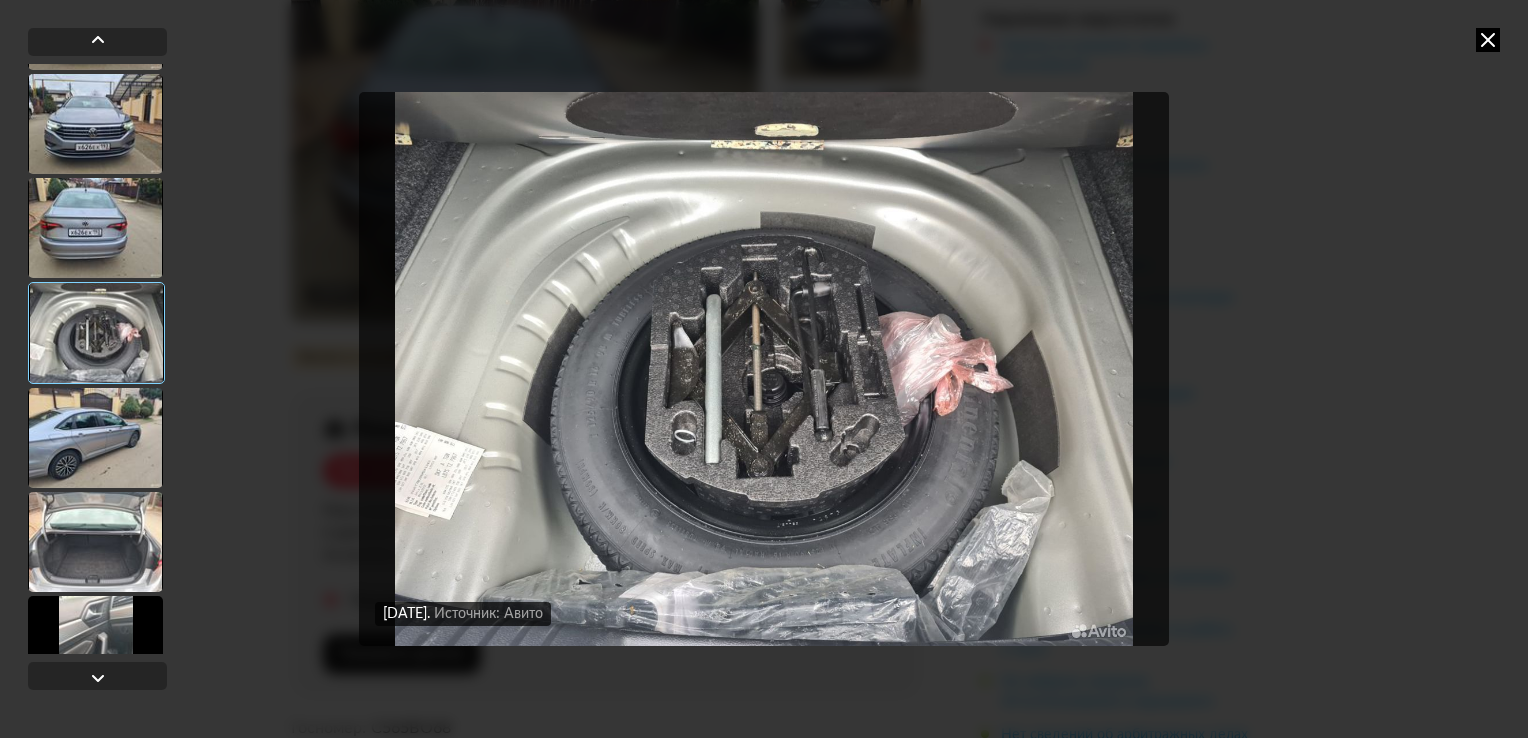 scroll, scrollTop: 200, scrollLeft: 0, axis: vertical 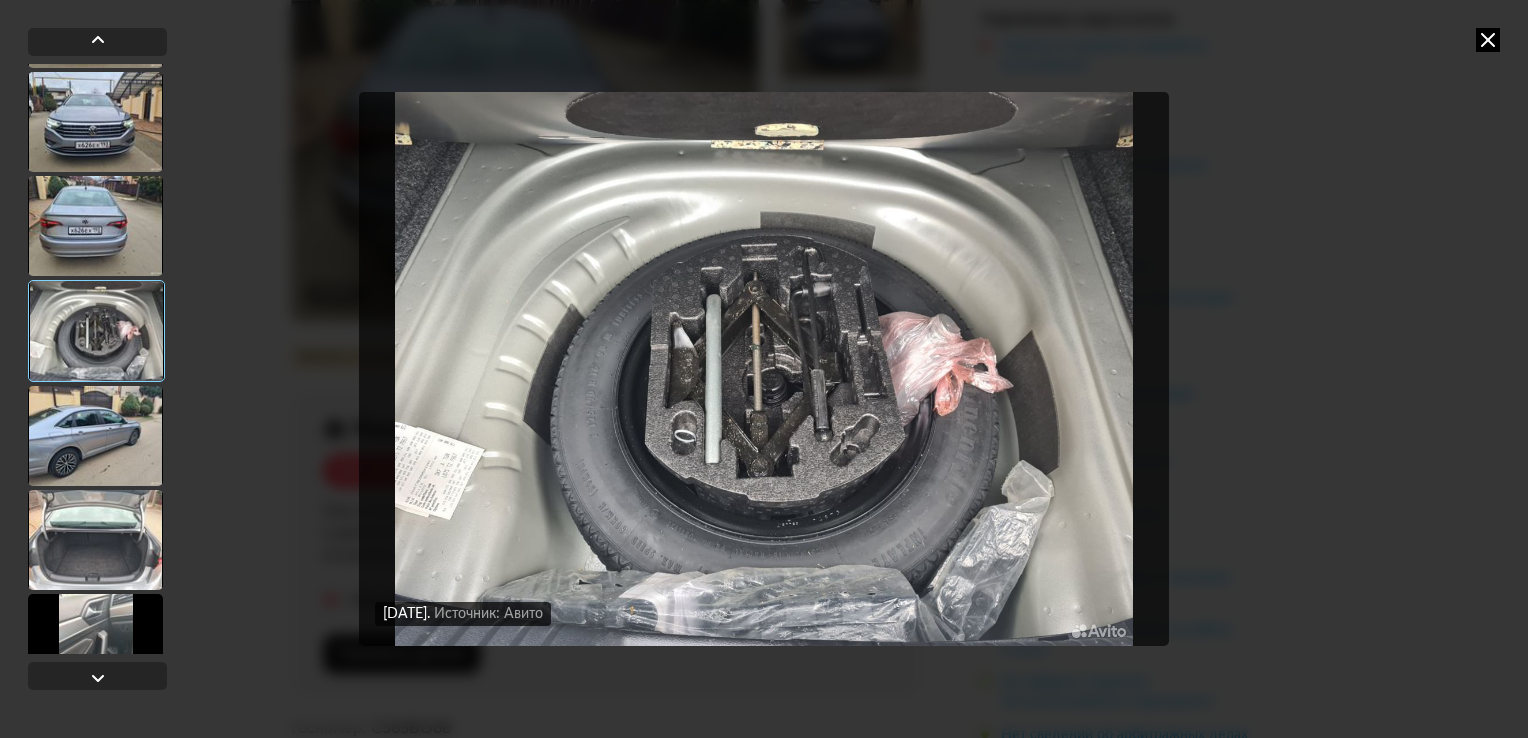 click at bounding box center (95, 436) 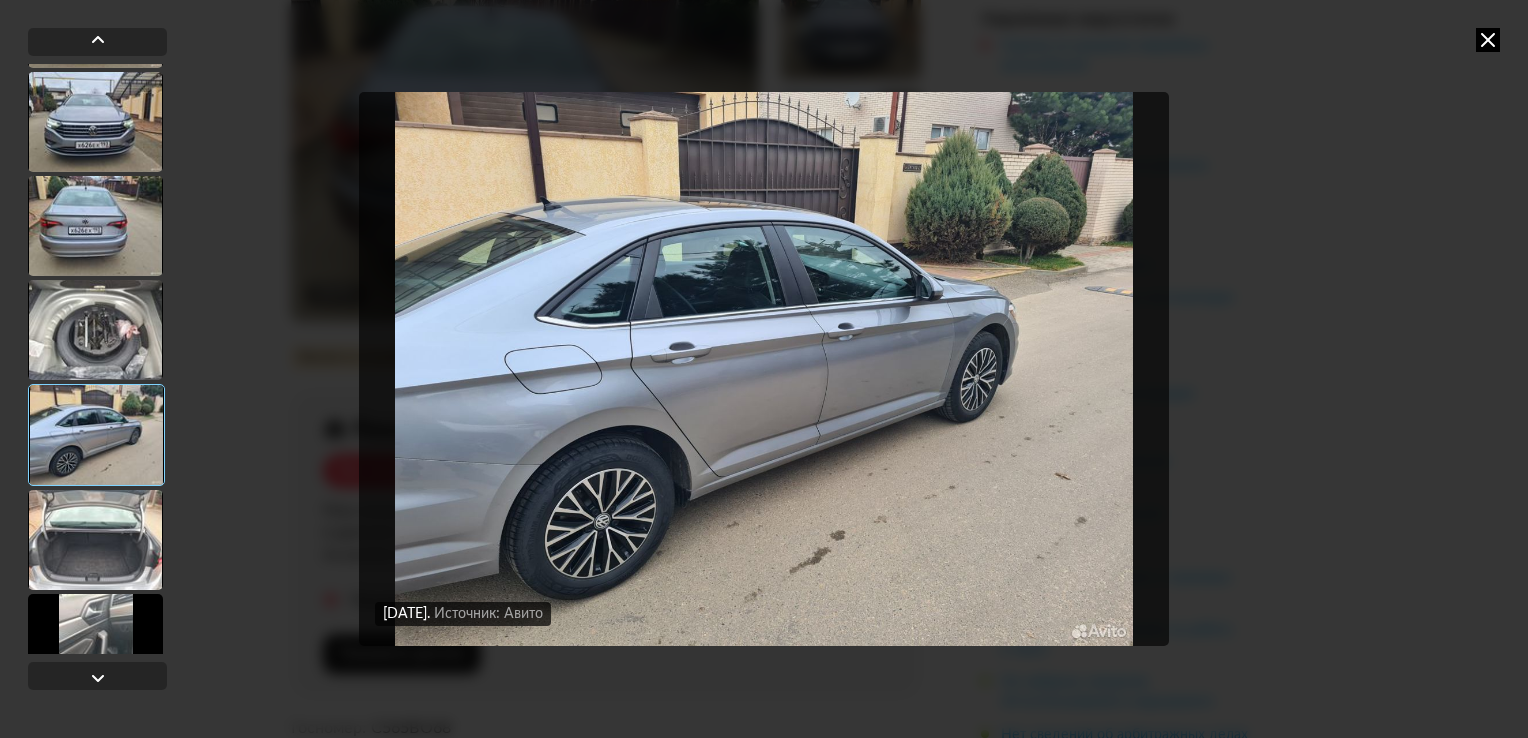click at bounding box center (764, 369) 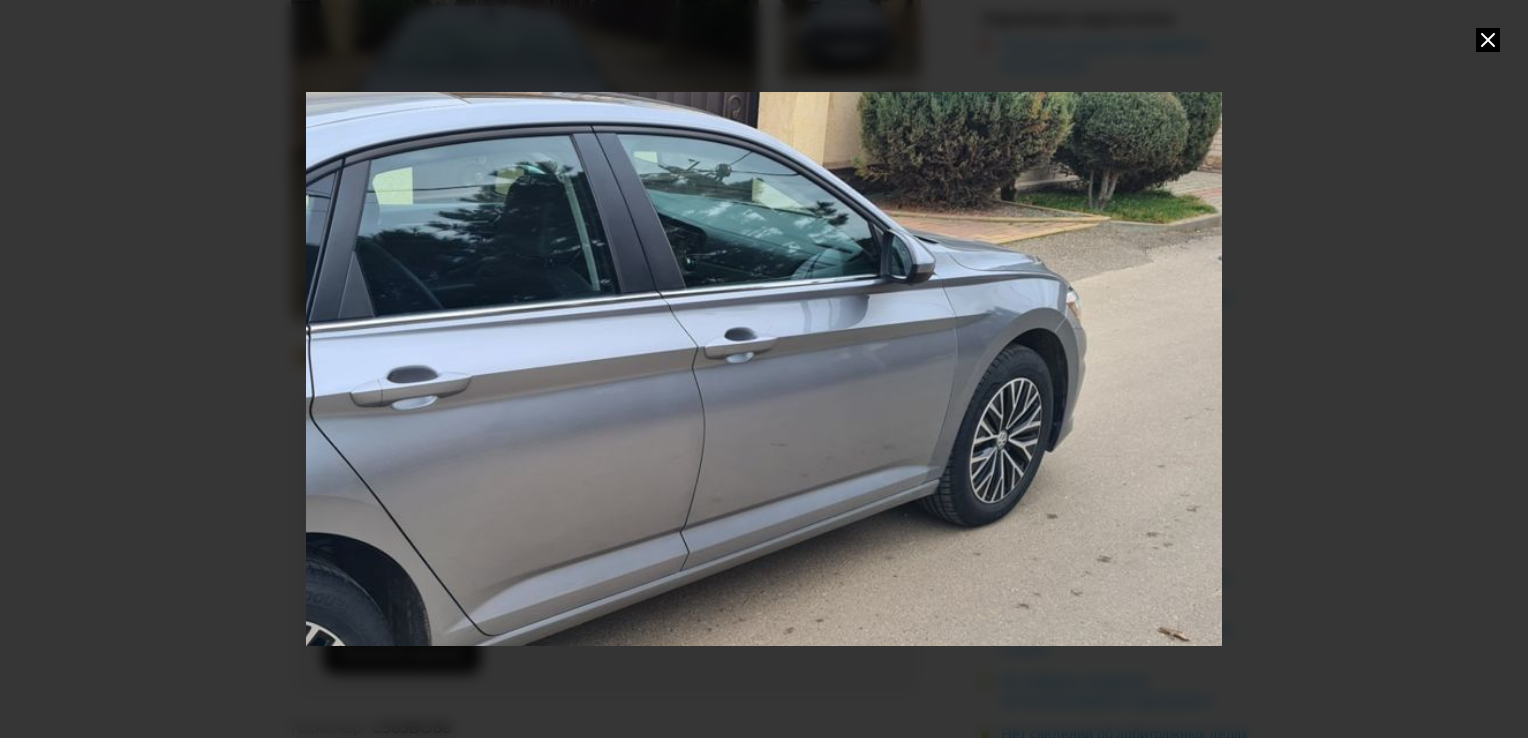 drag, startPoint x: 1112, startPoint y: 278, endPoint x: 929, endPoint y: 329, distance: 189.97368 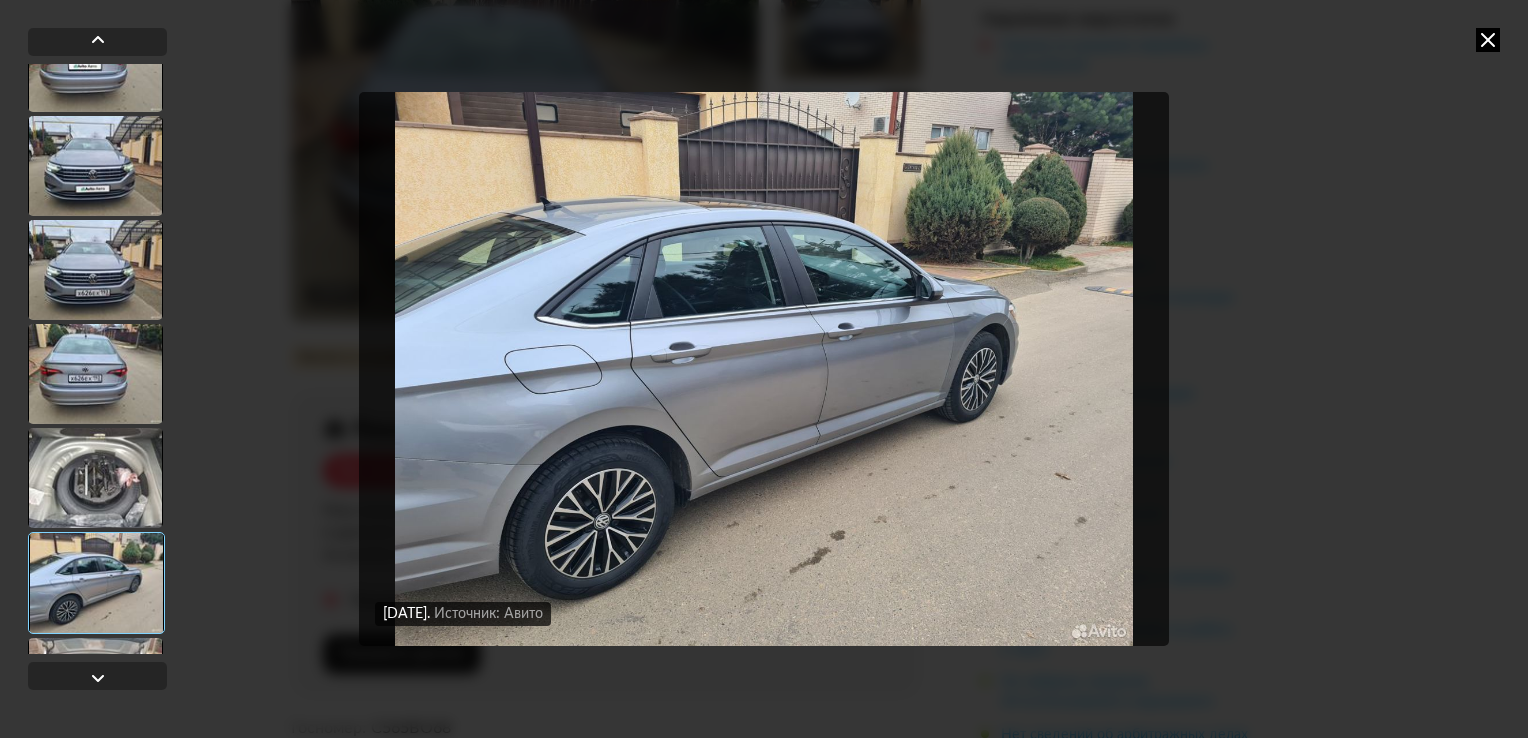 scroll, scrollTop: 100, scrollLeft: 0, axis: vertical 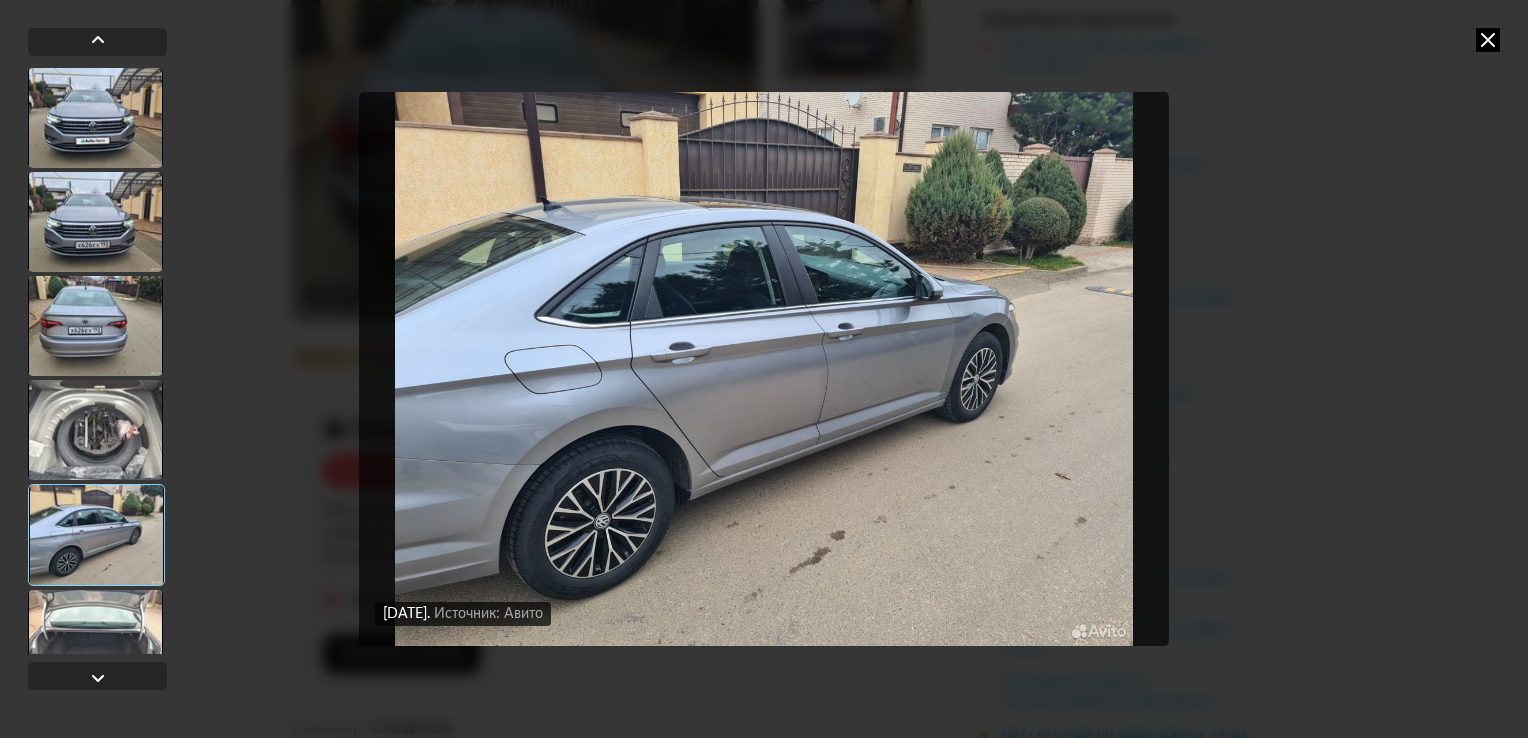 click at bounding box center (95, 430) 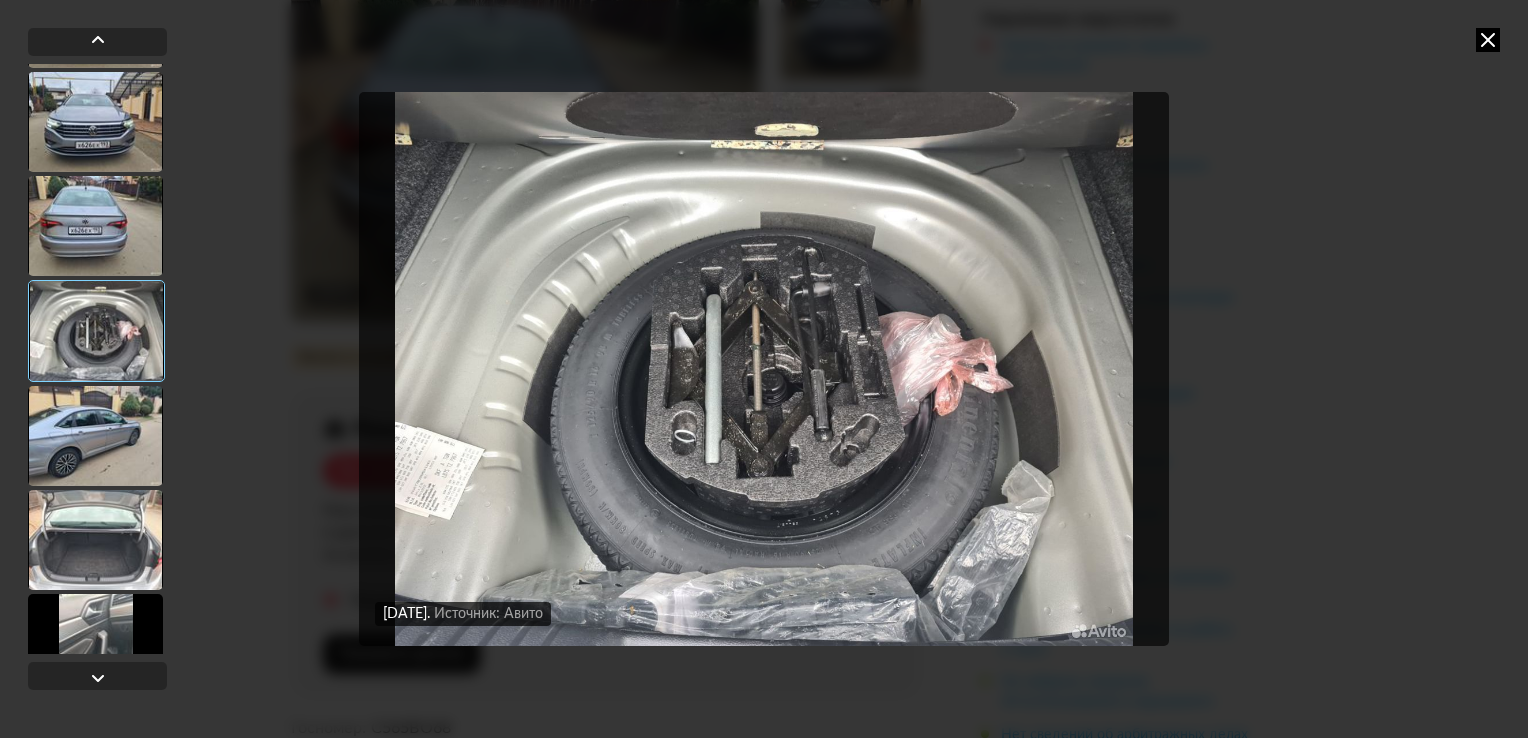 scroll, scrollTop: 400, scrollLeft: 0, axis: vertical 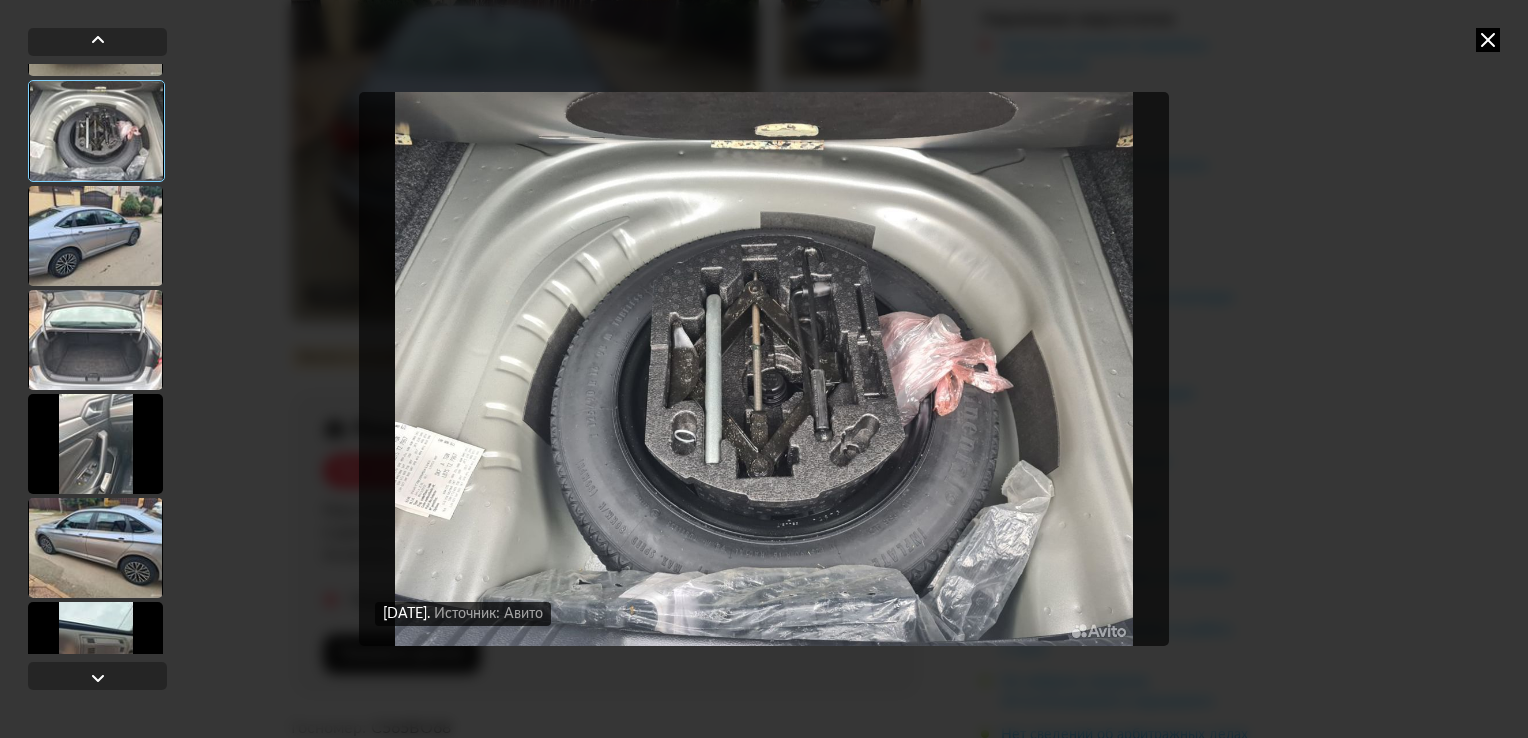 click at bounding box center [95, 444] 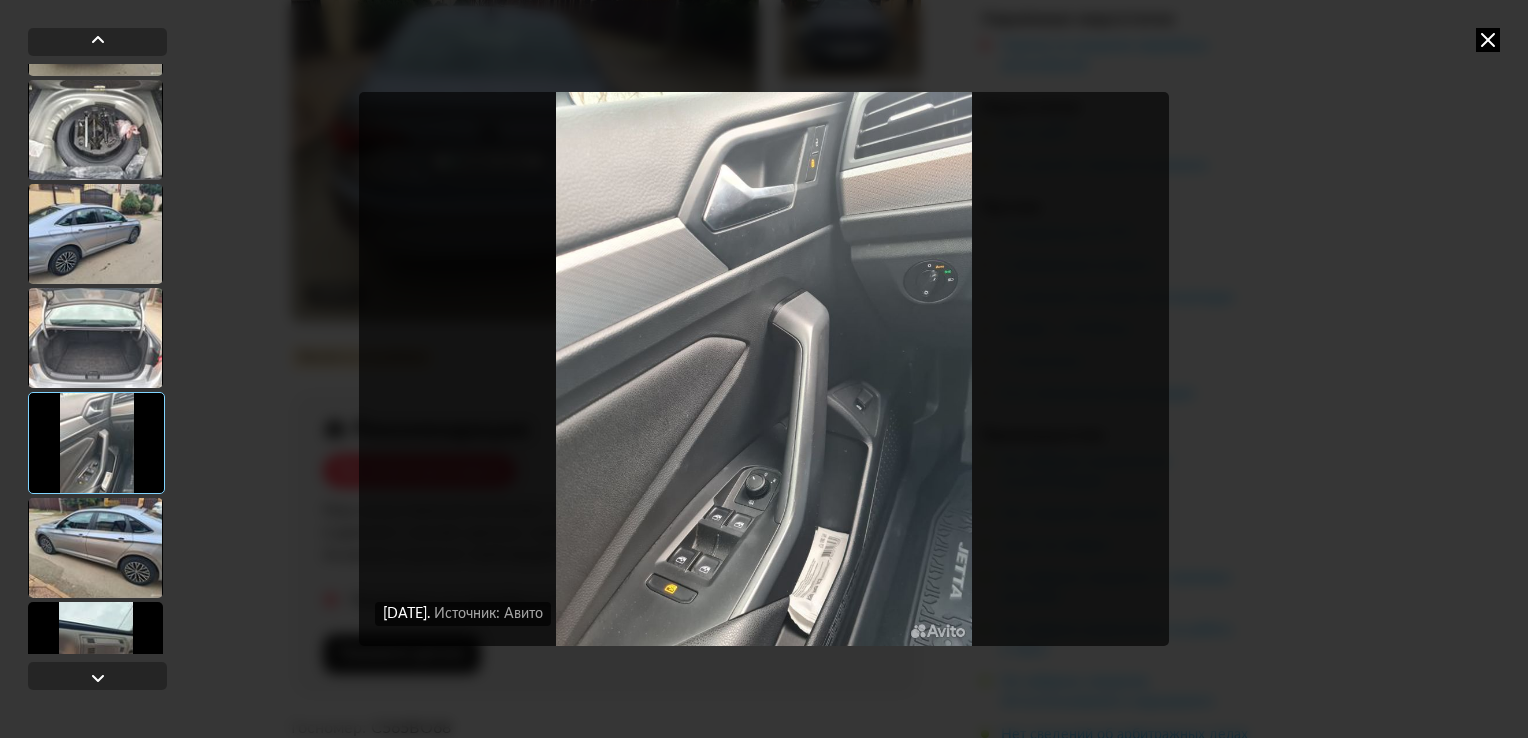 click at bounding box center (95, 548) 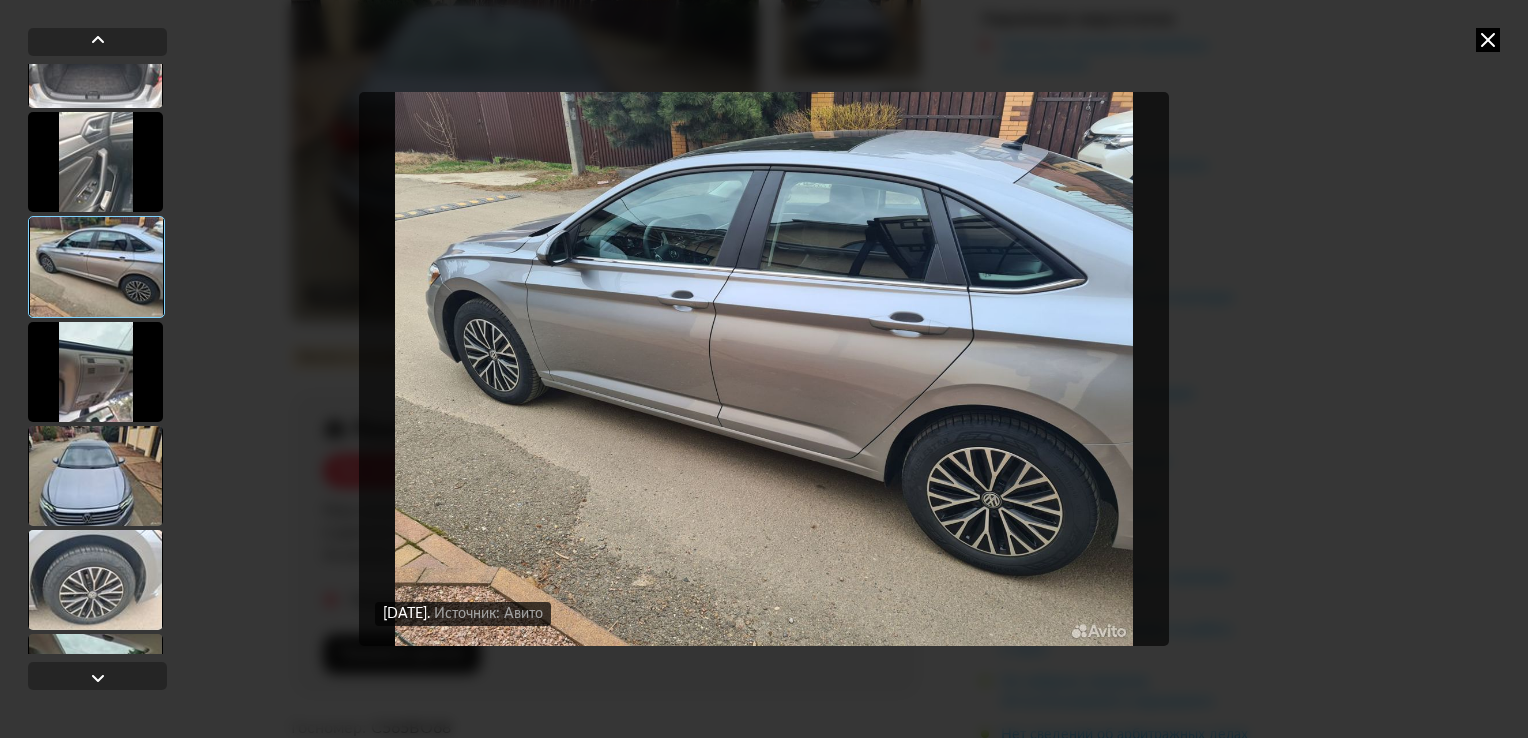 scroll, scrollTop: 800, scrollLeft: 0, axis: vertical 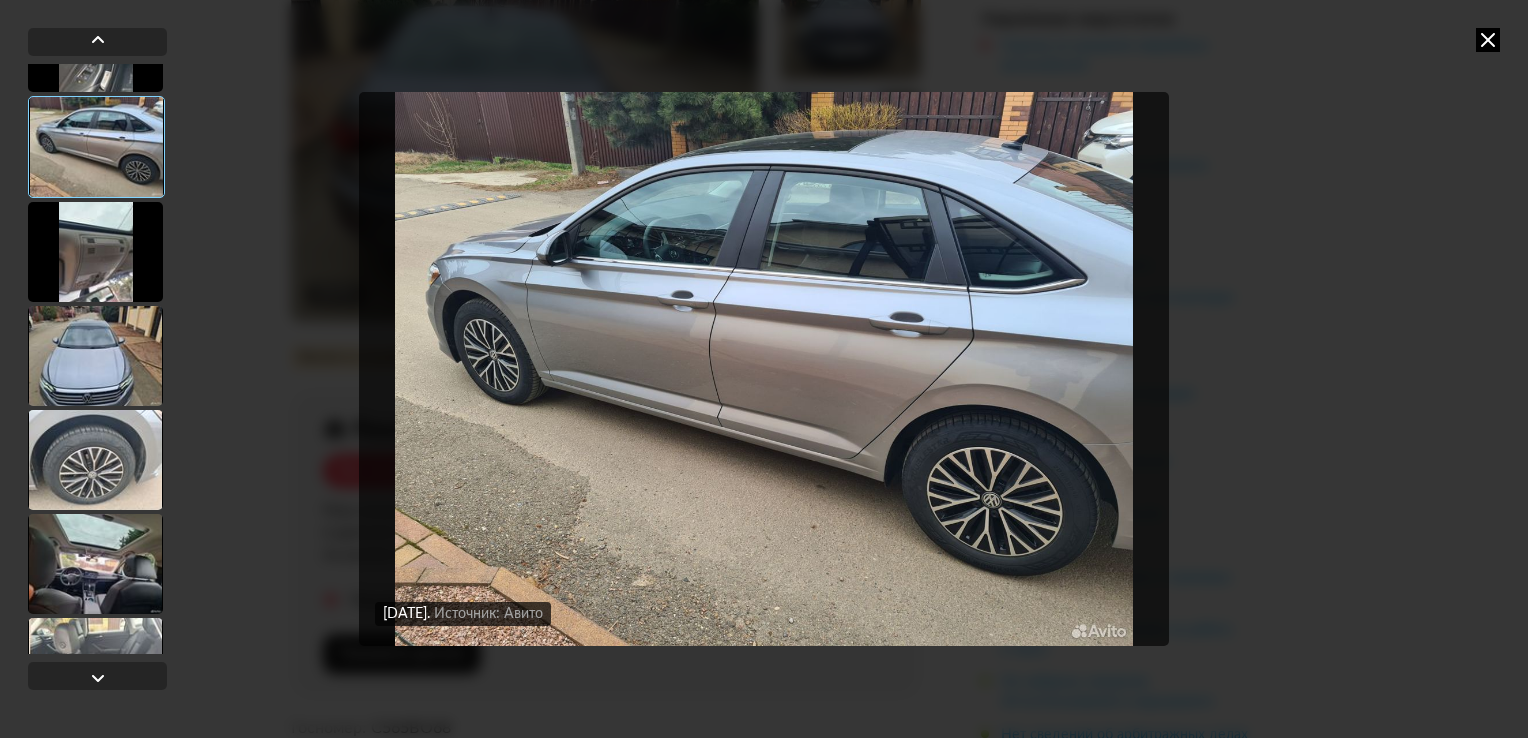 click at bounding box center [95, 252] 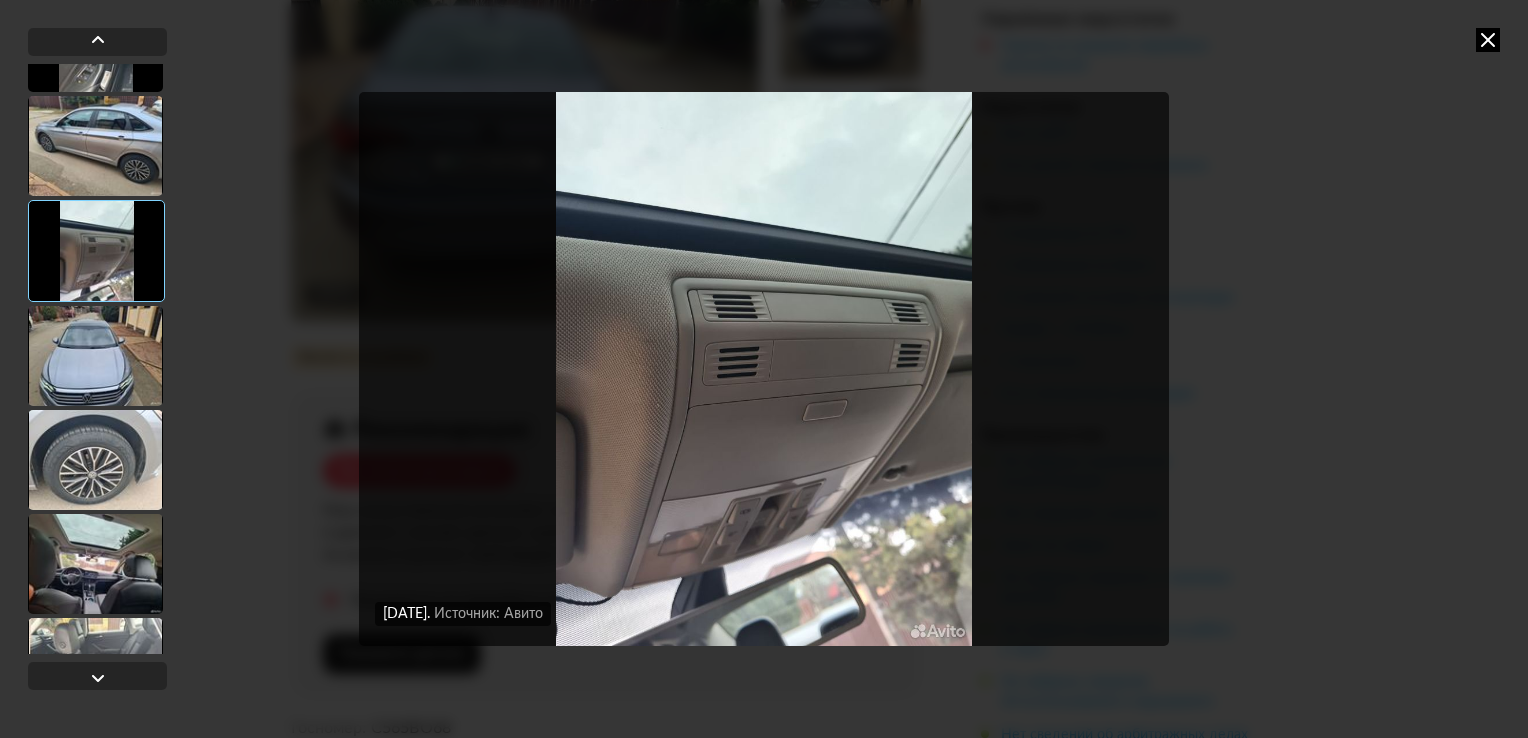 click at bounding box center [95, 356] 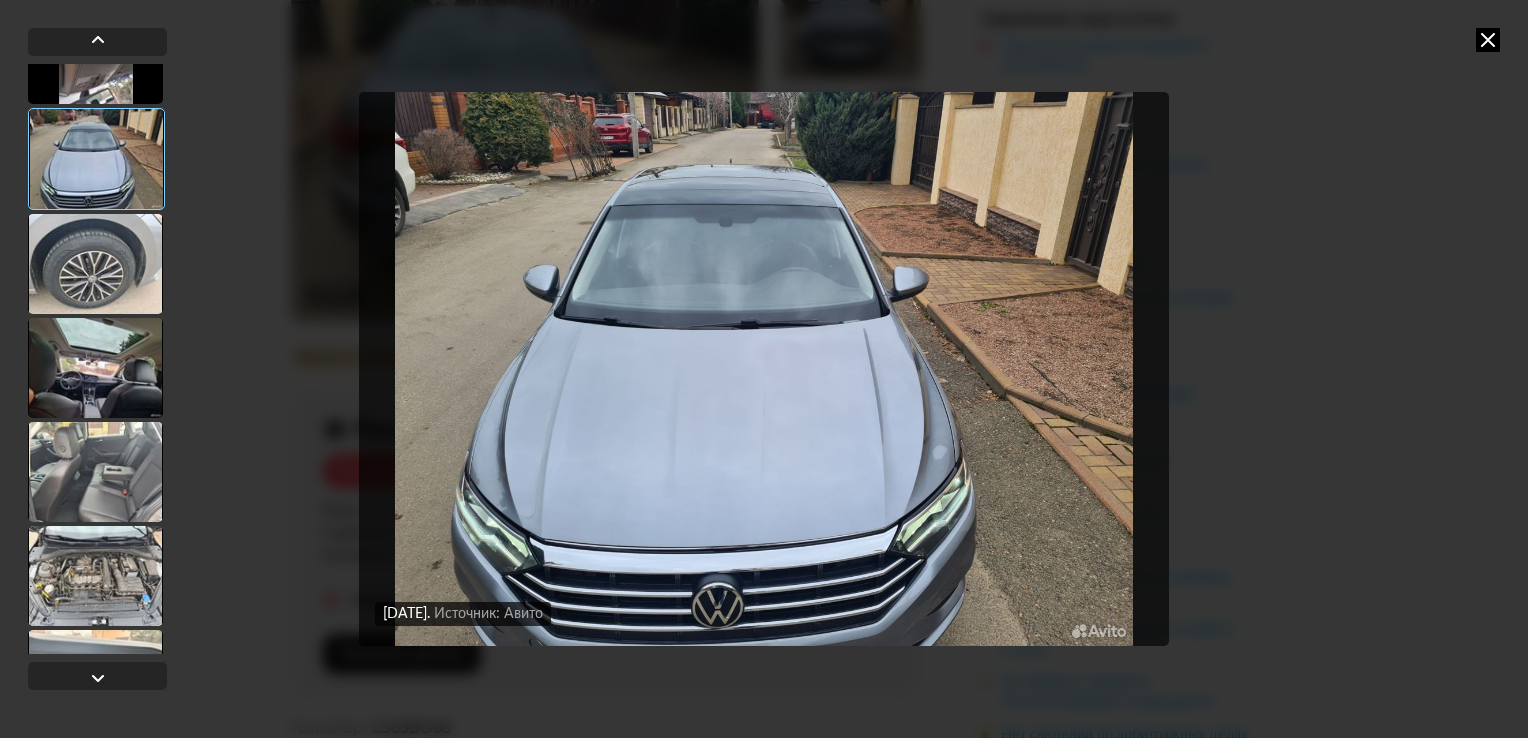 scroll, scrollTop: 1000, scrollLeft: 0, axis: vertical 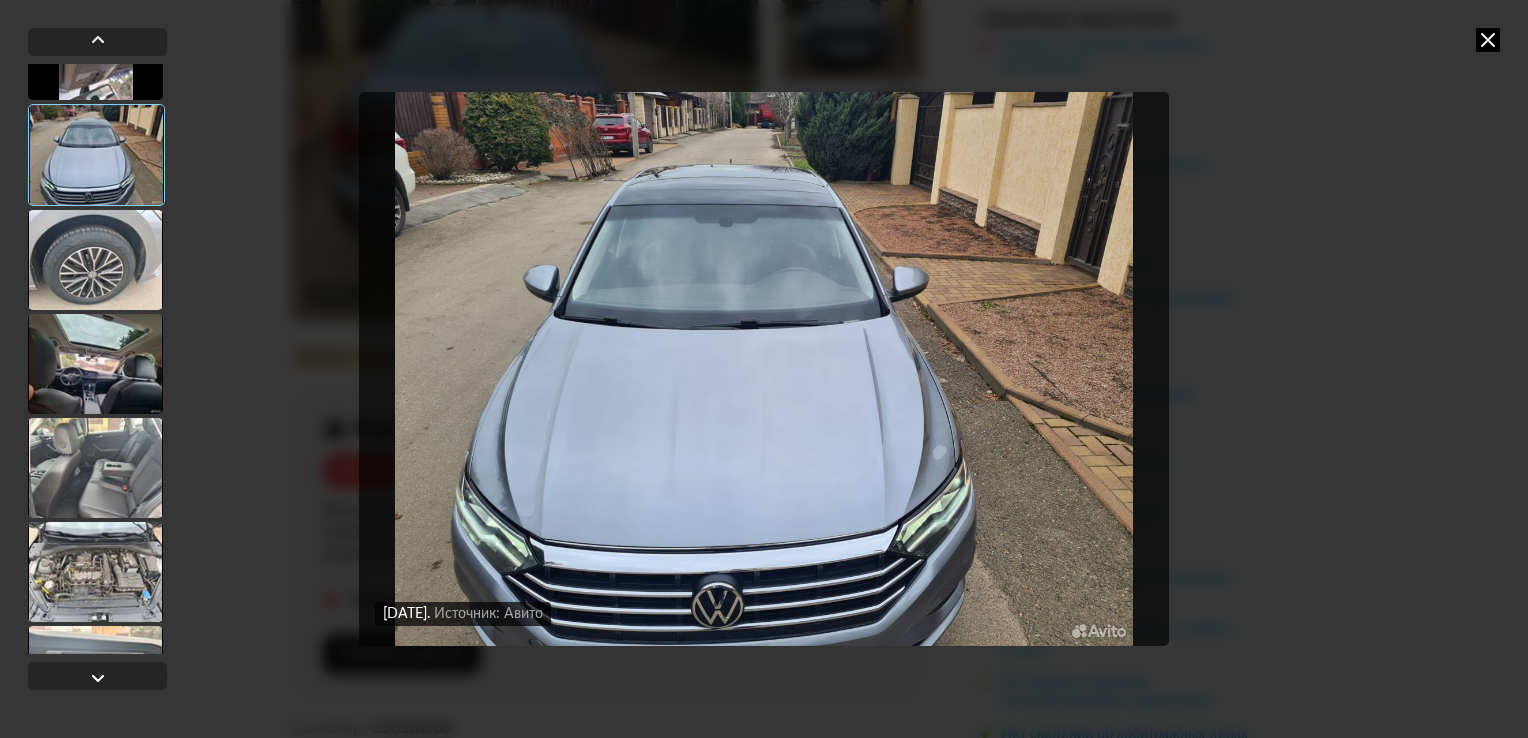 click at bounding box center (95, 364) 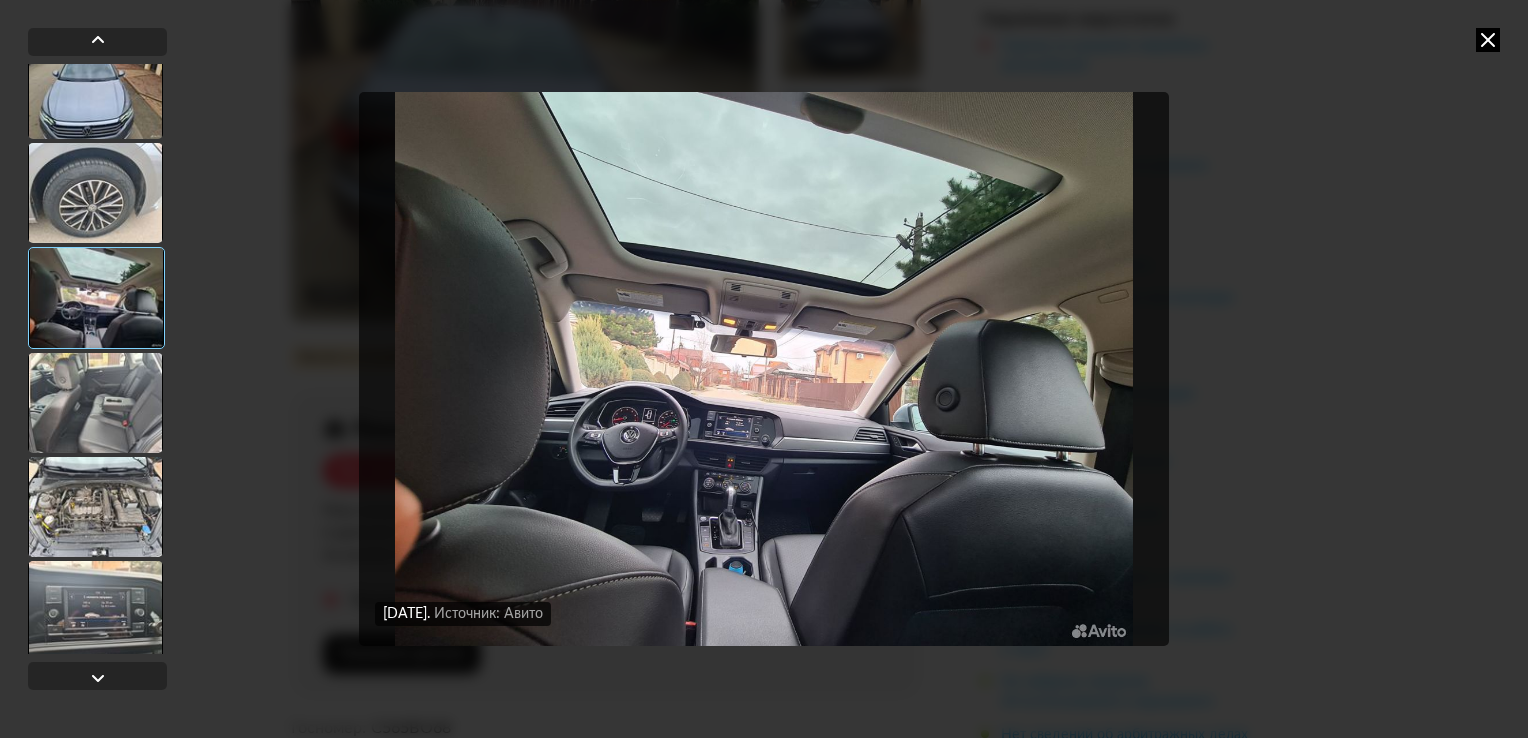 scroll, scrollTop: 1100, scrollLeft: 0, axis: vertical 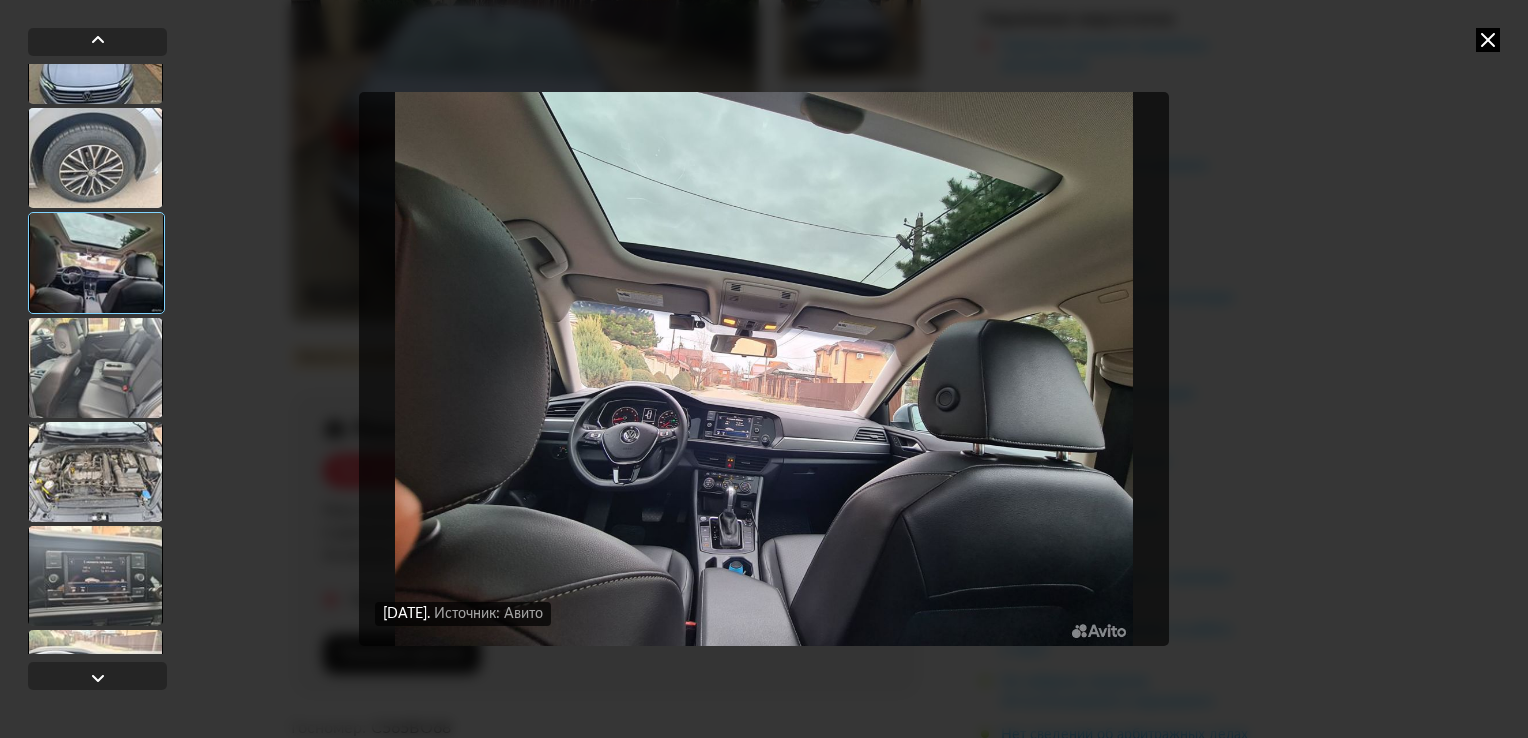 click at bounding box center [95, 368] 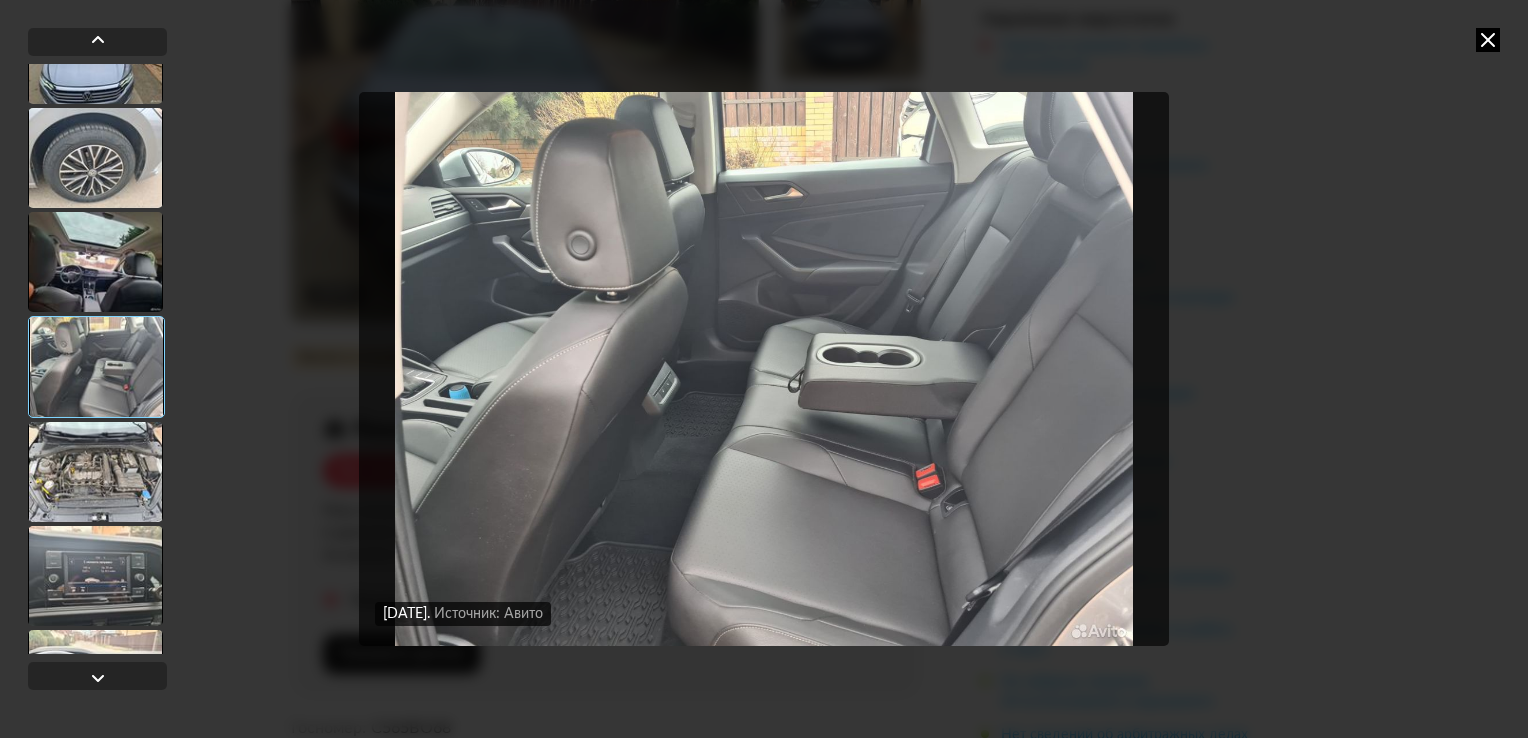 click at bounding box center (95, 472) 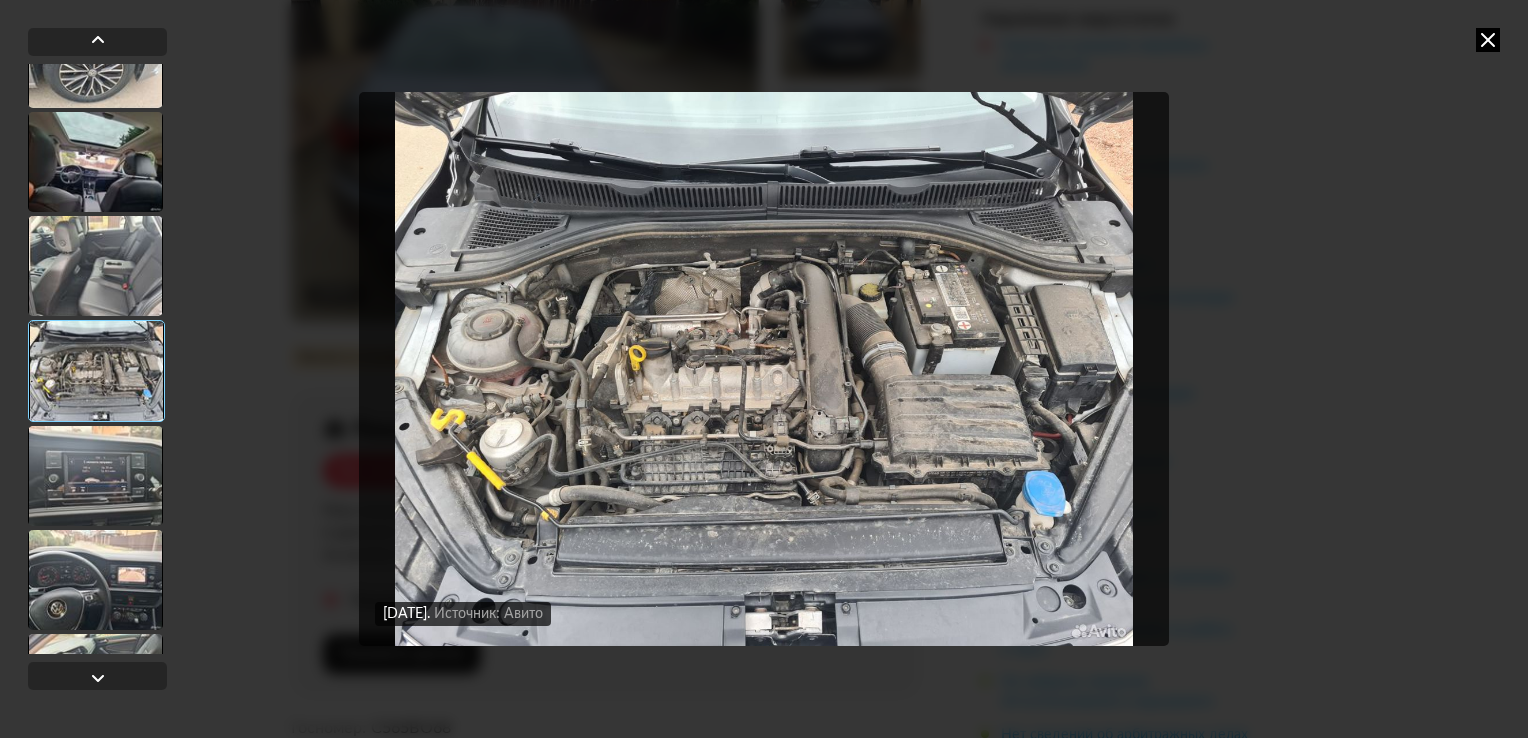 scroll, scrollTop: 1300, scrollLeft: 0, axis: vertical 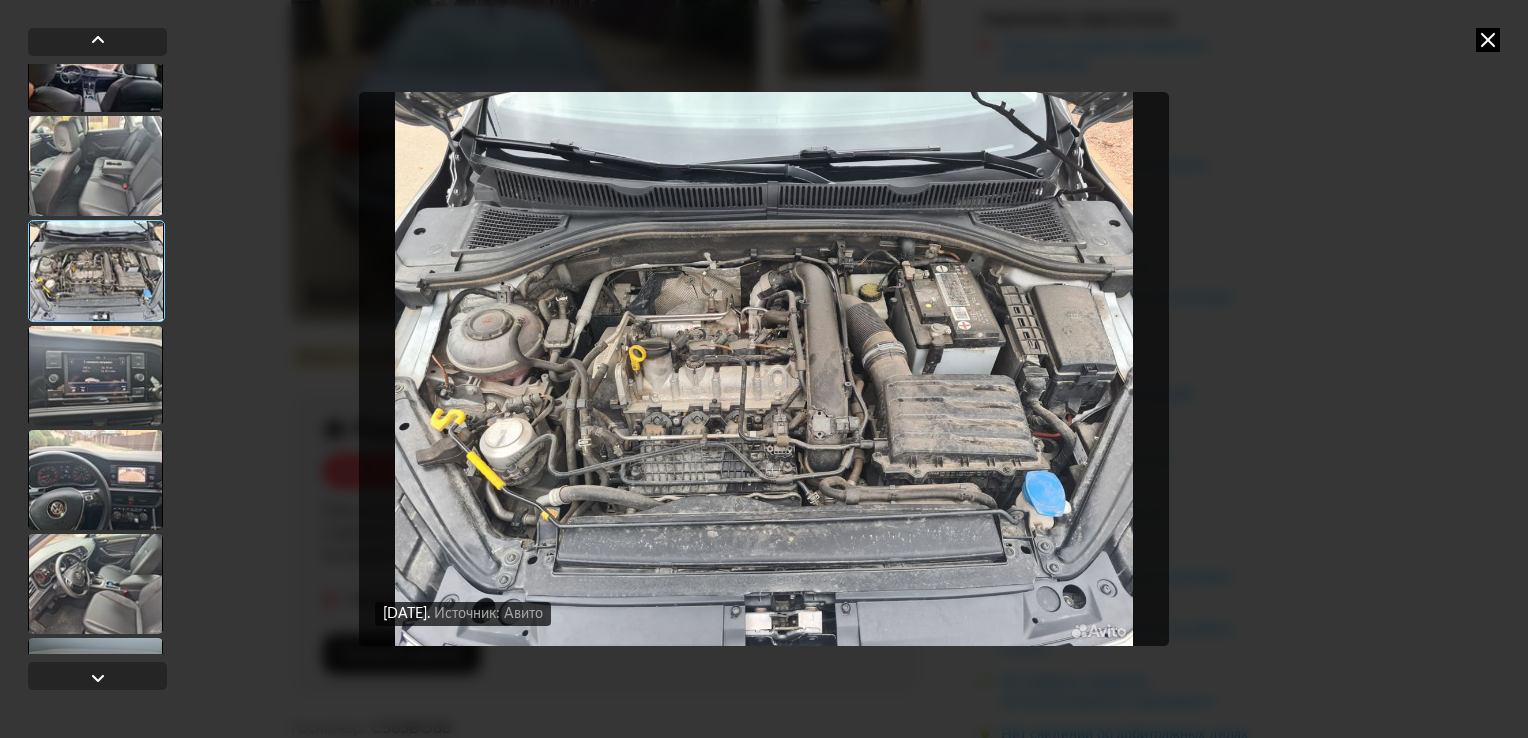 click at bounding box center (95, 376) 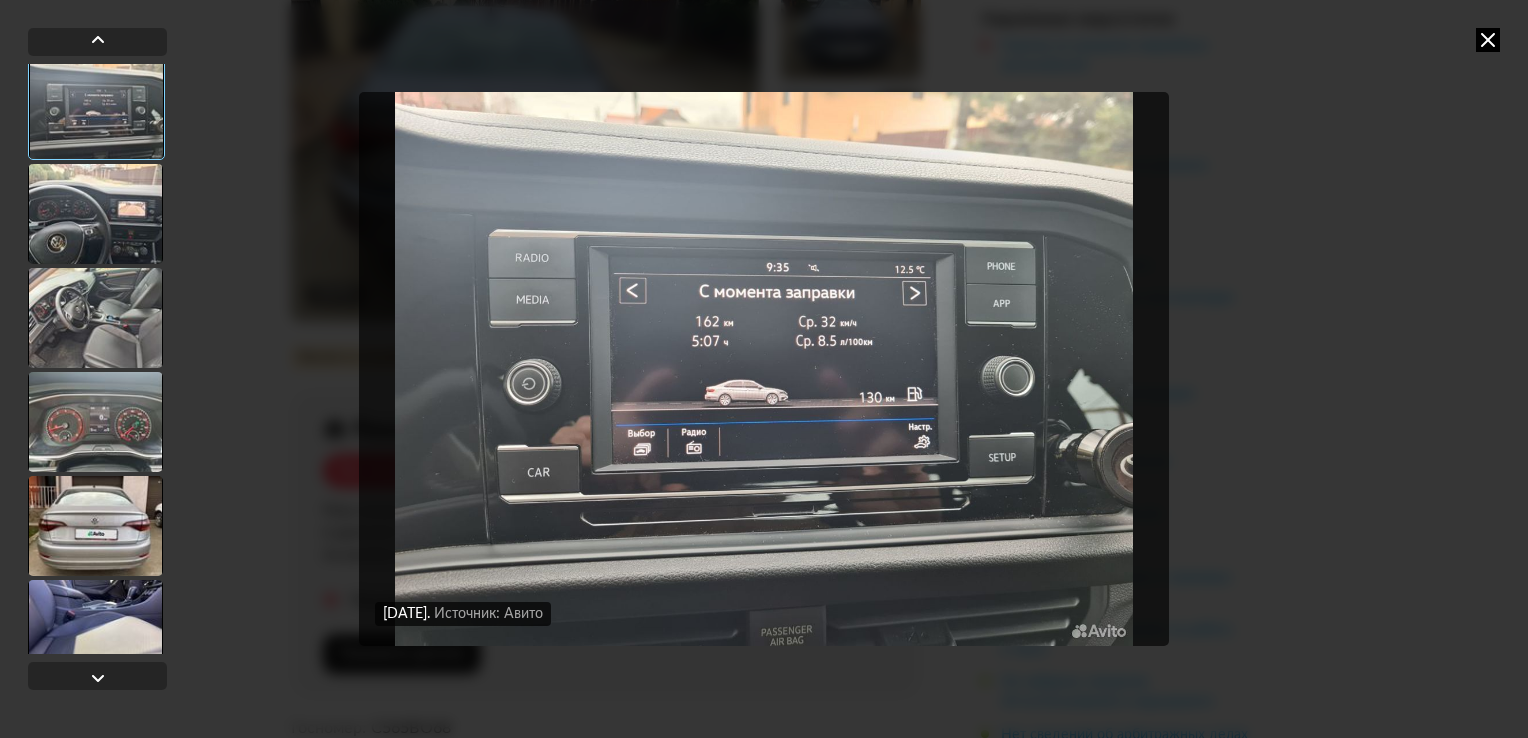 scroll, scrollTop: 1600, scrollLeft: 0, axis: vertical 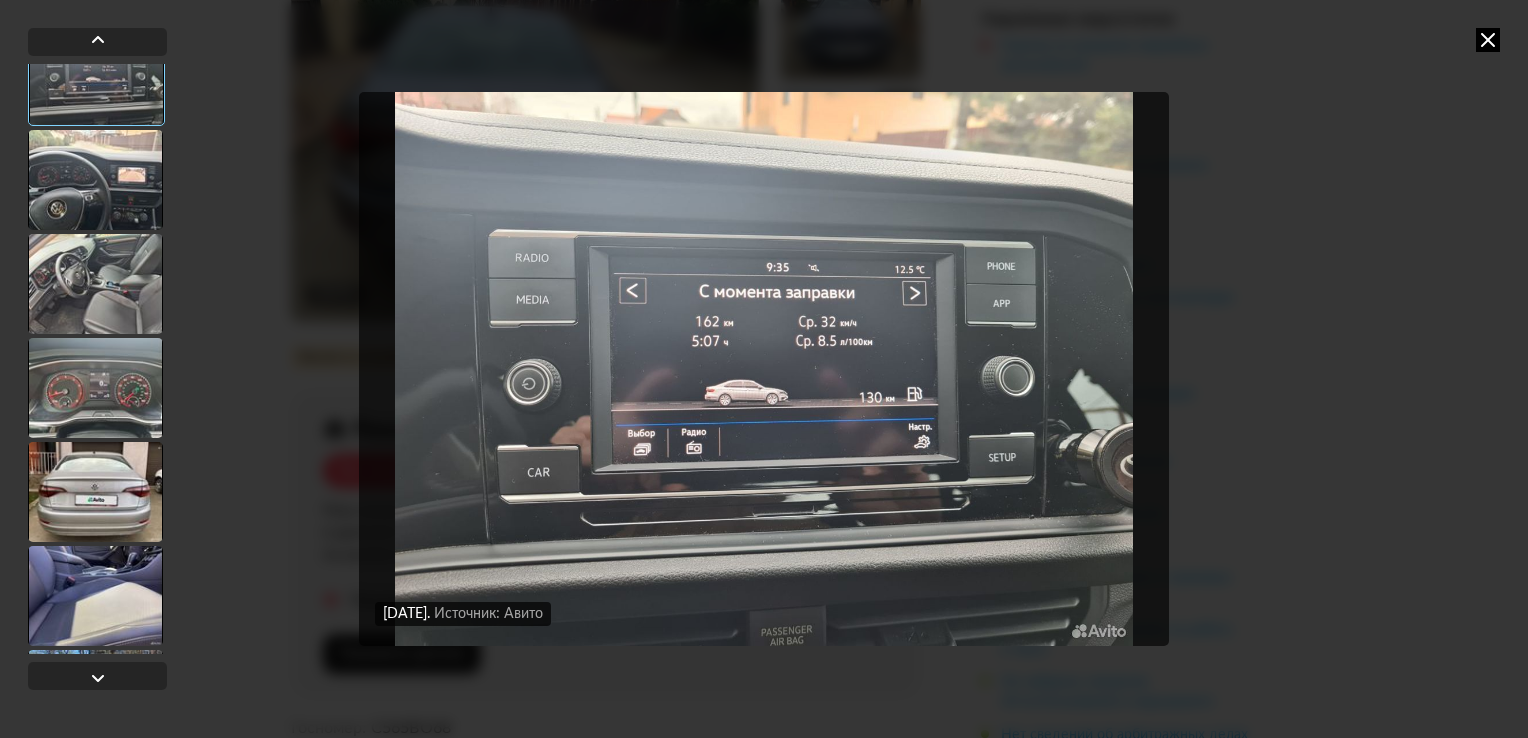 click at bounding box center (95, 388) 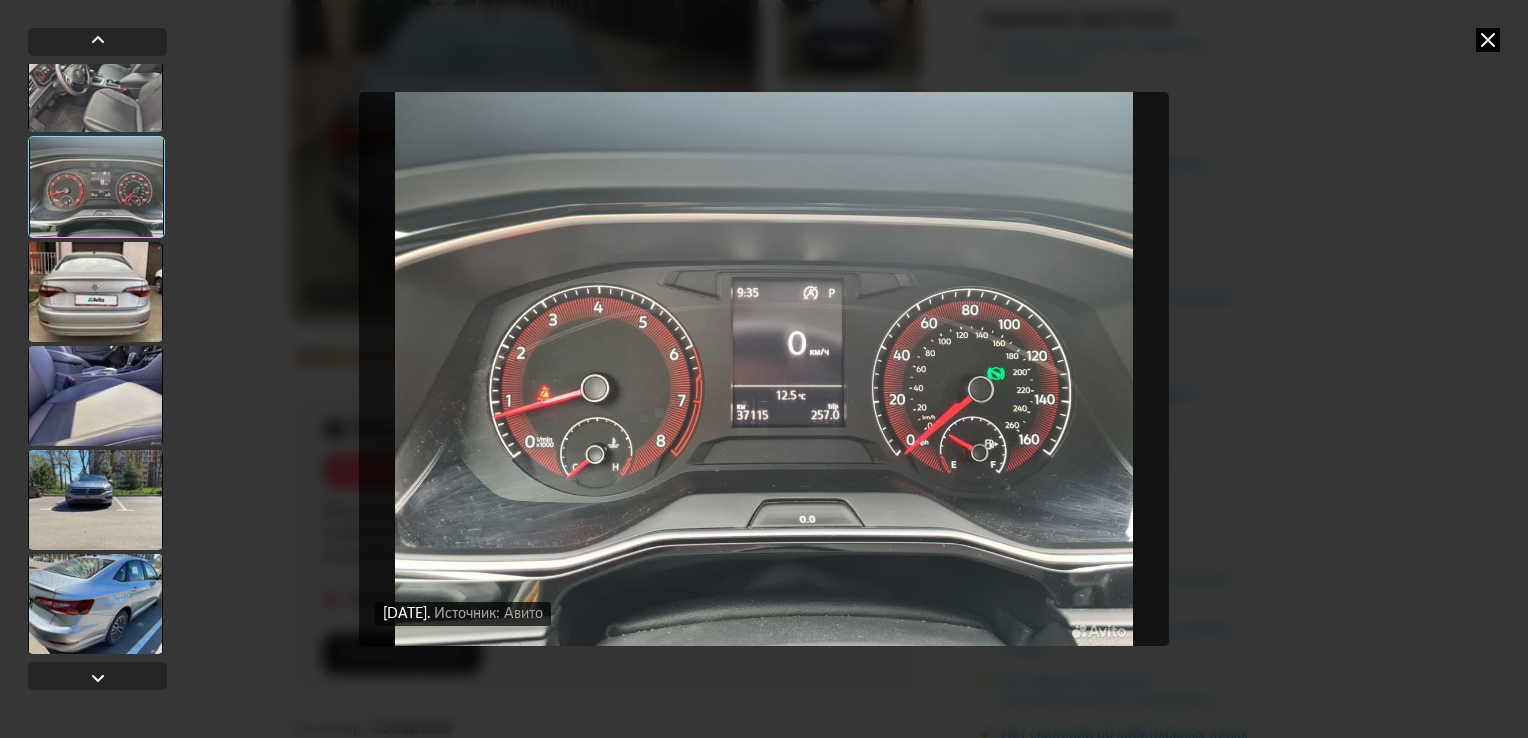 scroll, scrollTop: 1900, scrollLeft: 0, axis: vertical 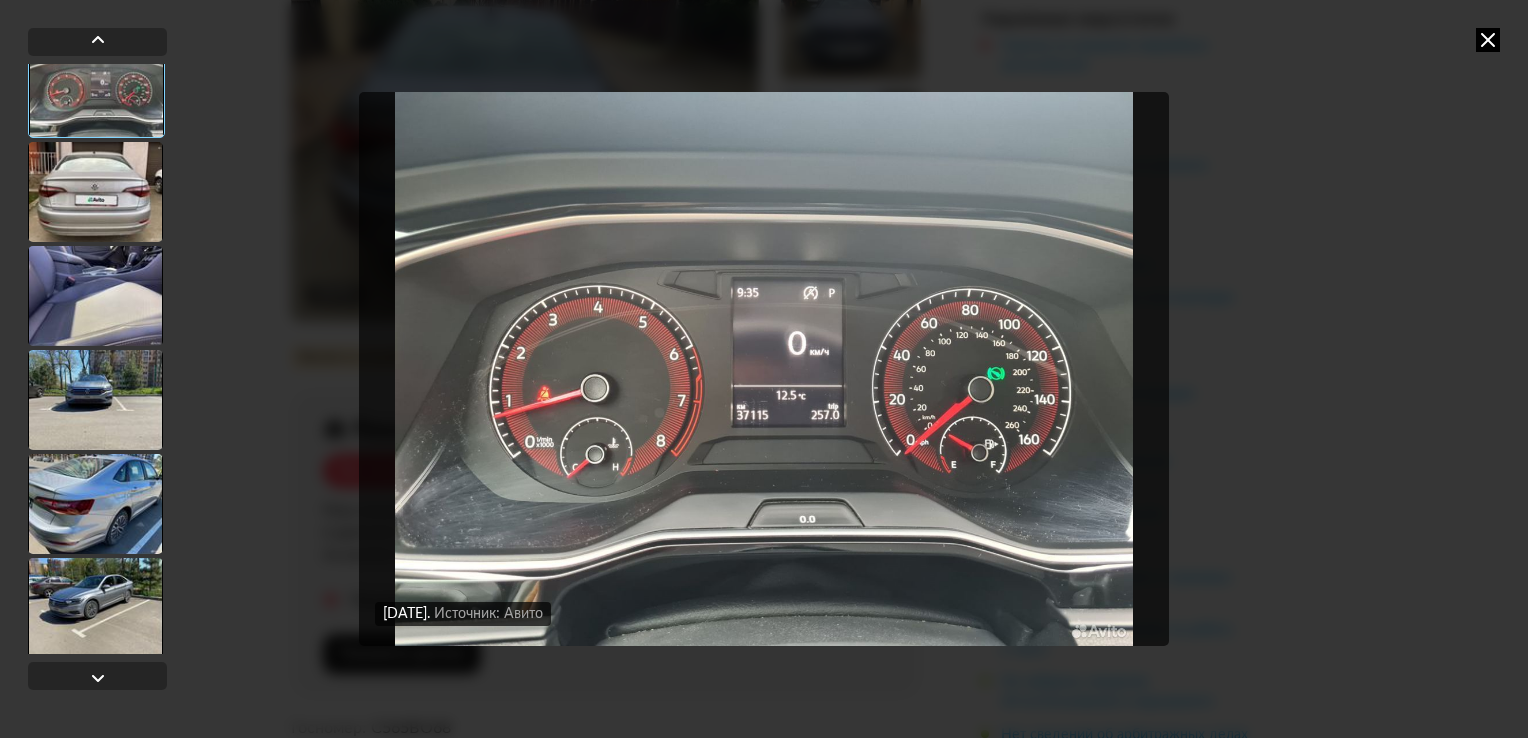 click at bounding box center [95, 400] 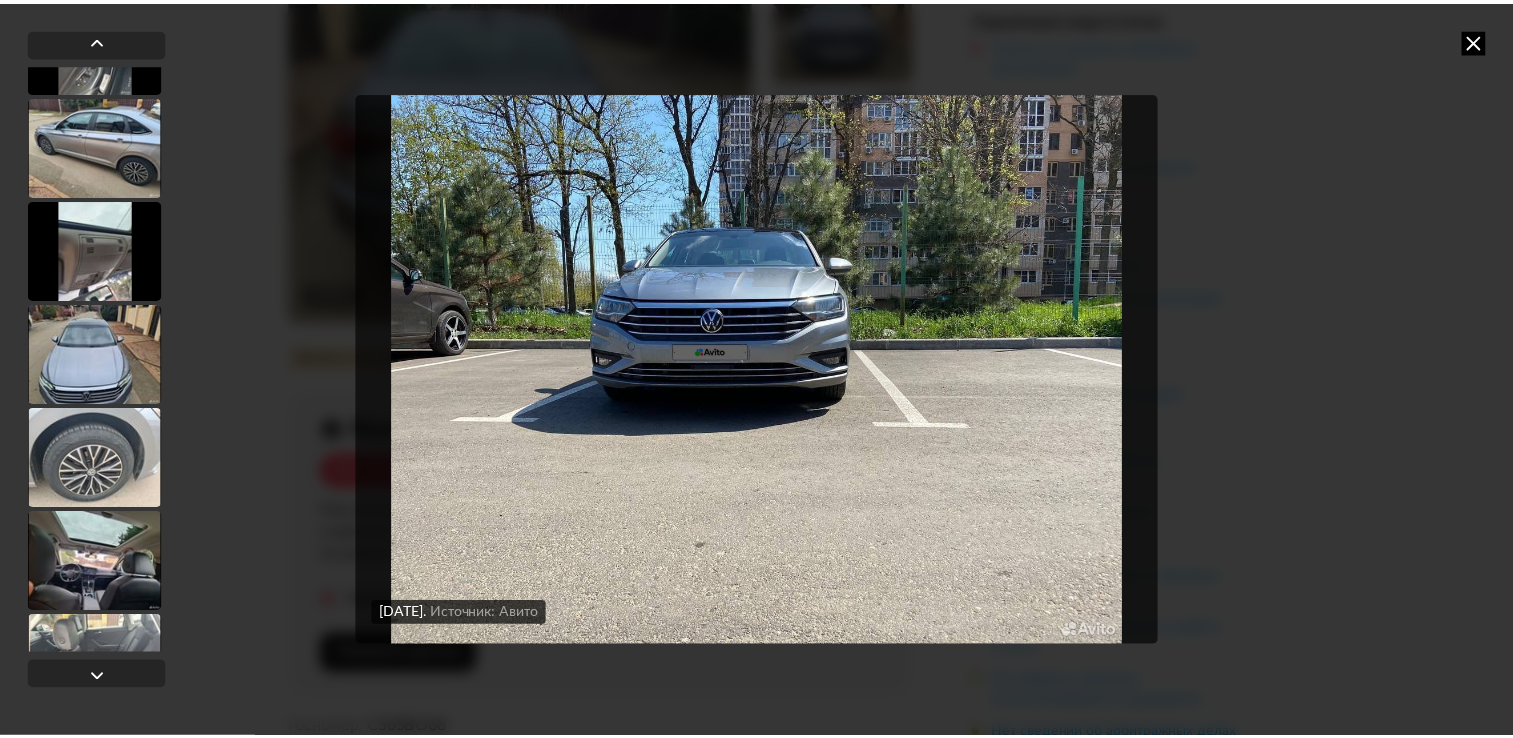 scroll, scrollTop: 400, scrollLeft: 0, axis: vertical 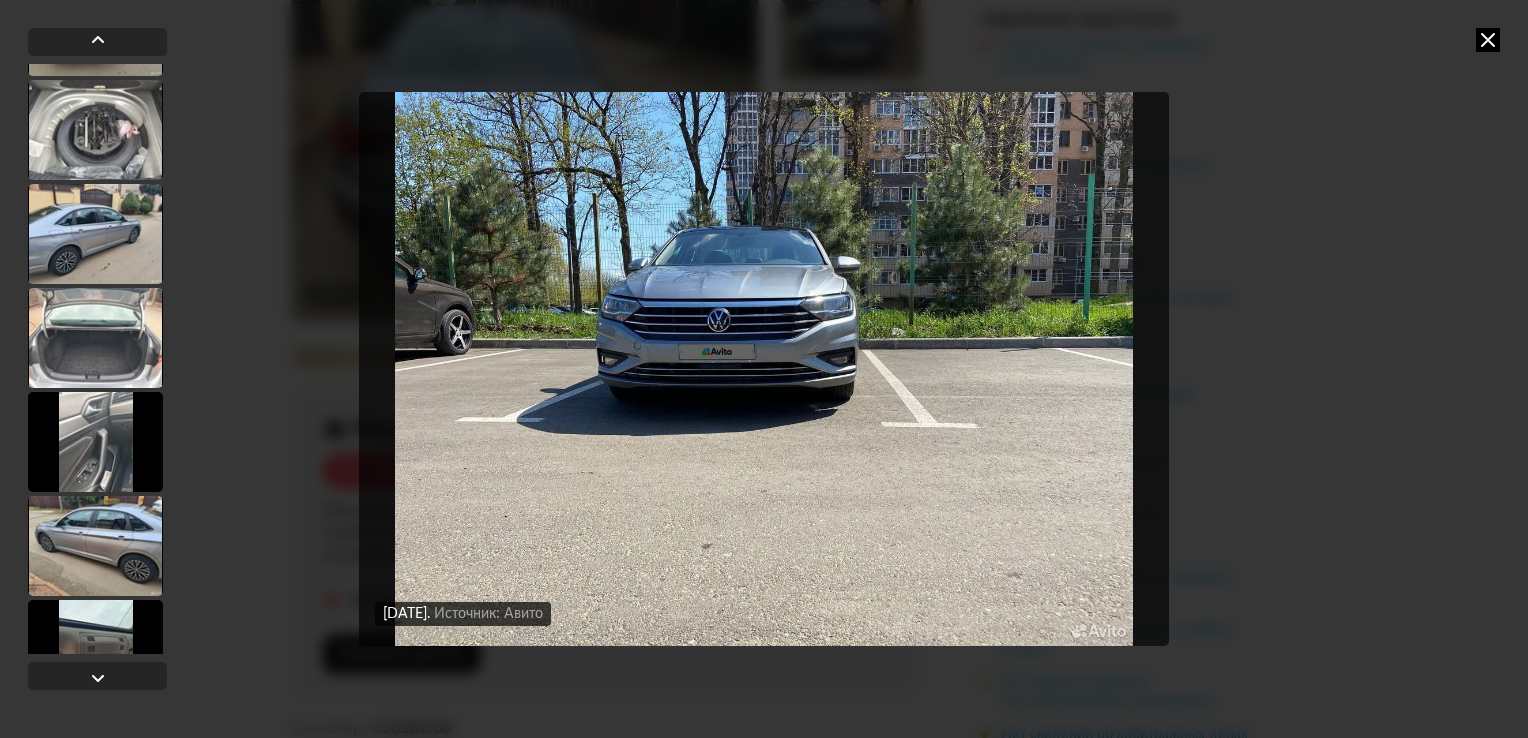 click at bounding box center (95, 234) 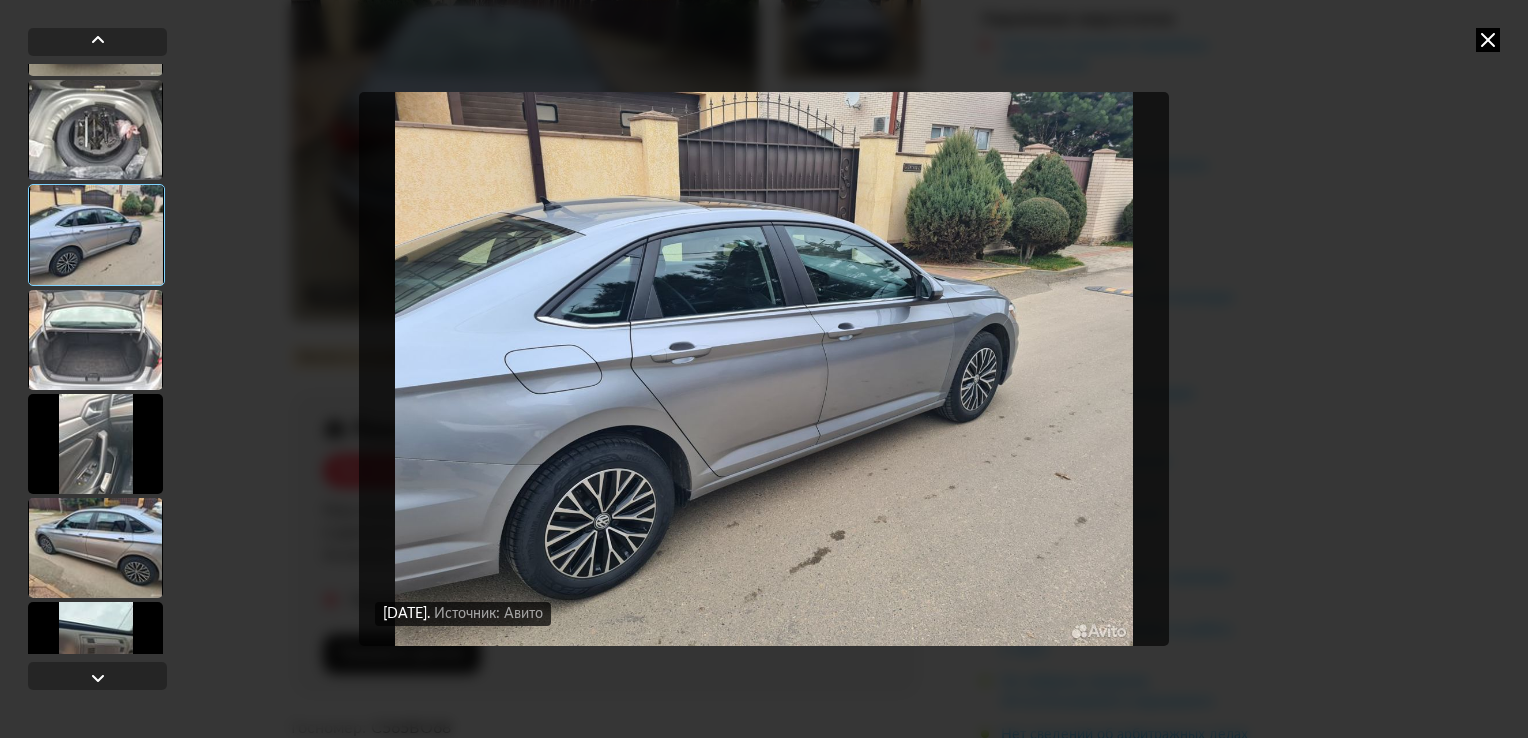 click at bounding box center [1488, 40] 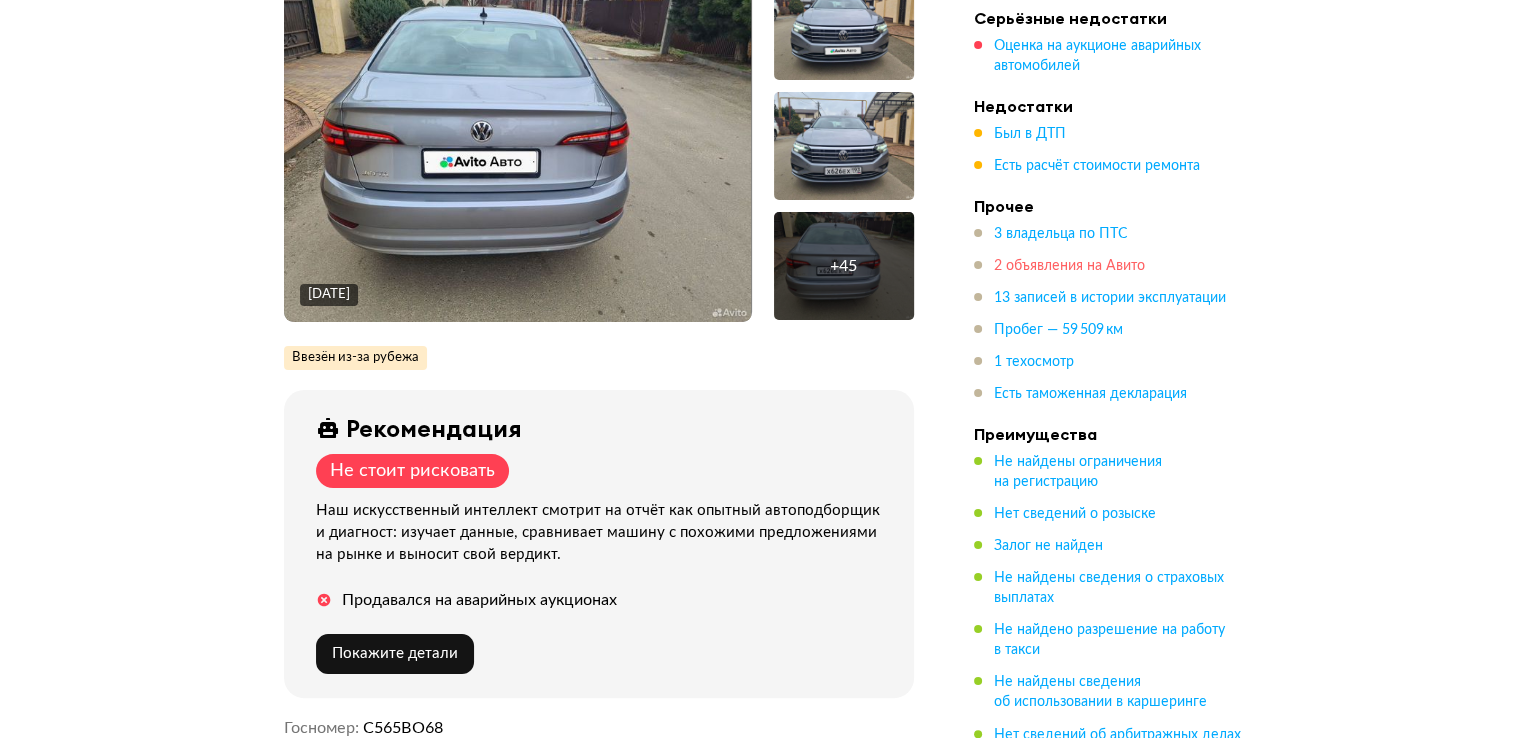 click on "2 объявления на Авито" at bounding box center (1069, 266) 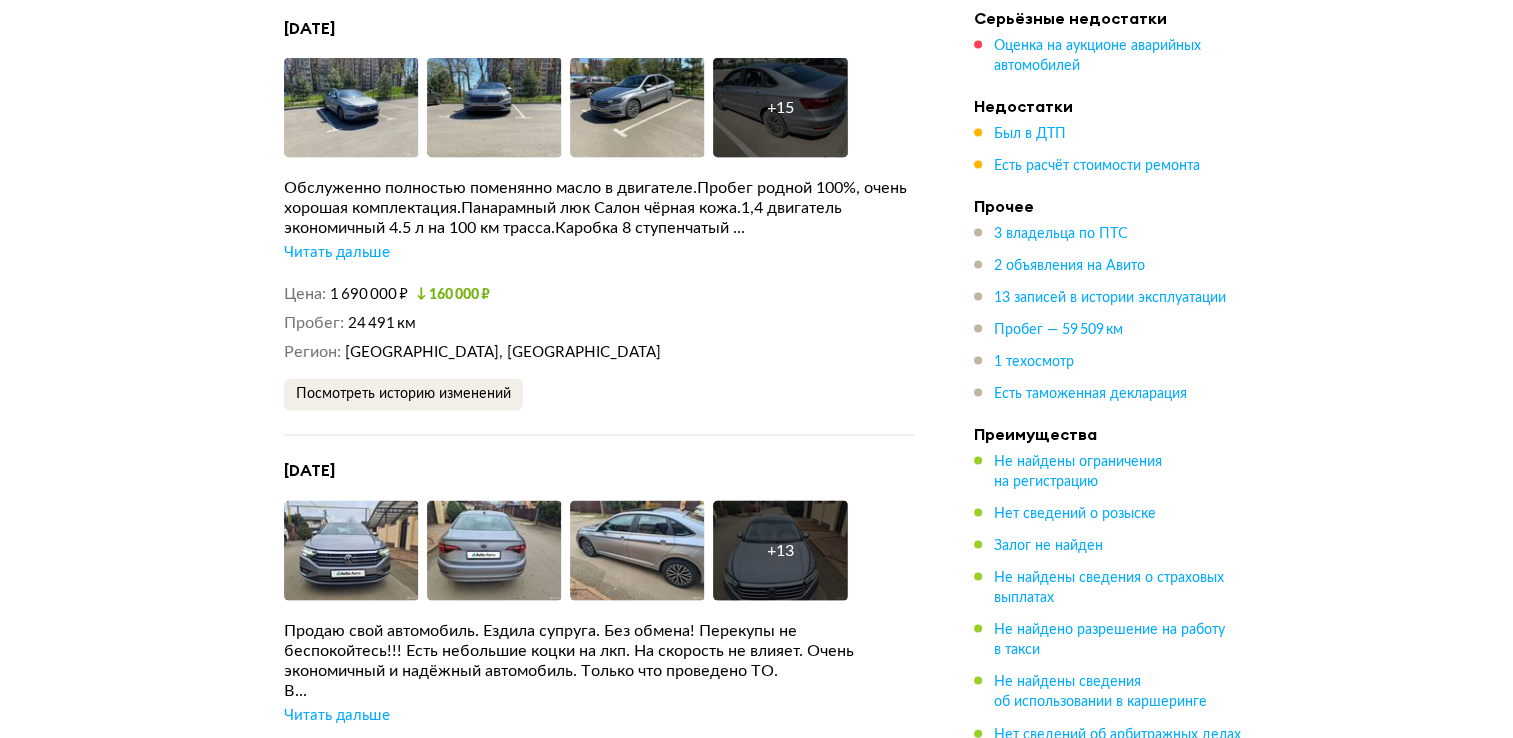 scroll, scrollTop: 3923, scrollLeft: 0, axis: vertical 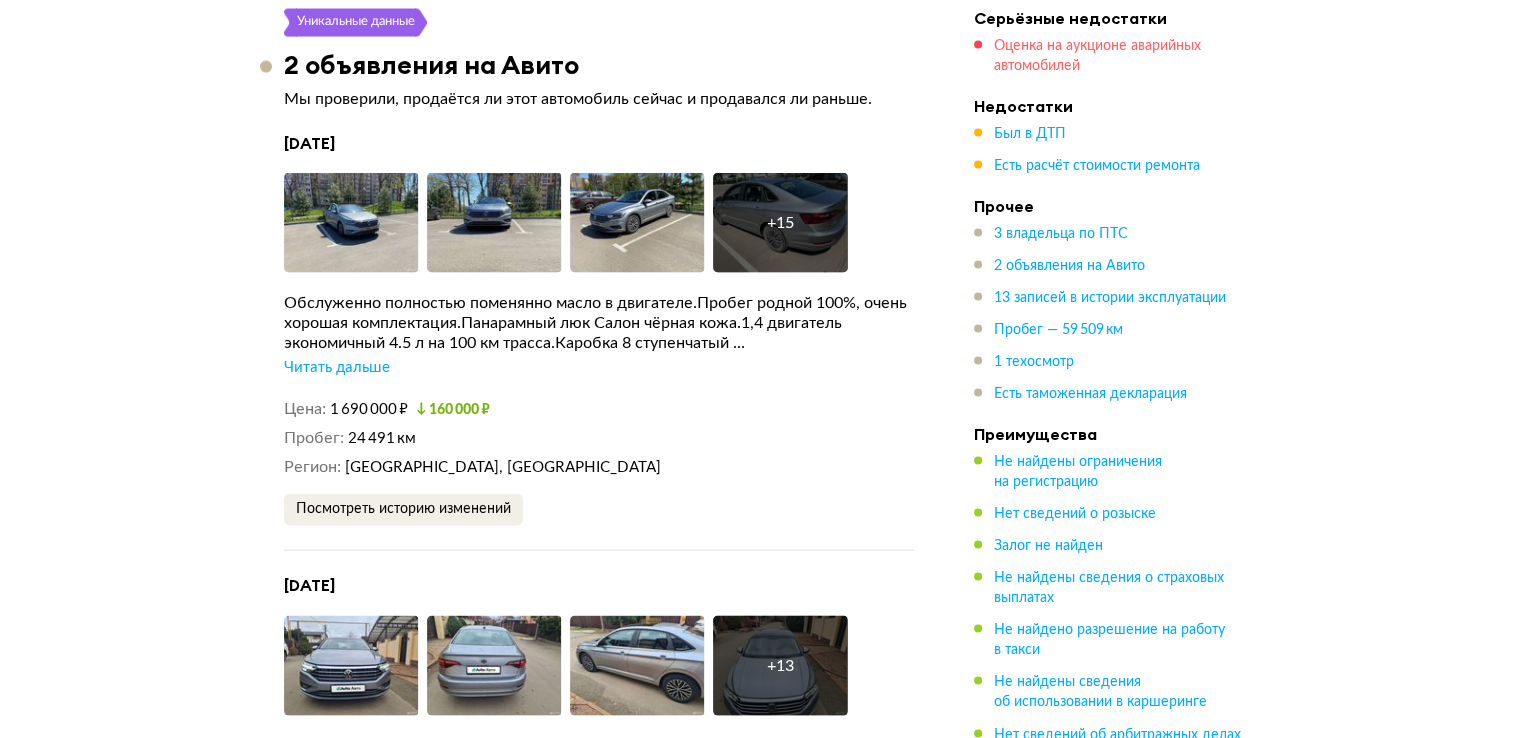 click on "Оценка на аукционе аварийных автомобилей" at bounding box center [1097, 56] 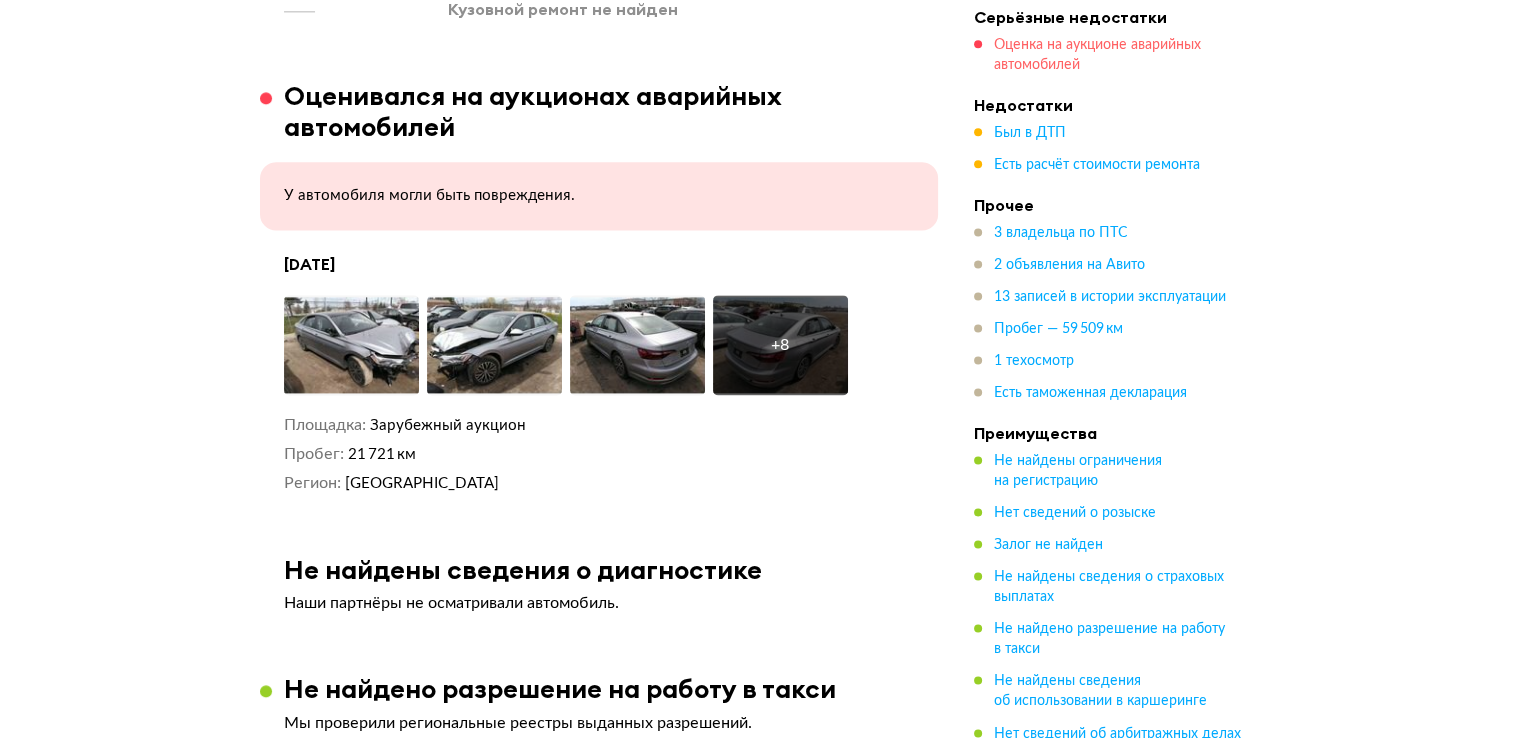 scroll, scrollTop: 2605, scrollLeft: 0, axis: vertical 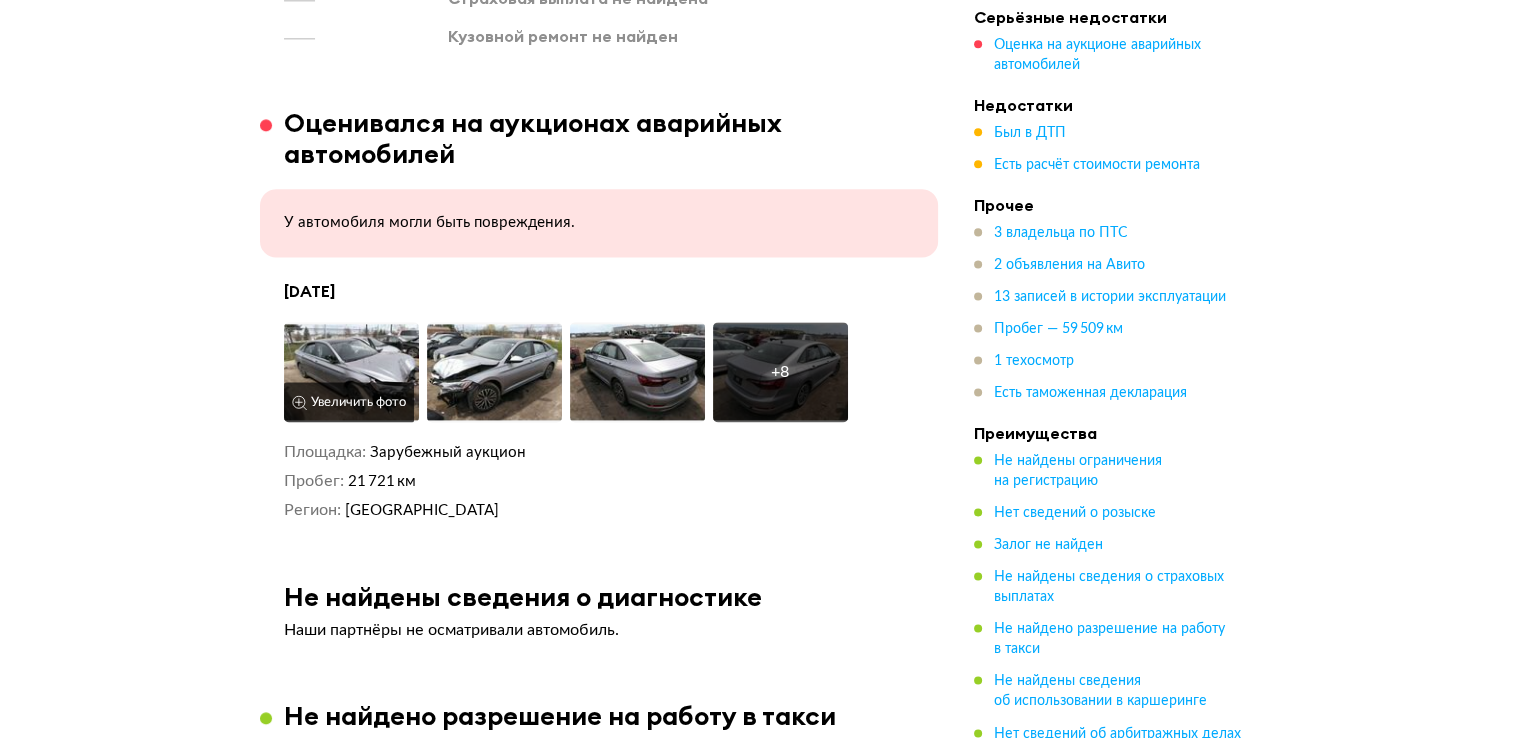 click on "Увеличить фото" at bounding box center [349, 402] 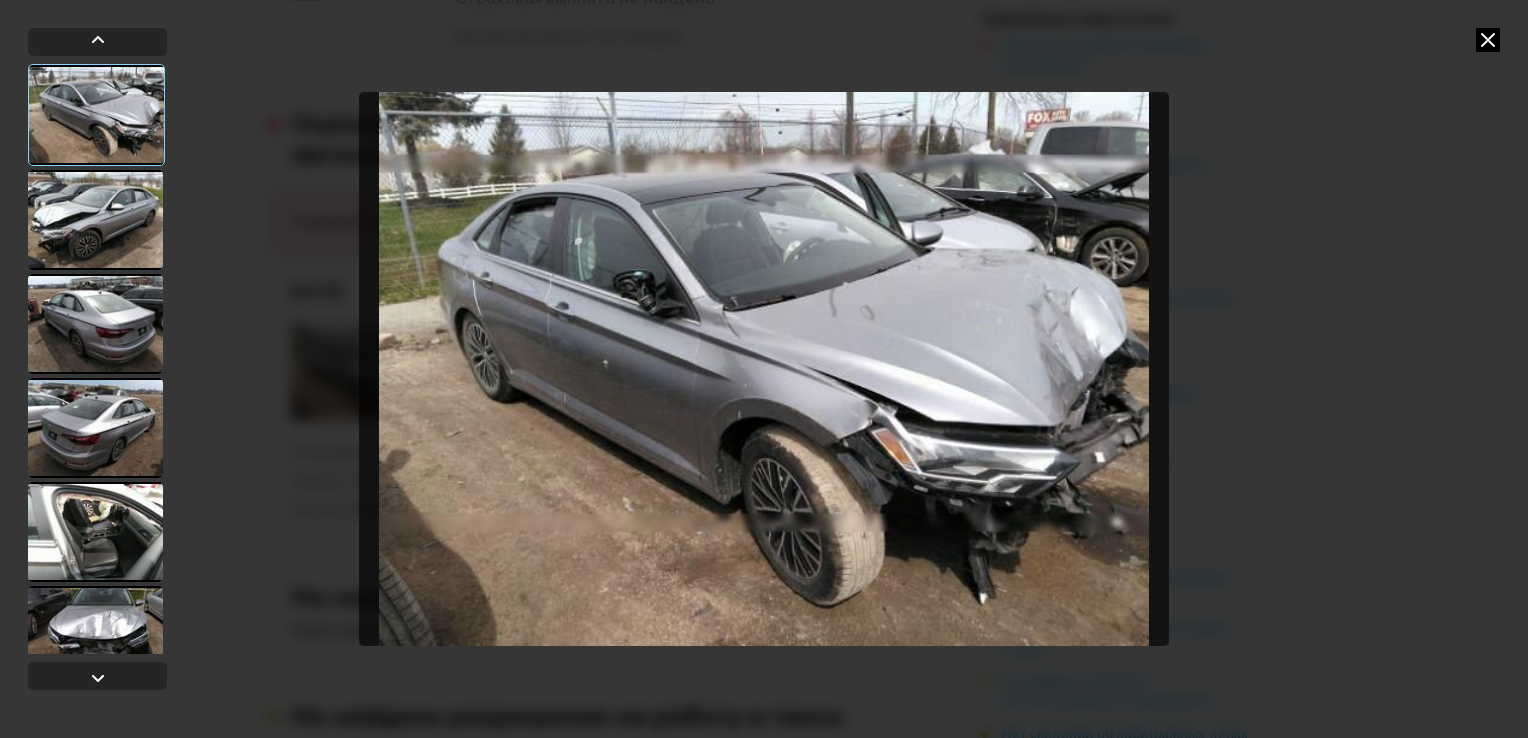 click at bounding box center (1488, 40) 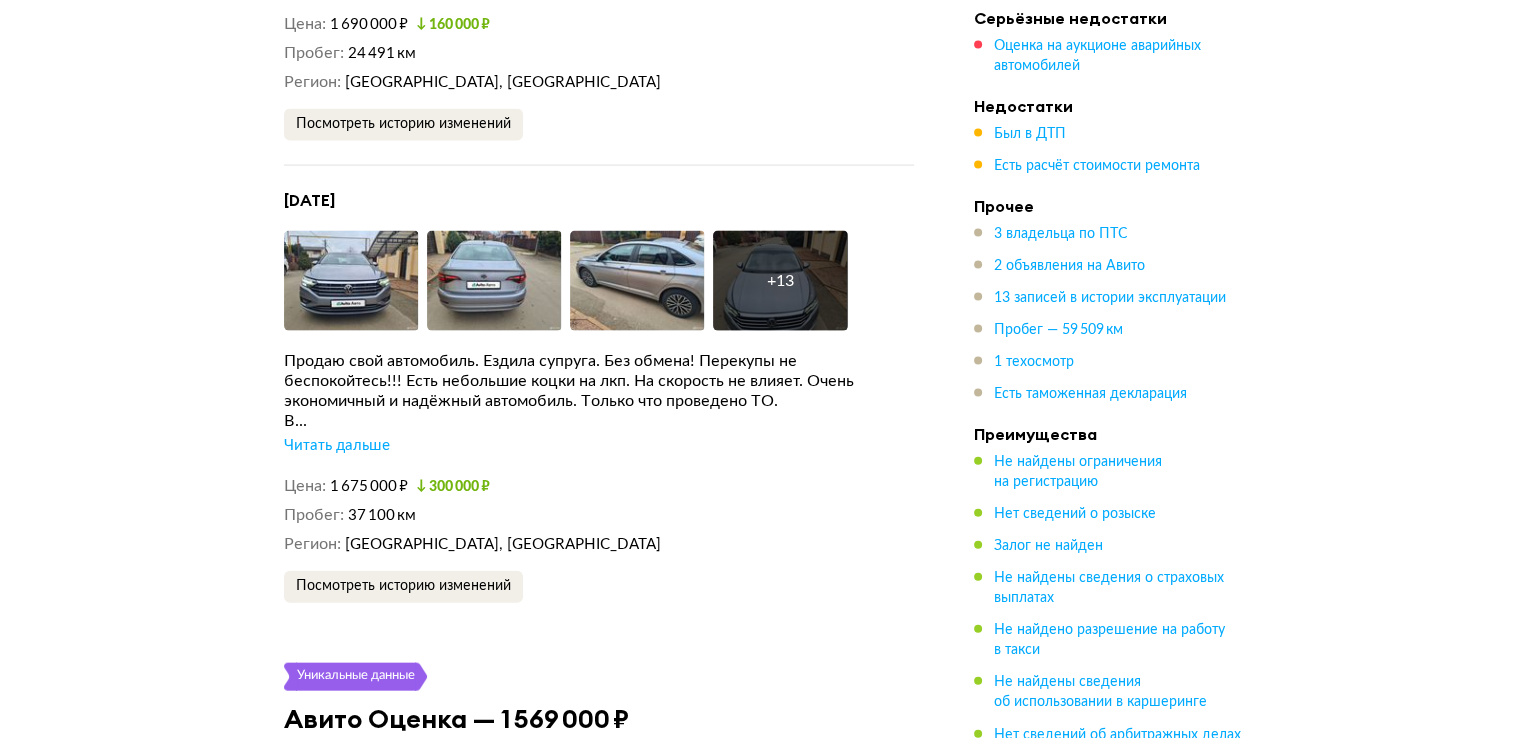 scroll, scrollTop: 4405, scrollLeft: 0, axis: vertical 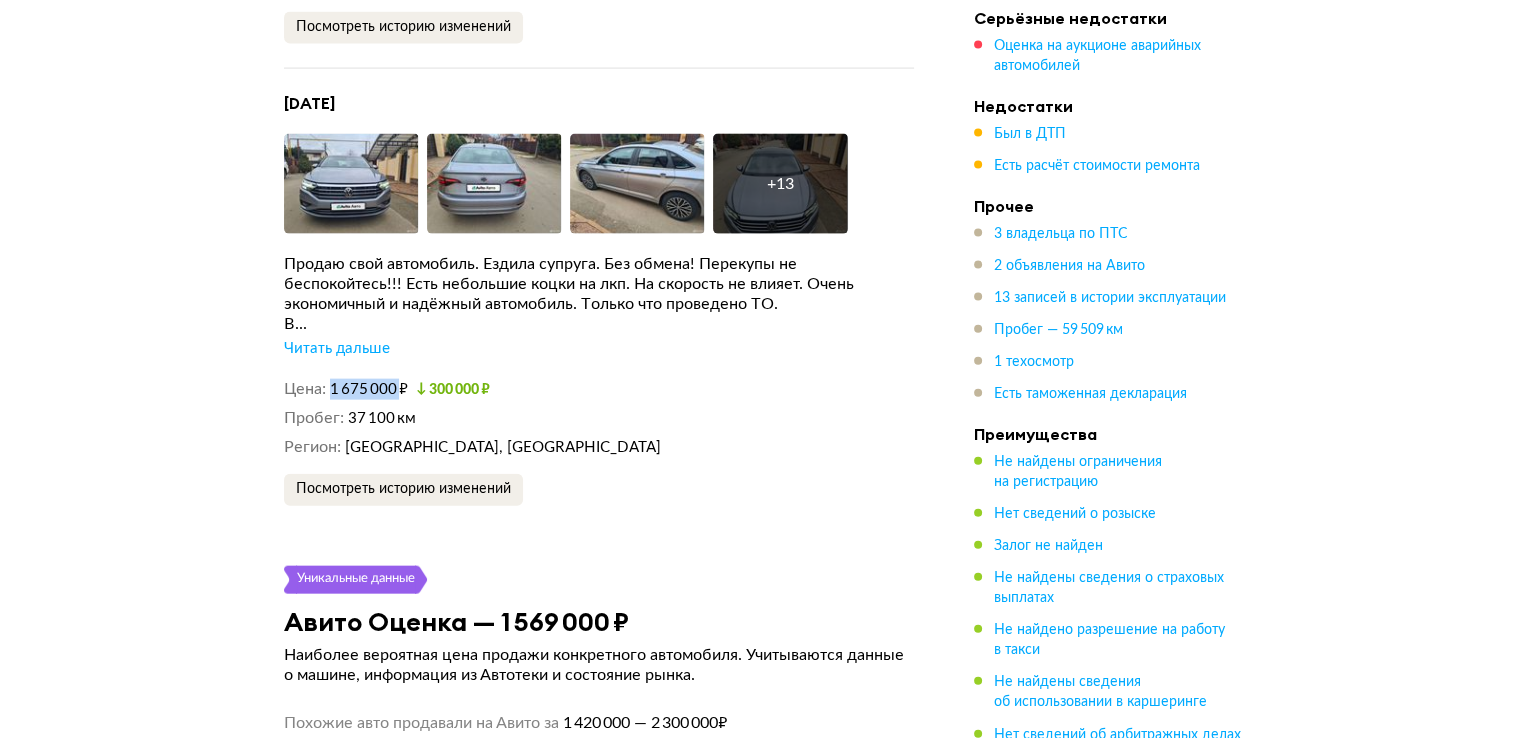 drag, startPoint x: 400, startPoint y: 381, endPoint x: 323, endPoint y: 379, distance: 77.02597 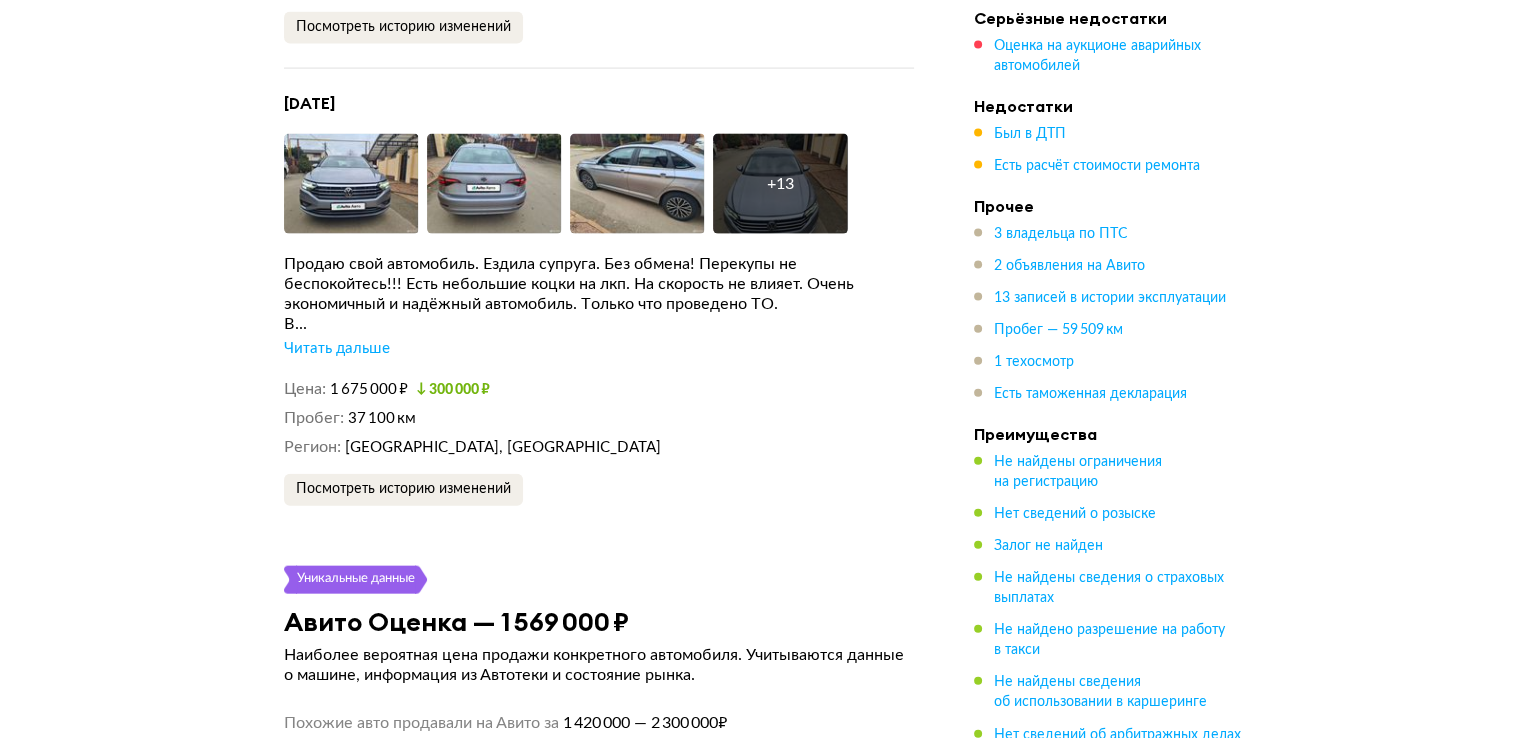 click on "[GEOGRAPHIC_DATA], [GEOGRAPHIC_DATA]" at bounding box center [629, 447] 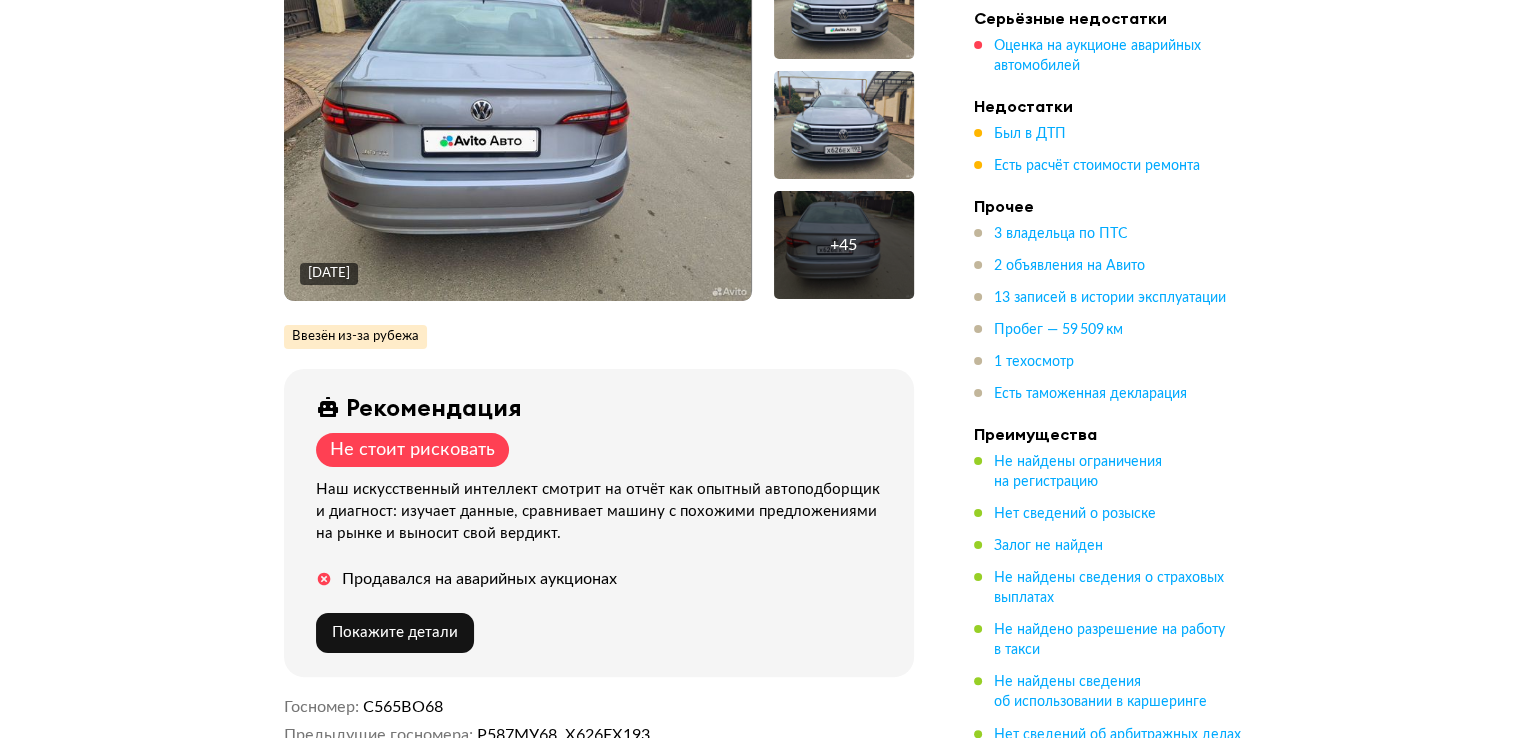 scroll, scrollTop: 300, scrollLeft: 0, axis: vertical 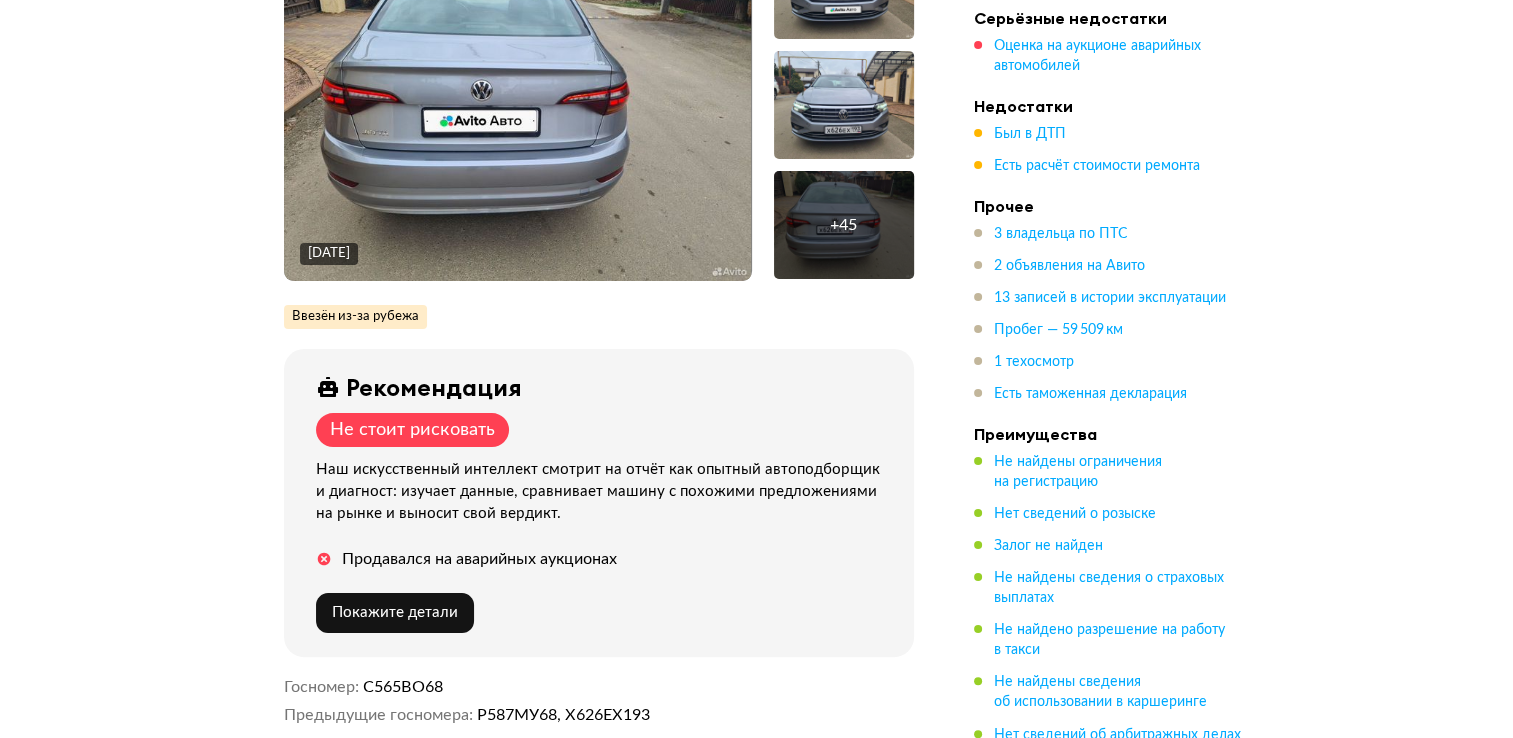 click on "3 владельца по ПТС 2 объявления на Авито 13 записей в истории эксплуатации Пробег —  59 509 км 1 техосмотр Есть таможенная декларация" at bounding box center [1114, 314] 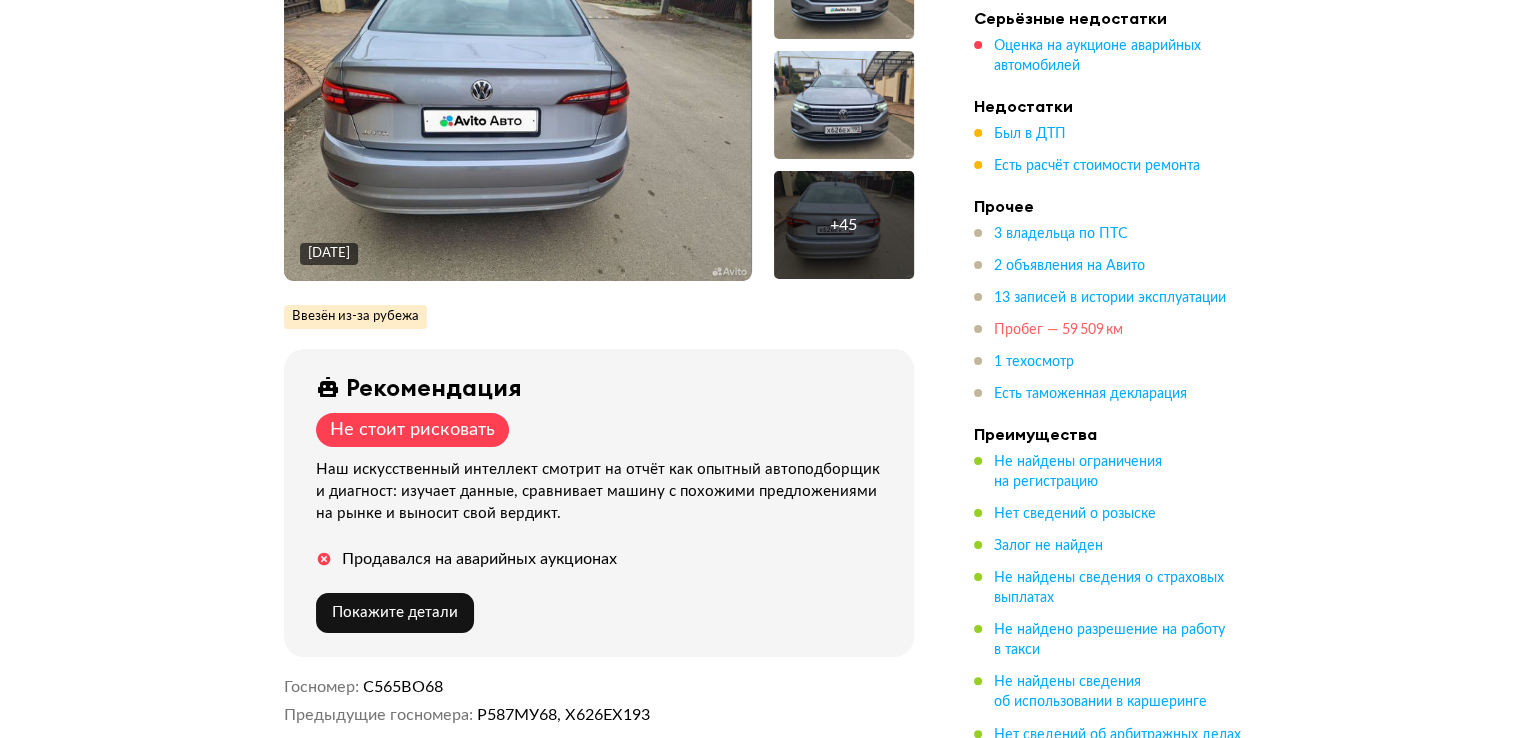 click on "Пробег —  59 509 км" at bounding box center (1058, 330) 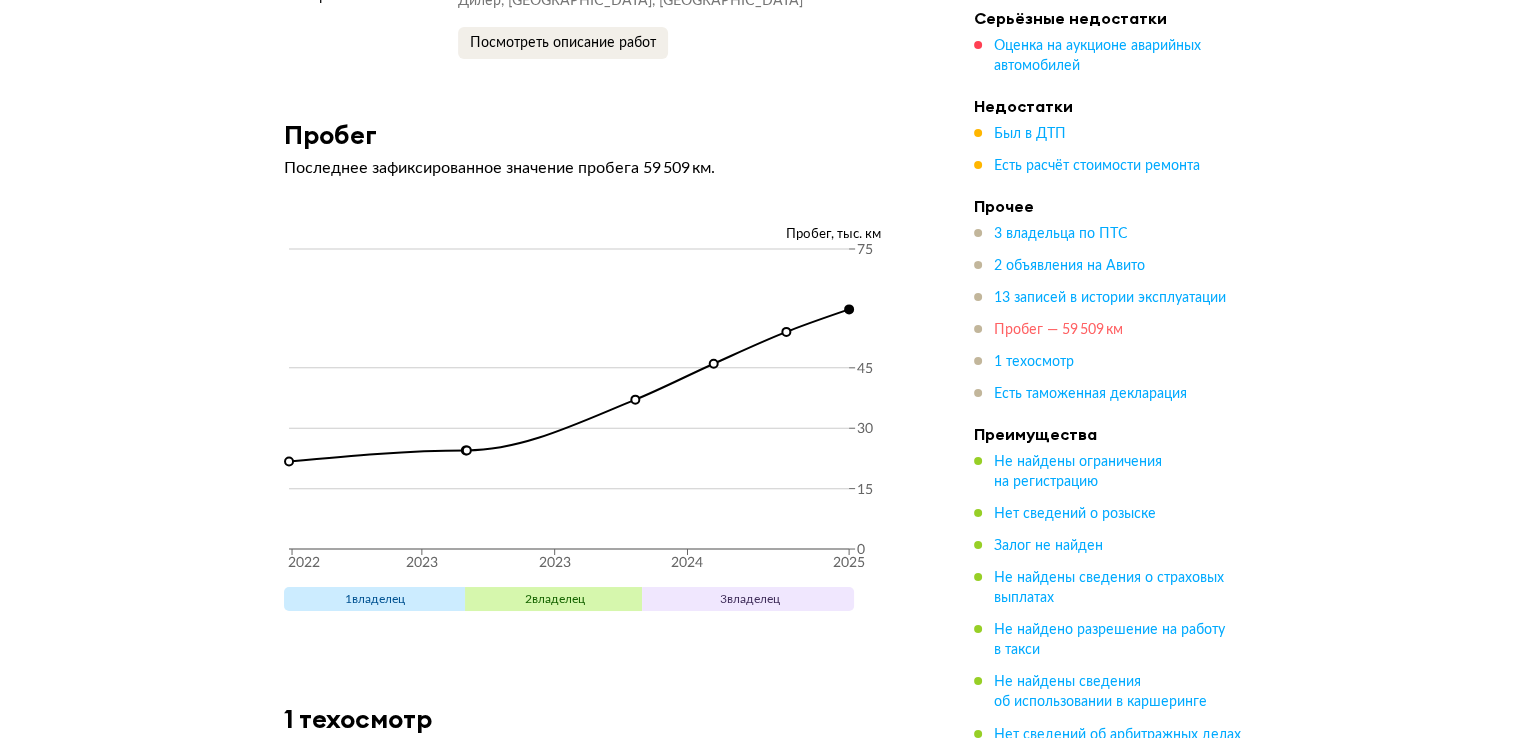 scroll, scrollTop: 7247, scrollLeft: 0, axis: vertical 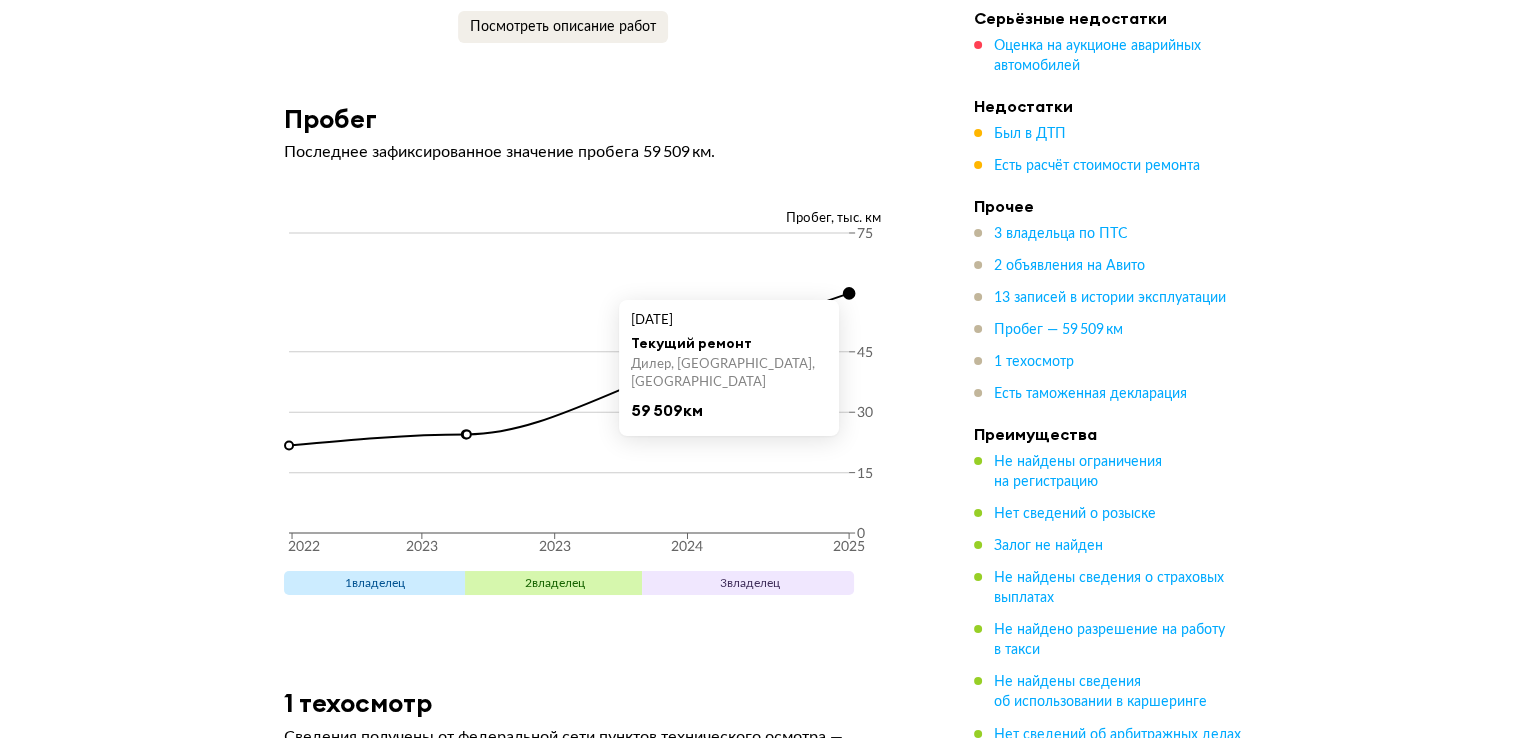 click 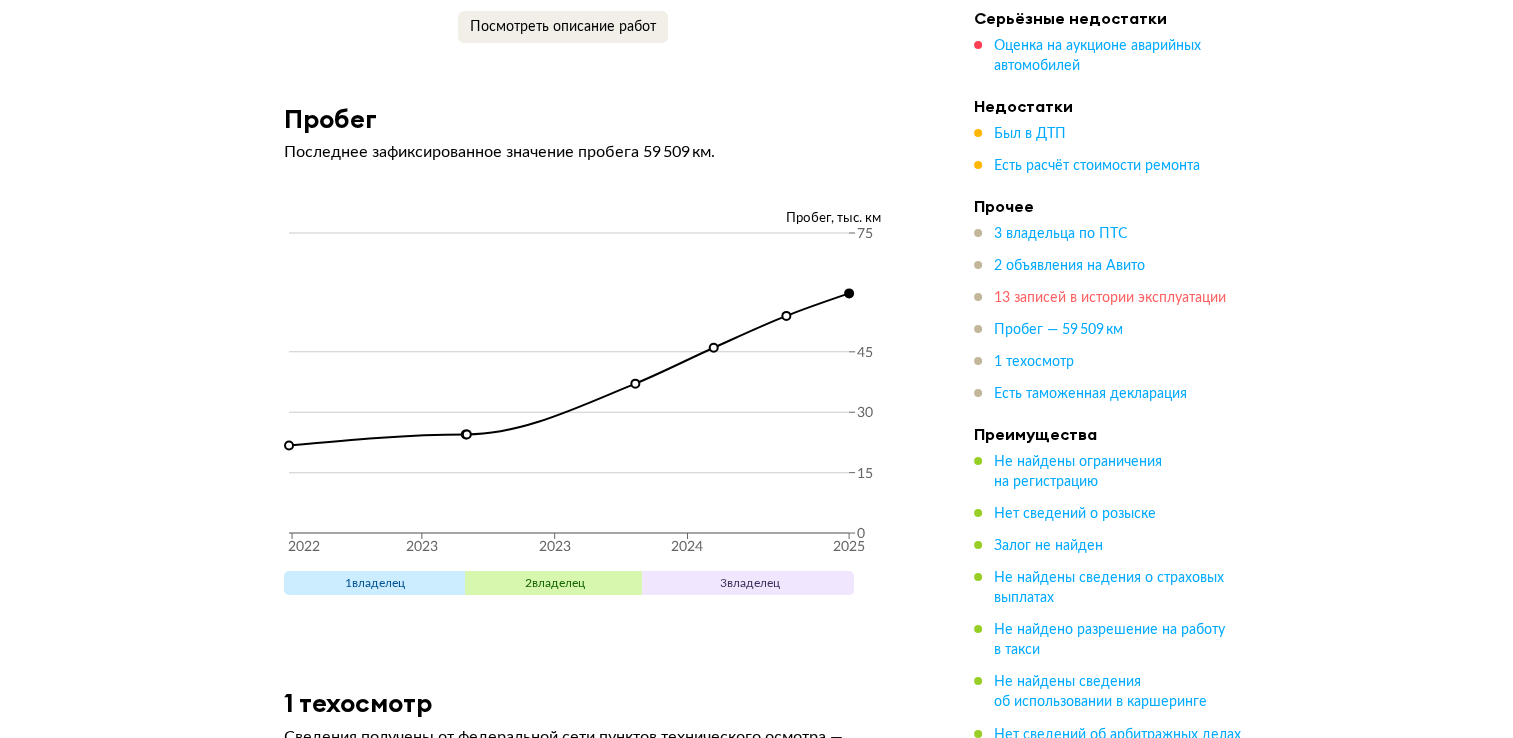 click on "13 записей в истории эксплуатации" at bounding box center (1110, 298) 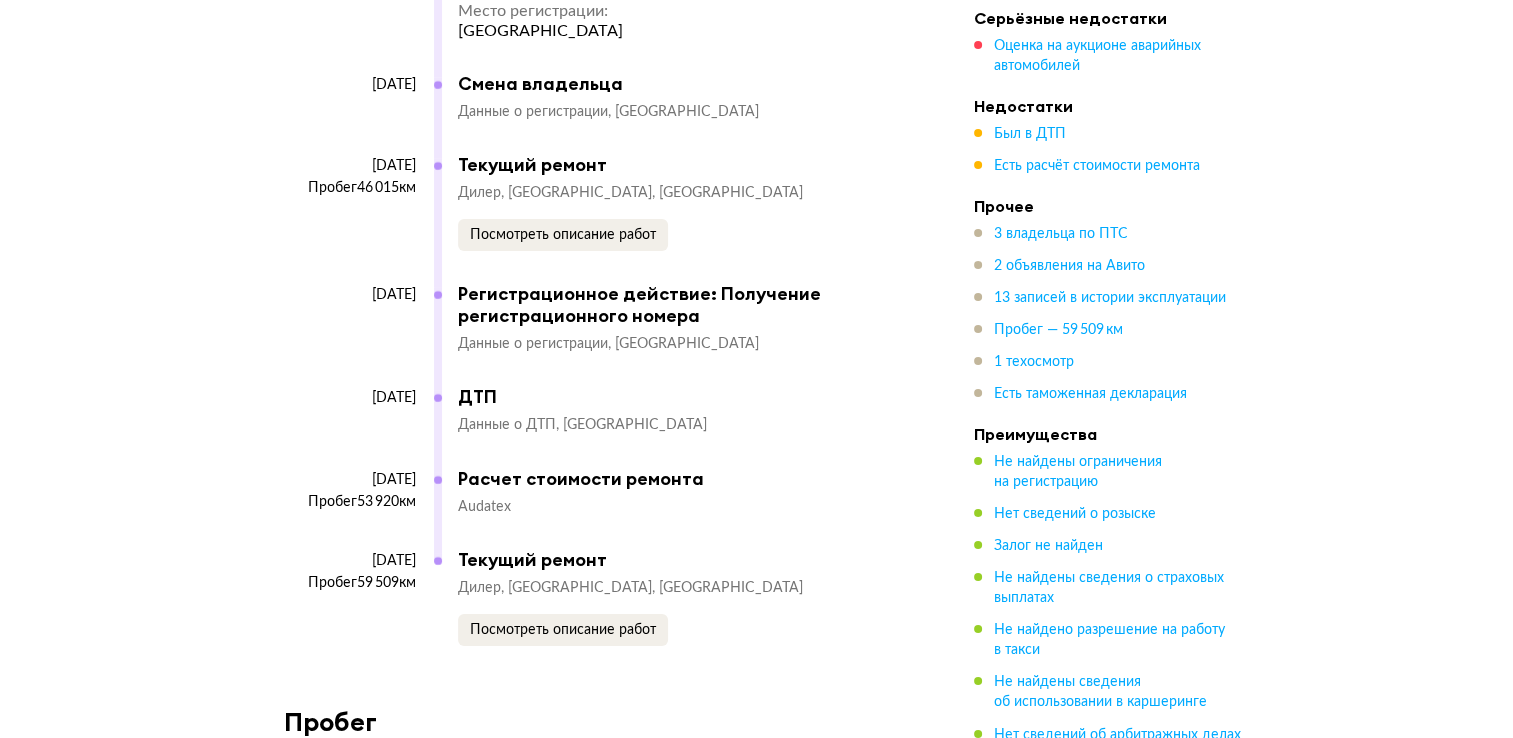 scroll, scrollTop: 7013, scrollLeft: 0, axis: vertical 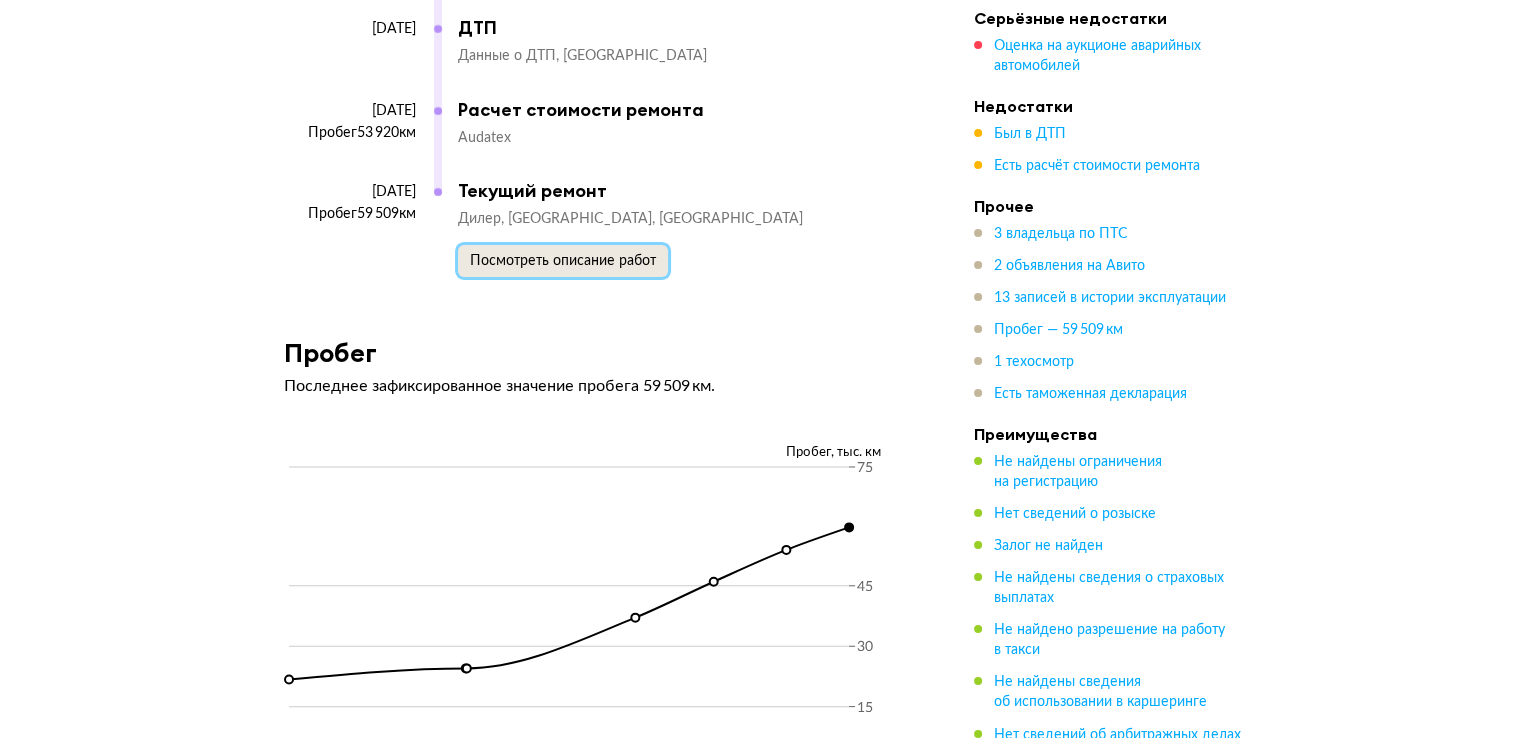 click on "Посмотреть описание работ" at bounding box center [563, 261] 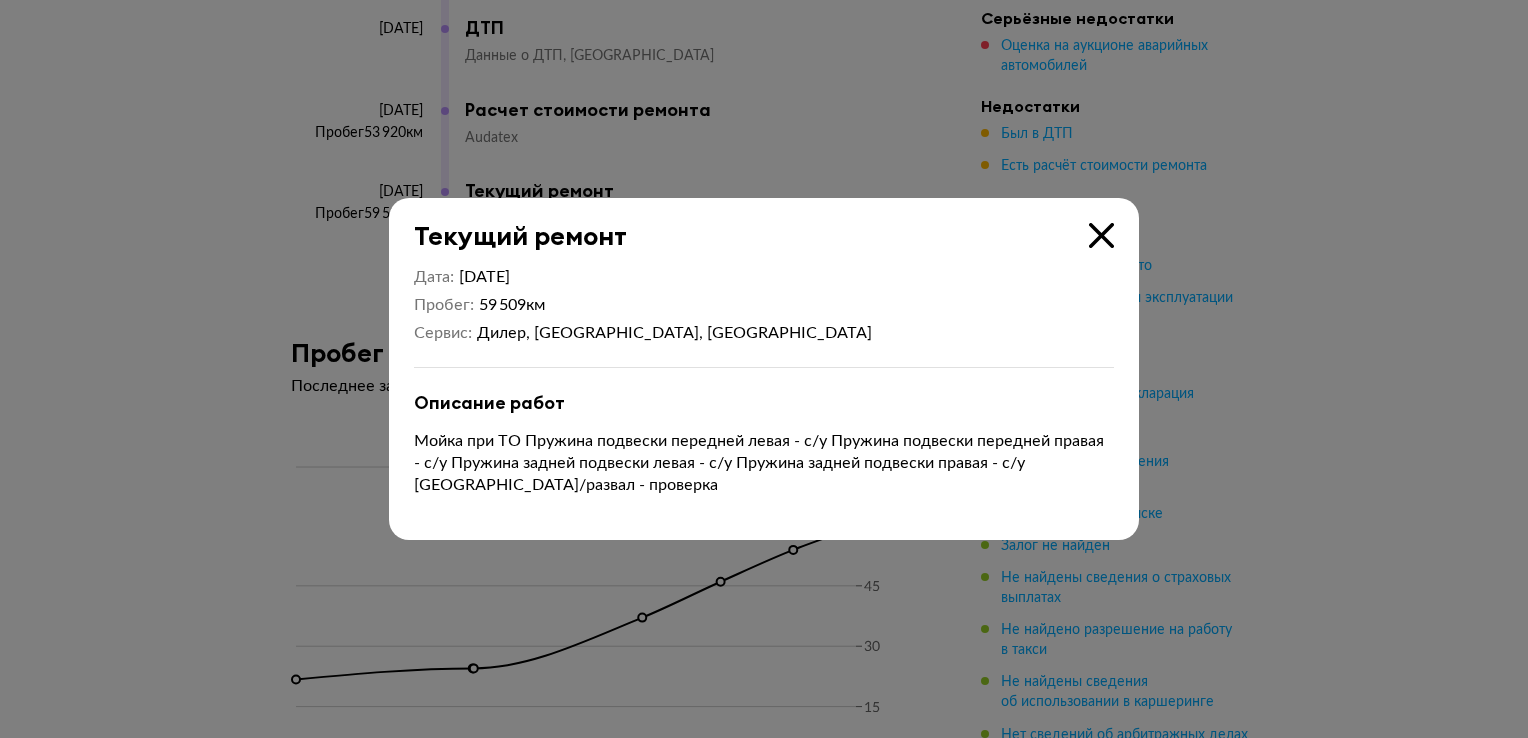 click at bounding box center (1101, 235) 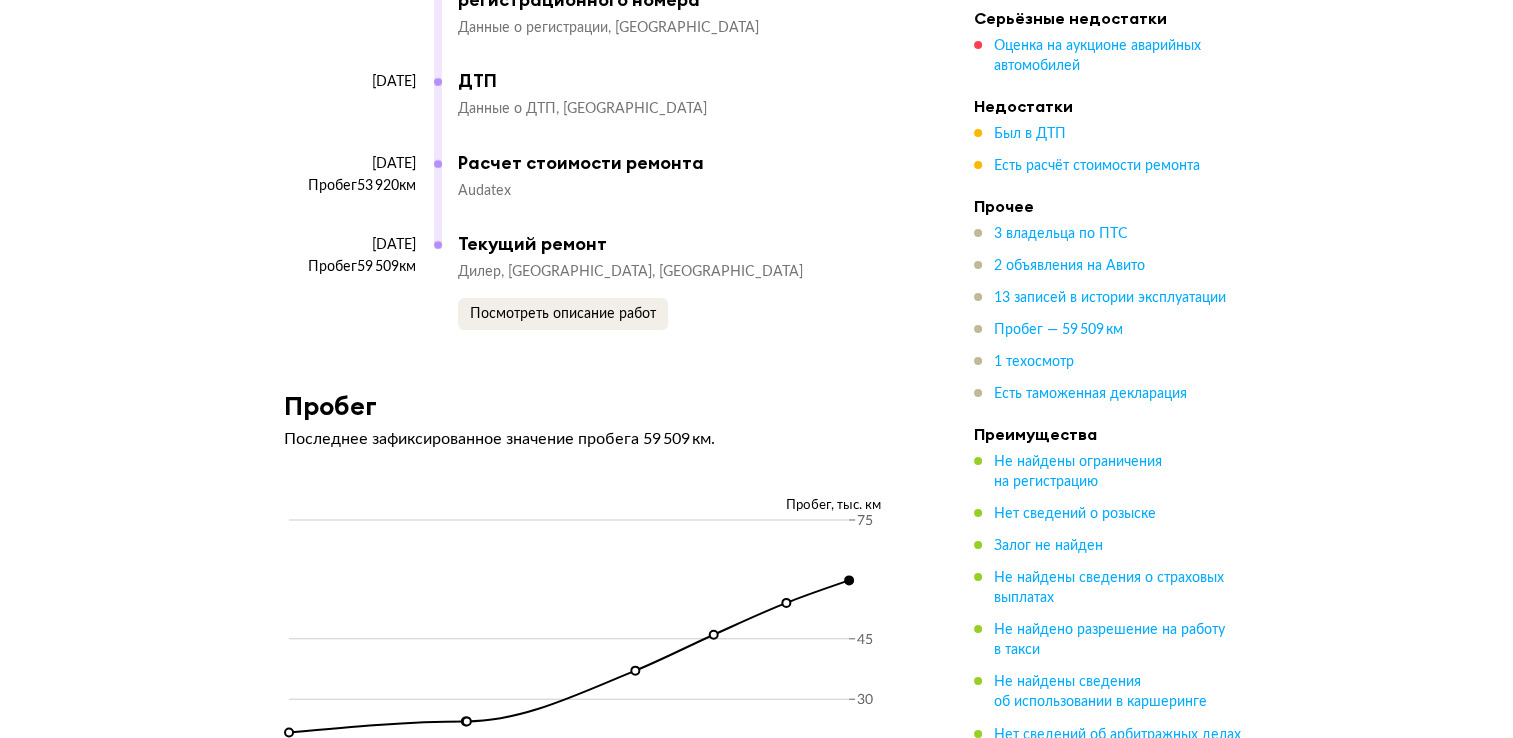 scroll, scrollTop: 6913, scrollLeft: 0, axis: vertical 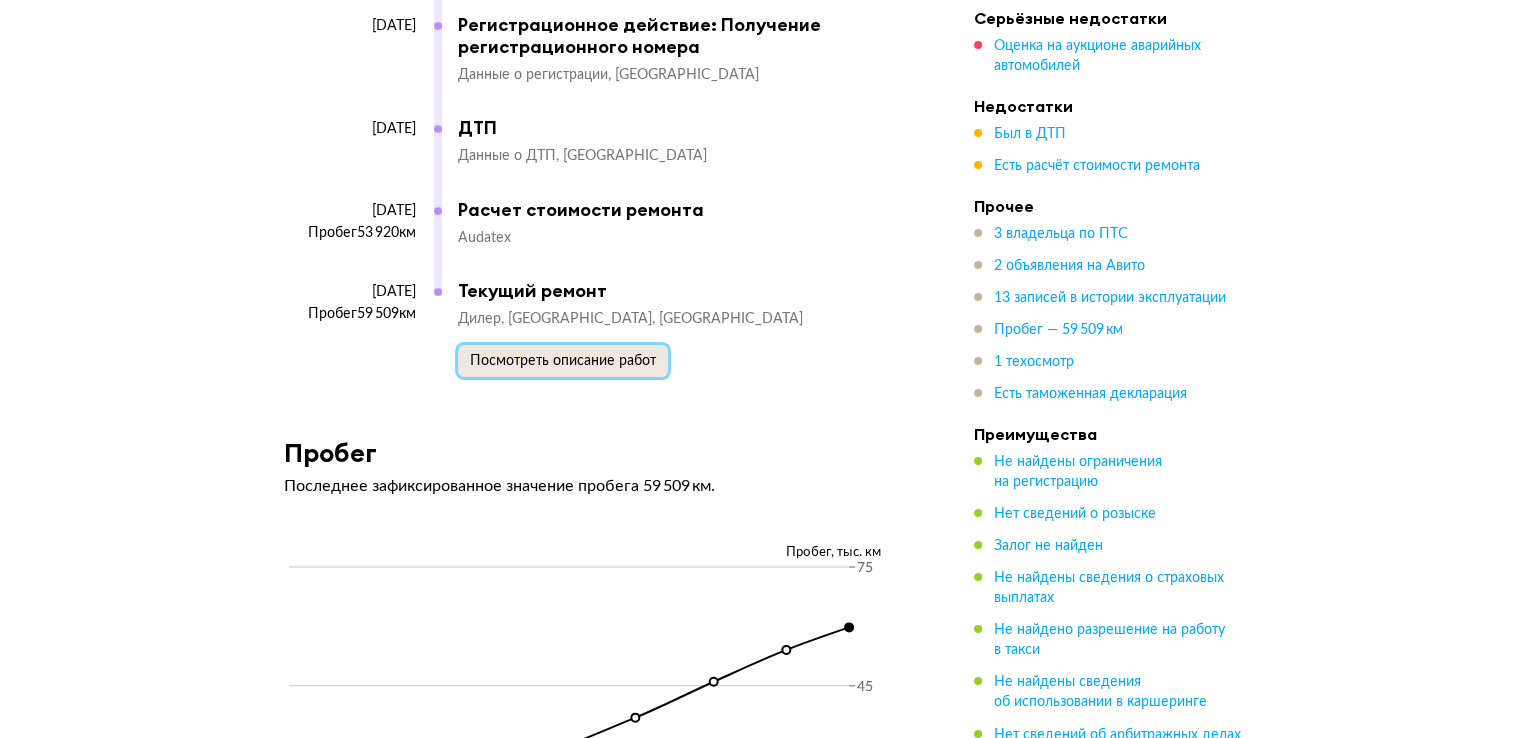 click on "Посмотреть описание работ" at bounding box center (563, 361) 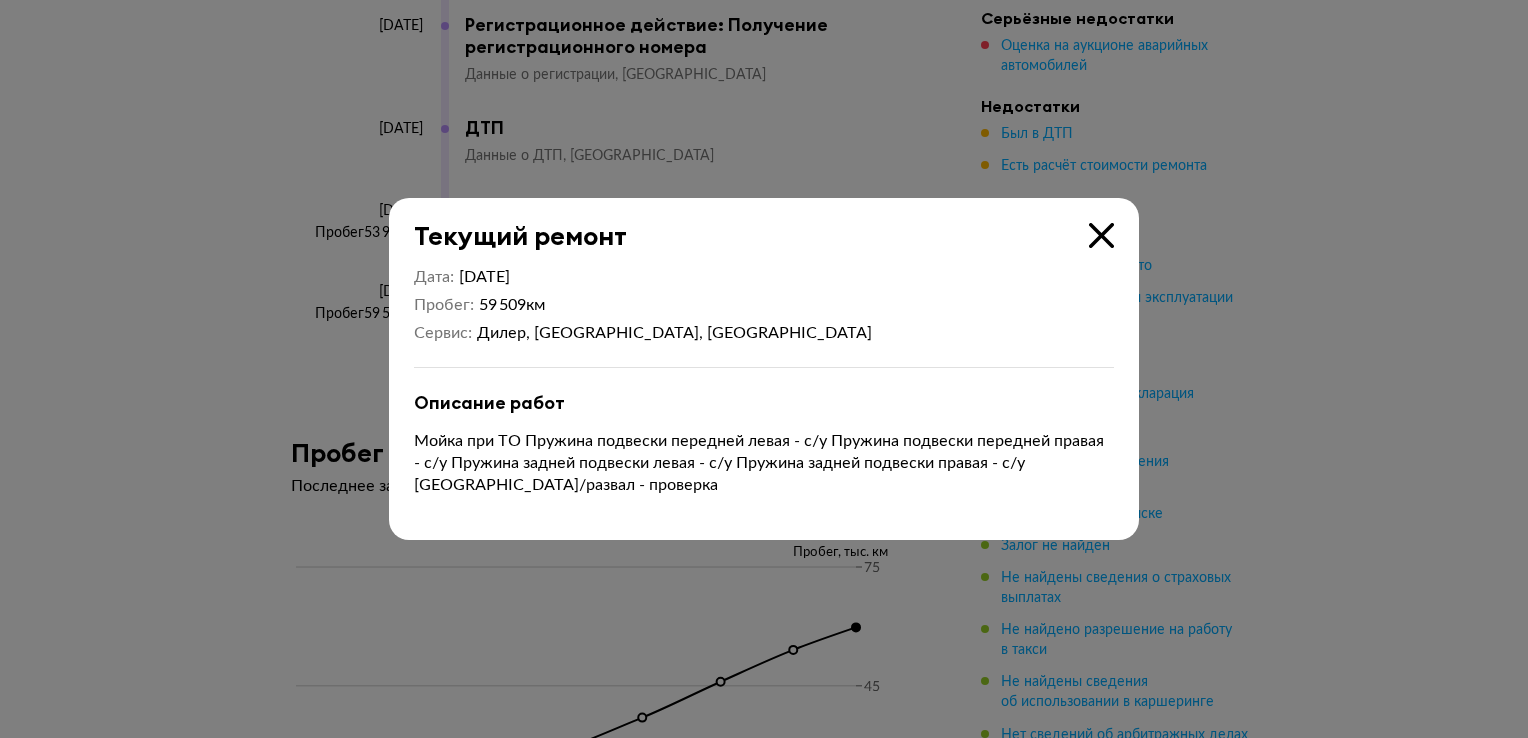 click at bounding box center (1101, 235) 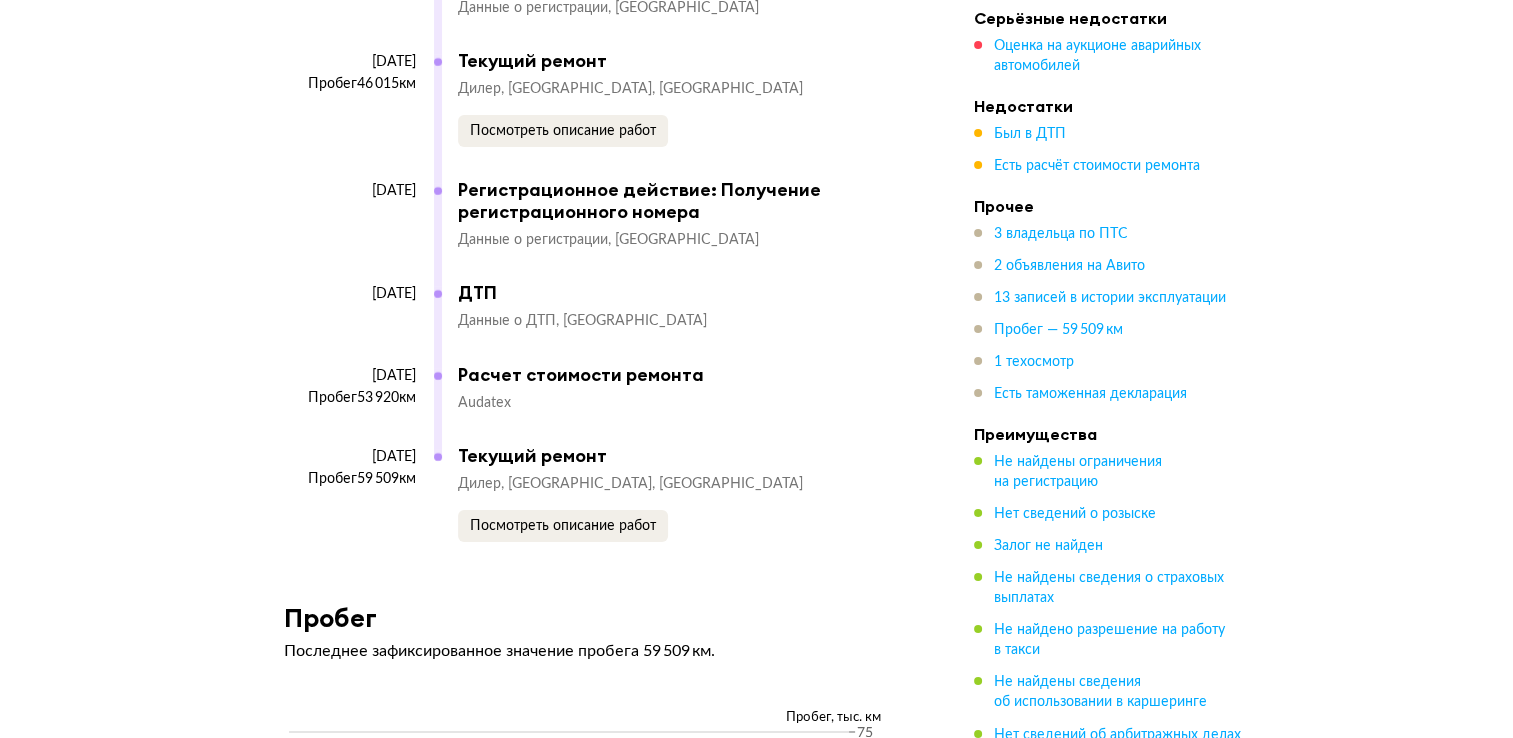 scroll, scrollTop: 6713, scrollLeft: 0, axis: vertical 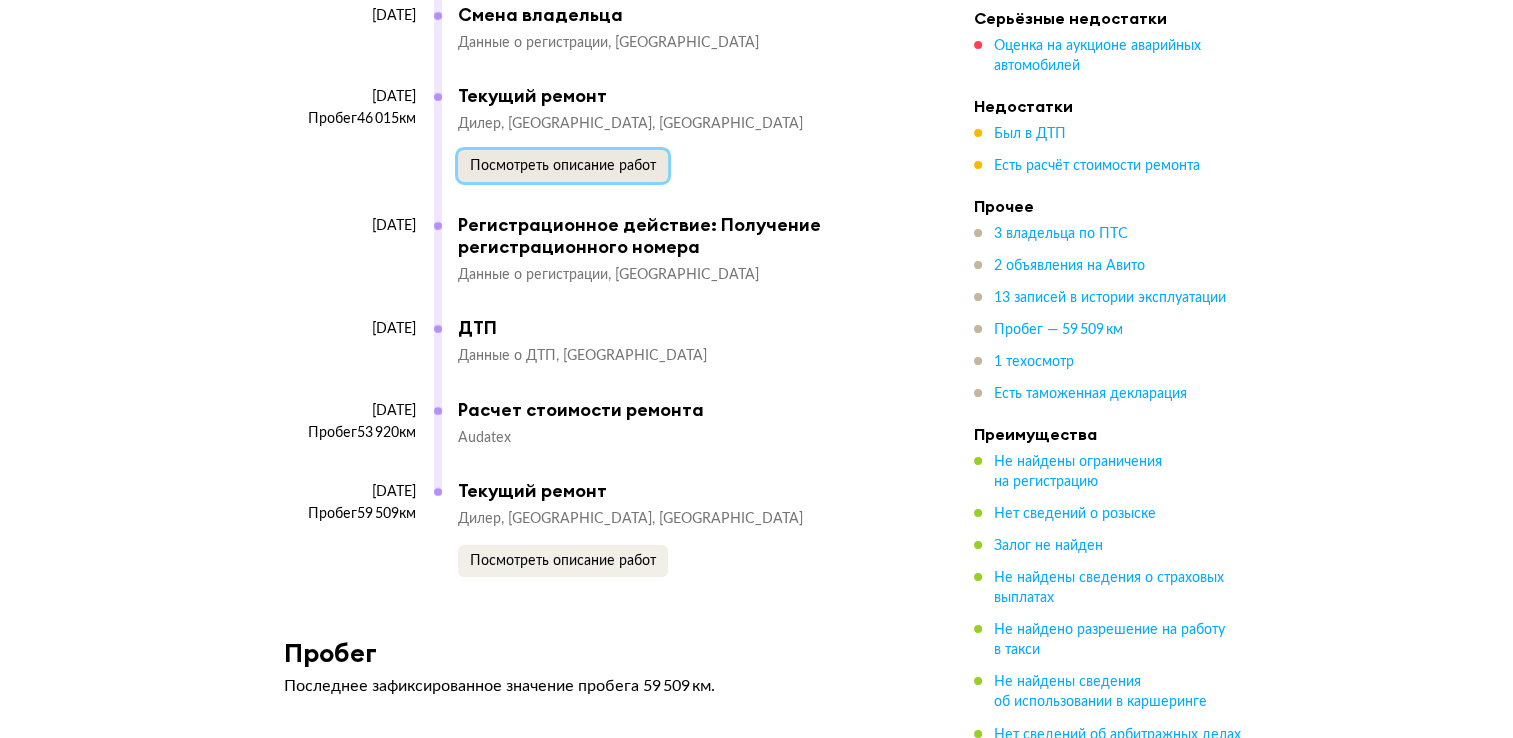 click on "Посмотреть описание работ" at bounding box center (563, 166) 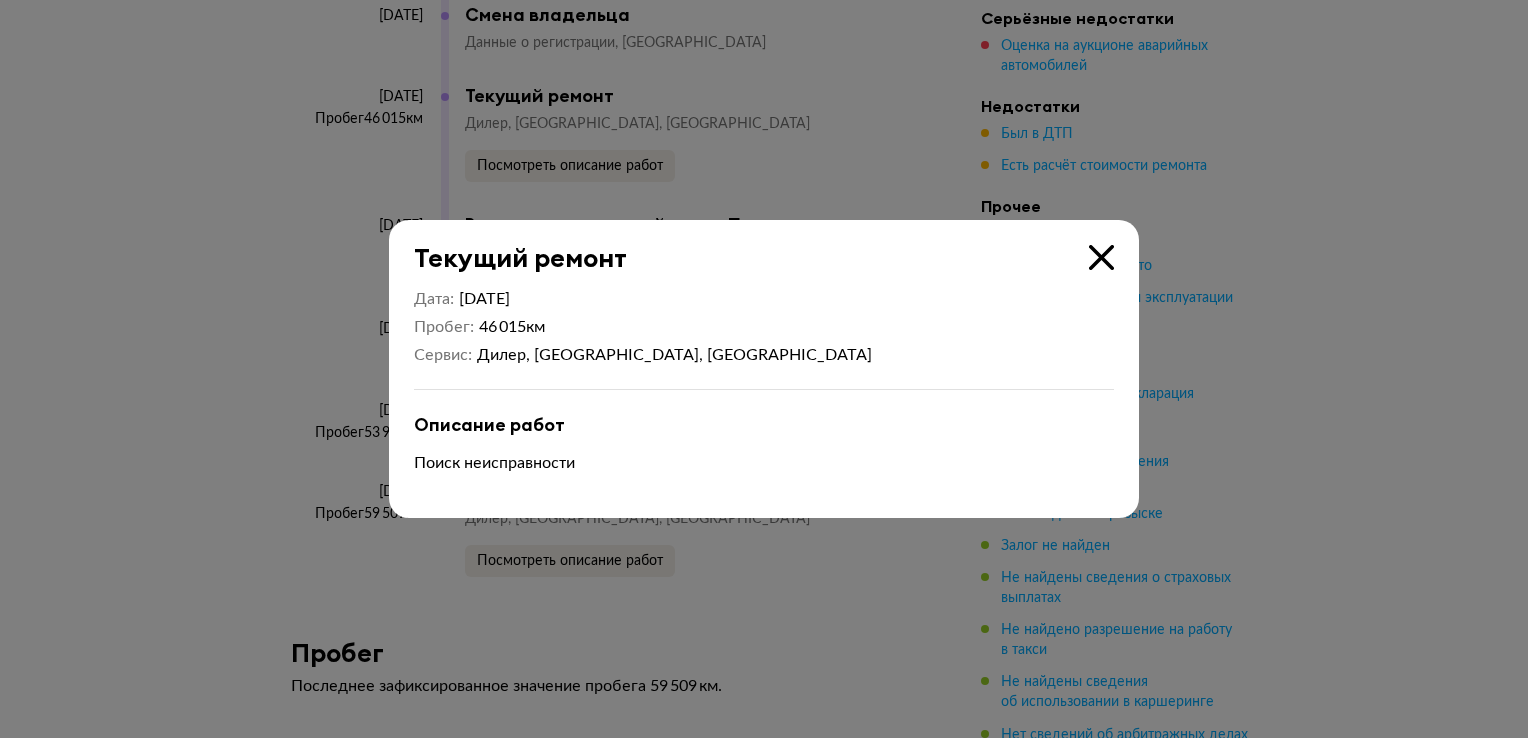 click at bounding box center (1101, 257) 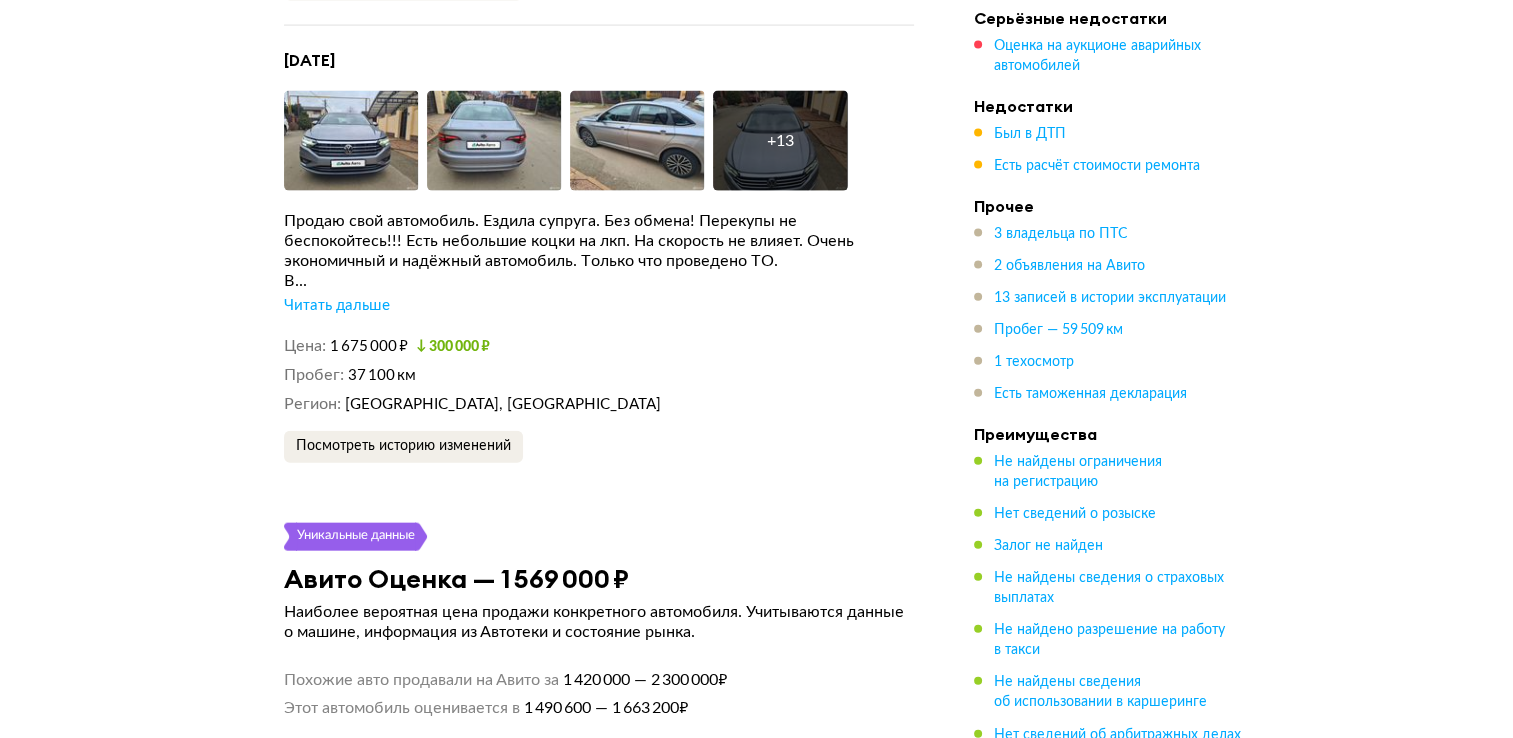 scroll, scrollTop: 4413, scrollLeft: 0, axis: vertical 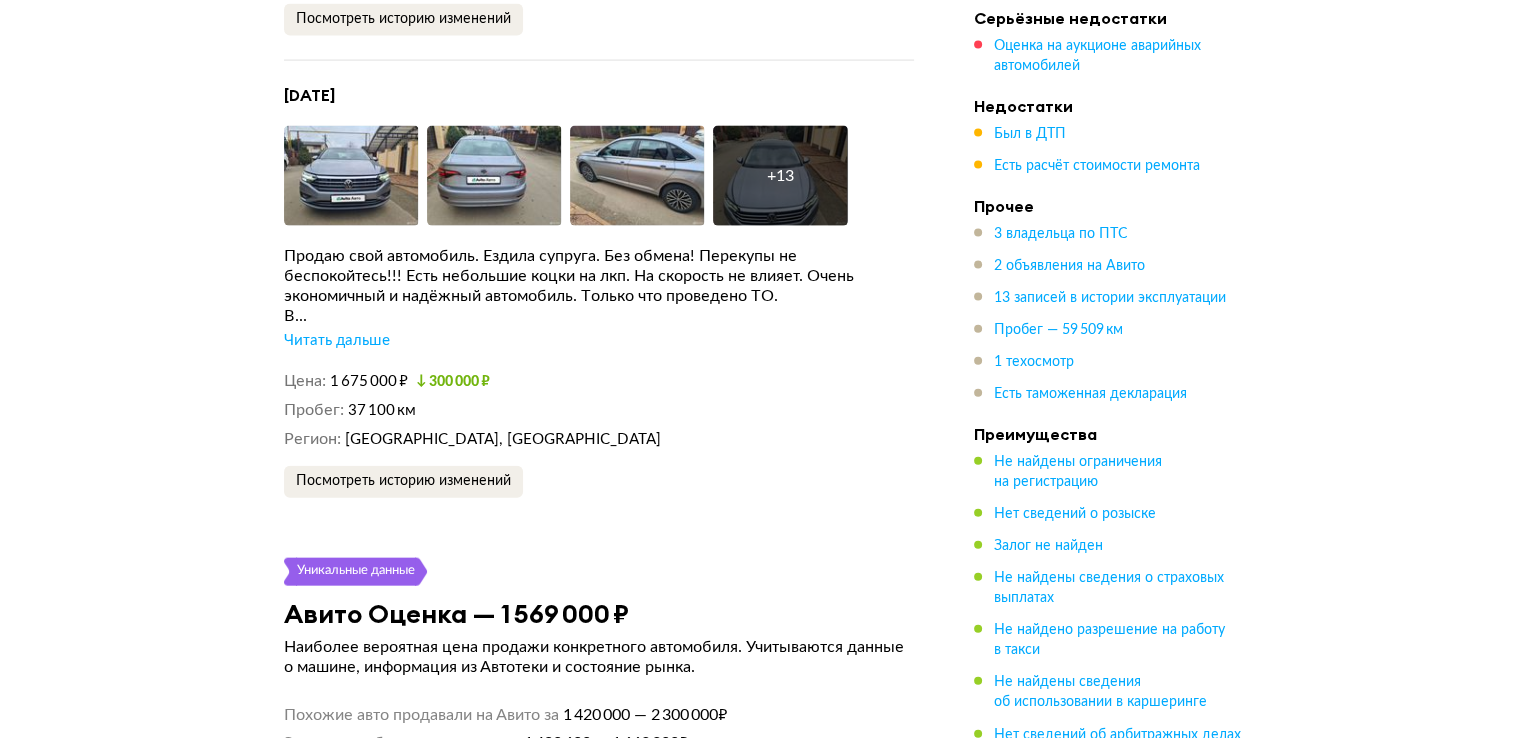 click on "Читать дальше" at bounding box center (337, 341) 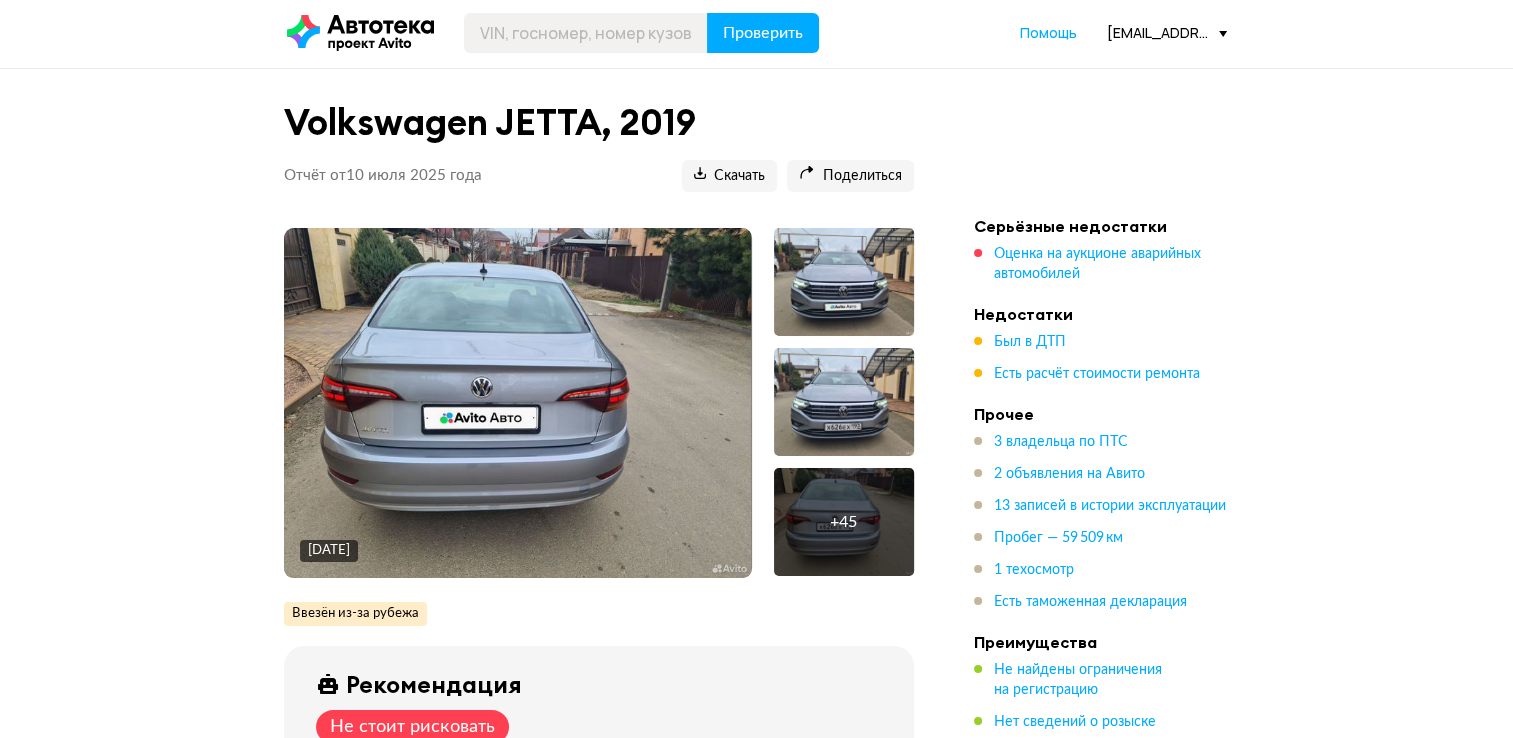 scroll, scrollTop: 0, scrollLeft: 0, axis: both 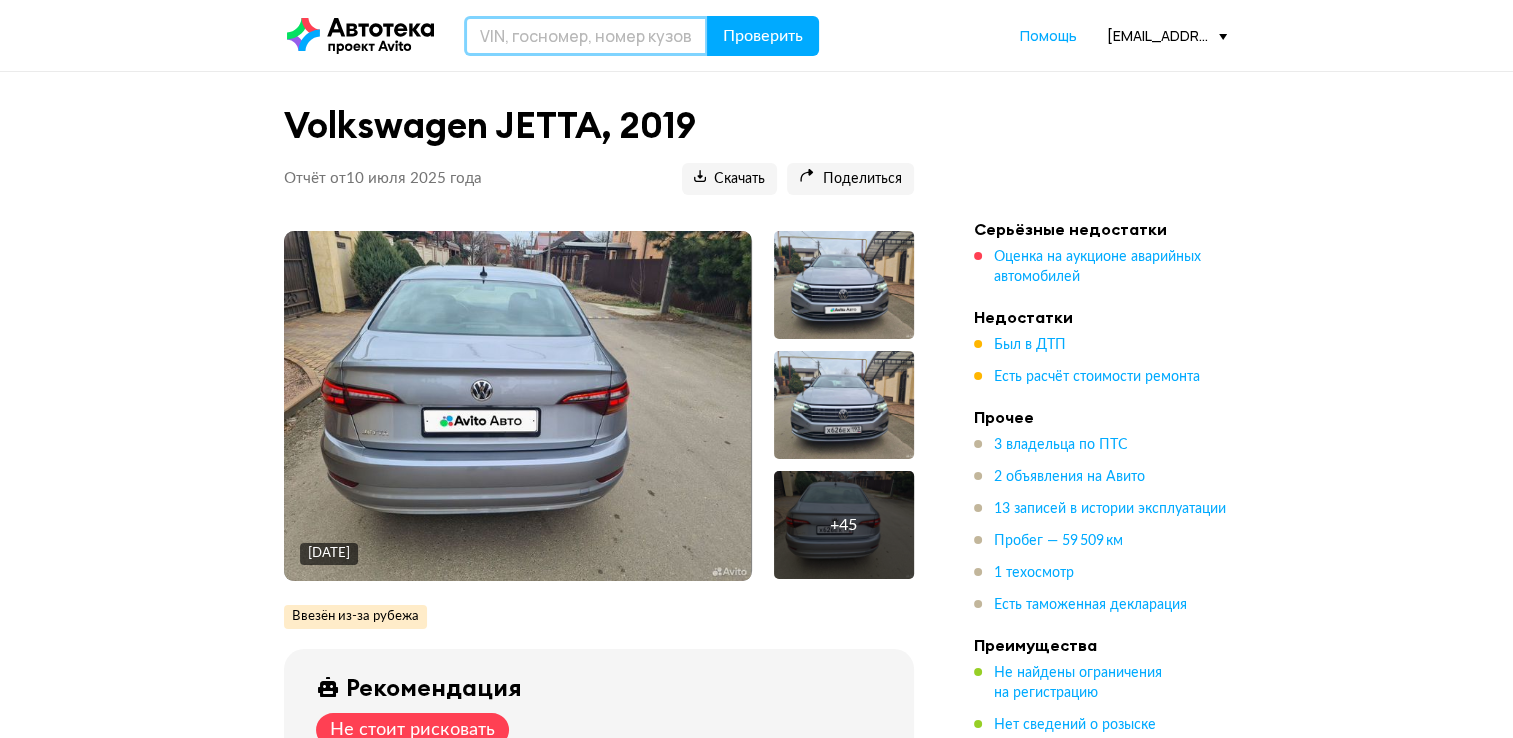 click at bounding box center [586, 36] 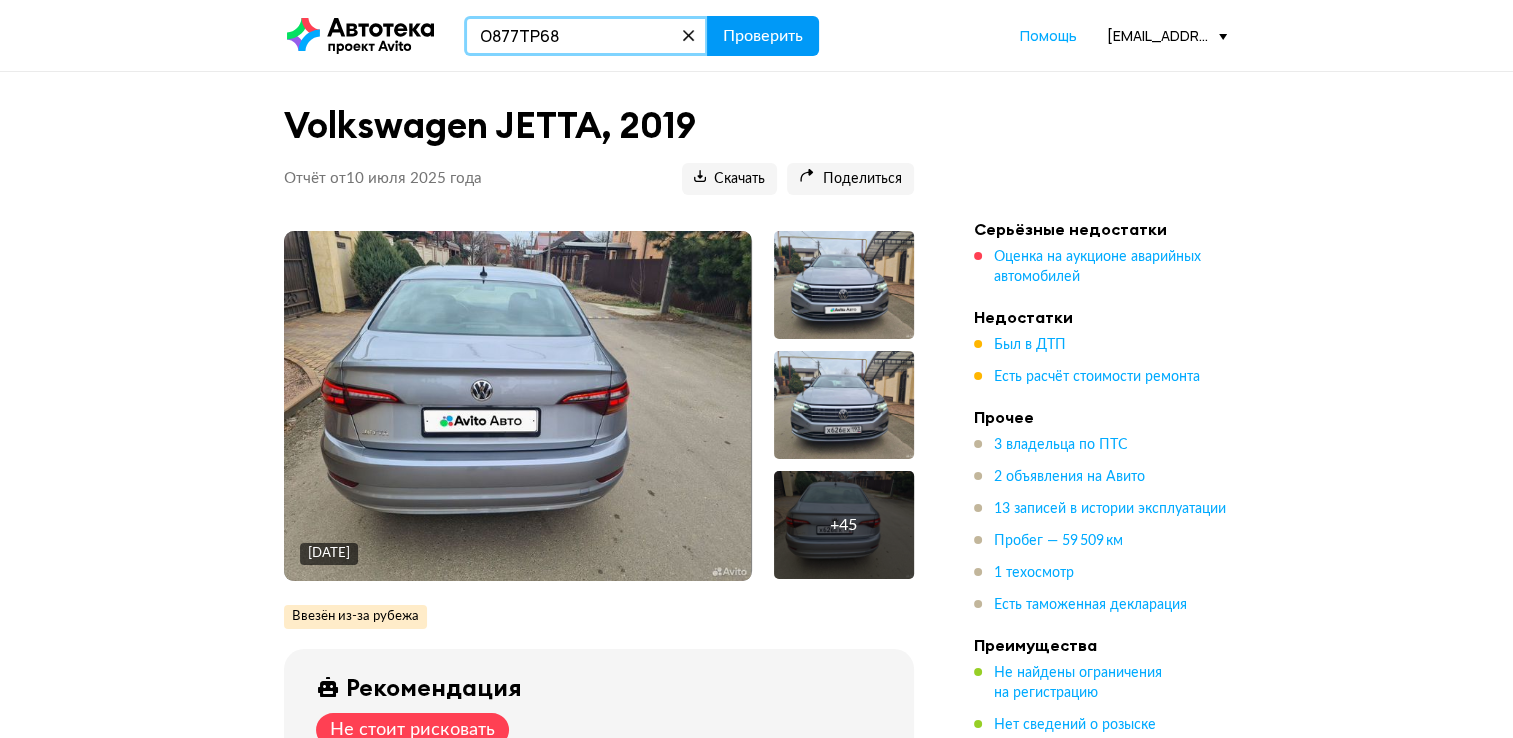 type on "О877ТР68" 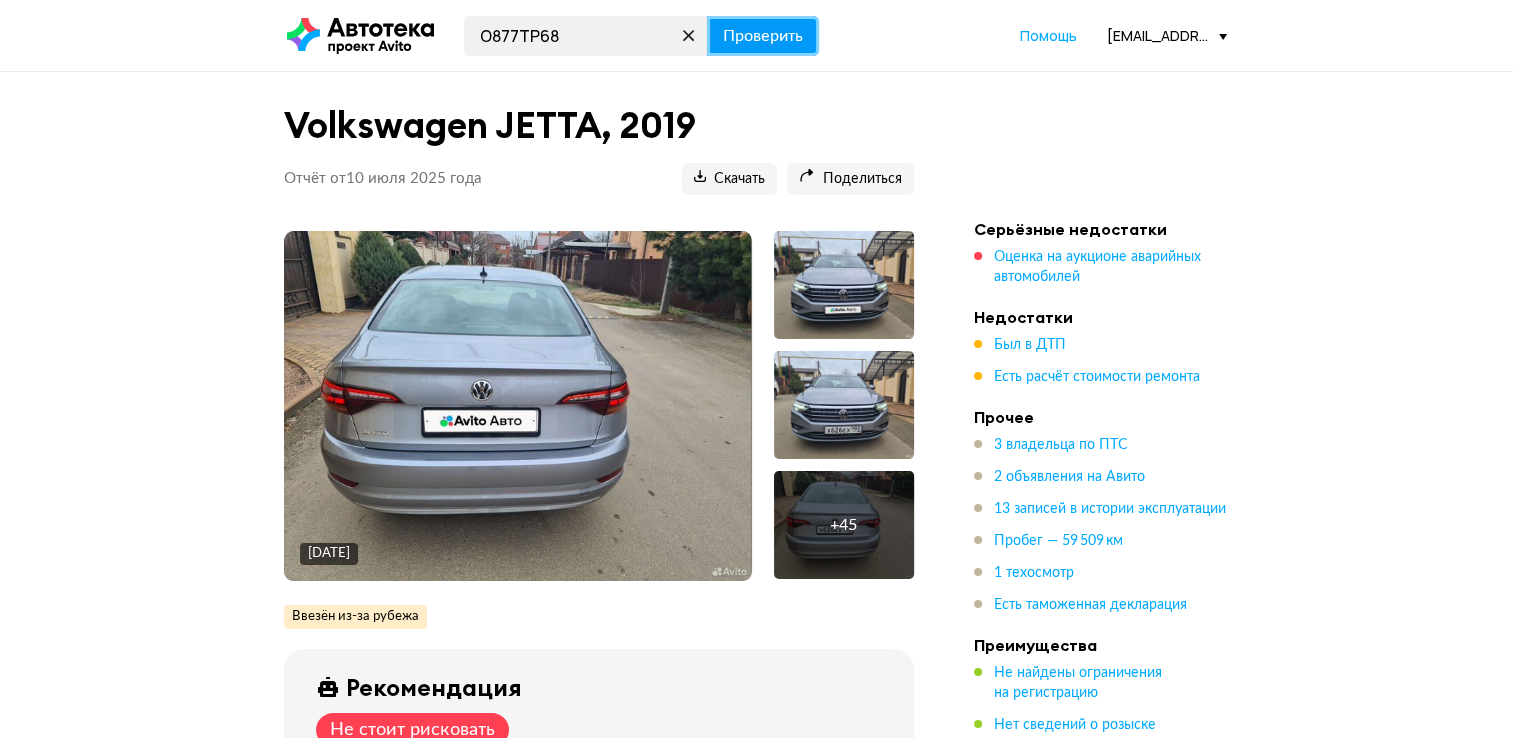 click on "Проверить" at bounding box center (763, 36) 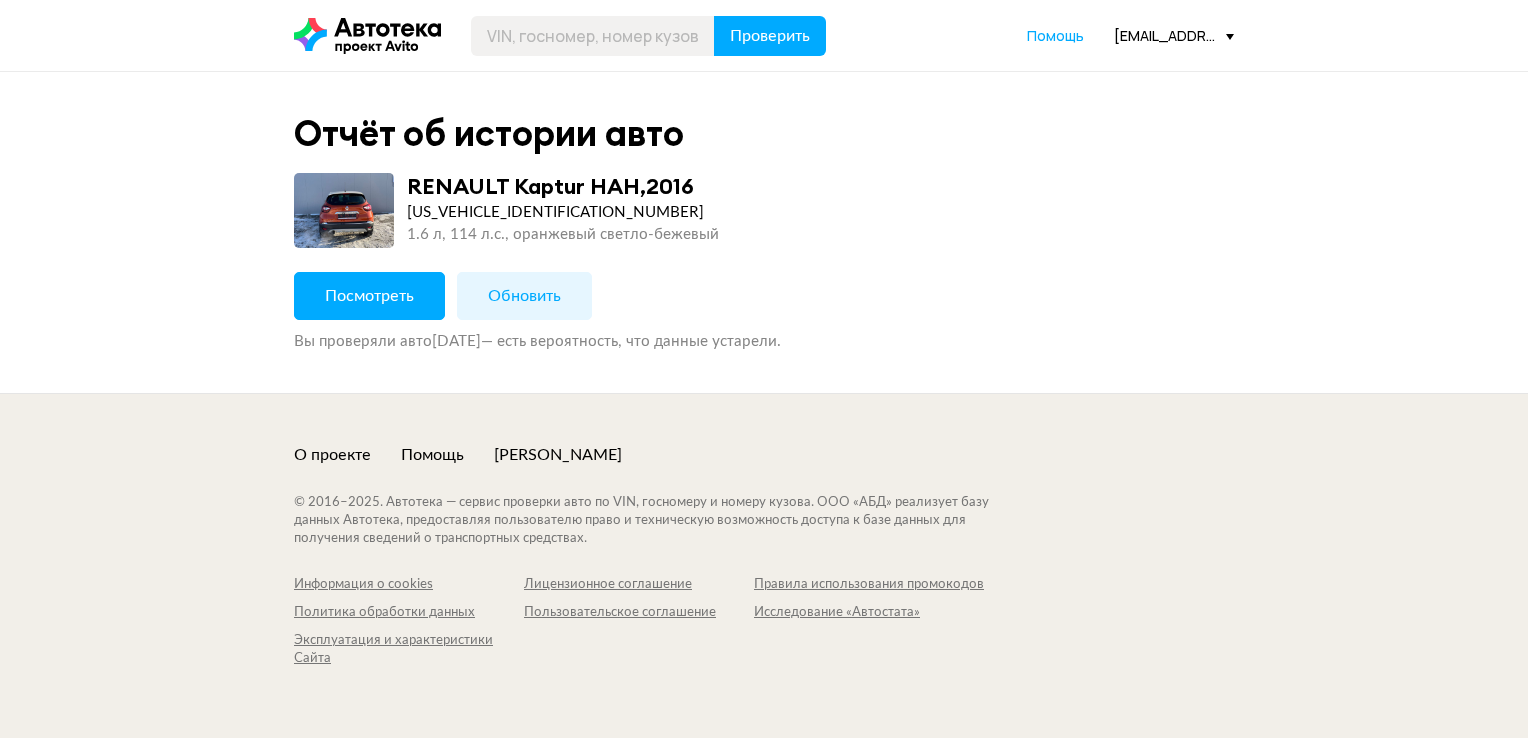 click on "Посмотреть" at bounding box center (369, 296) 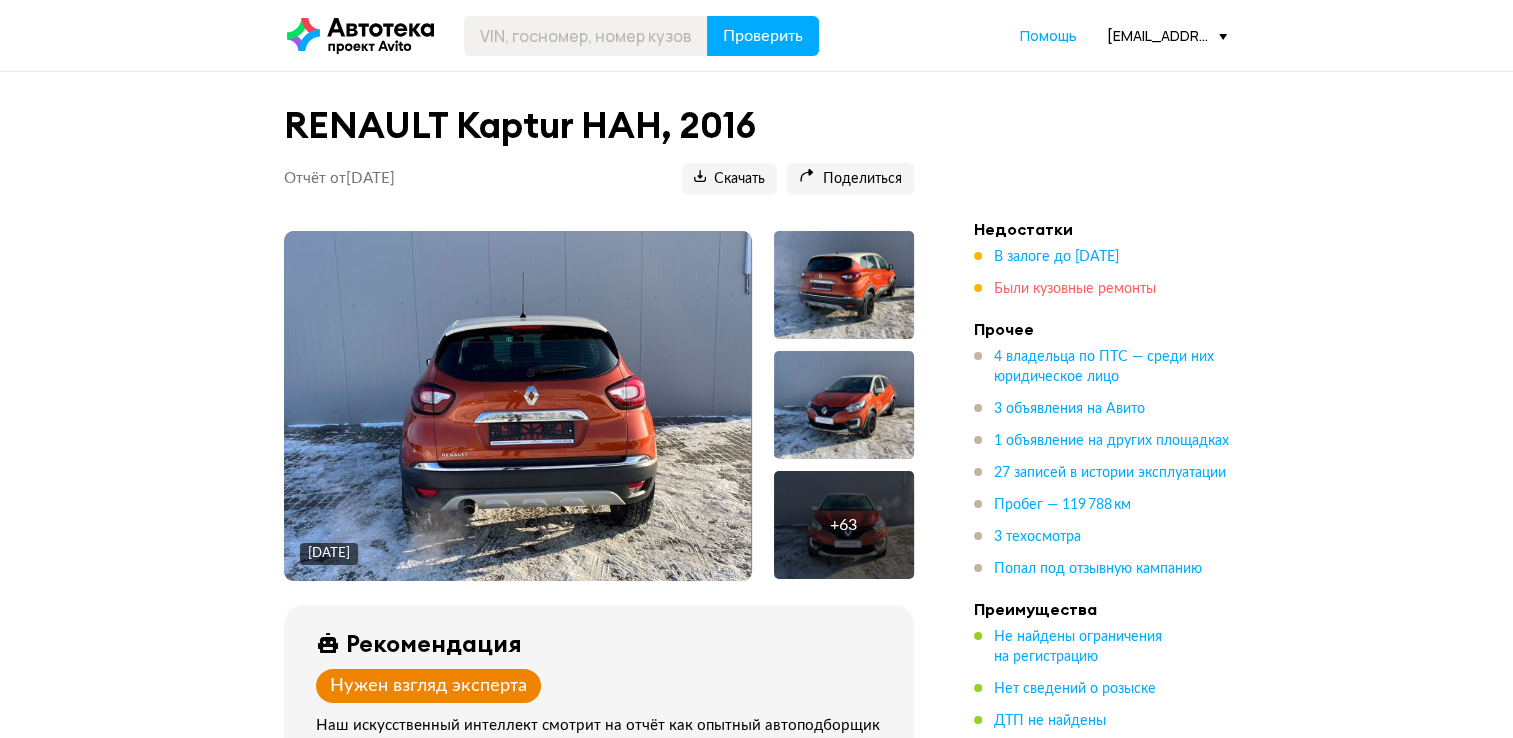 click on "Были кузовные ремонты" at bounding box center (1075, 289) 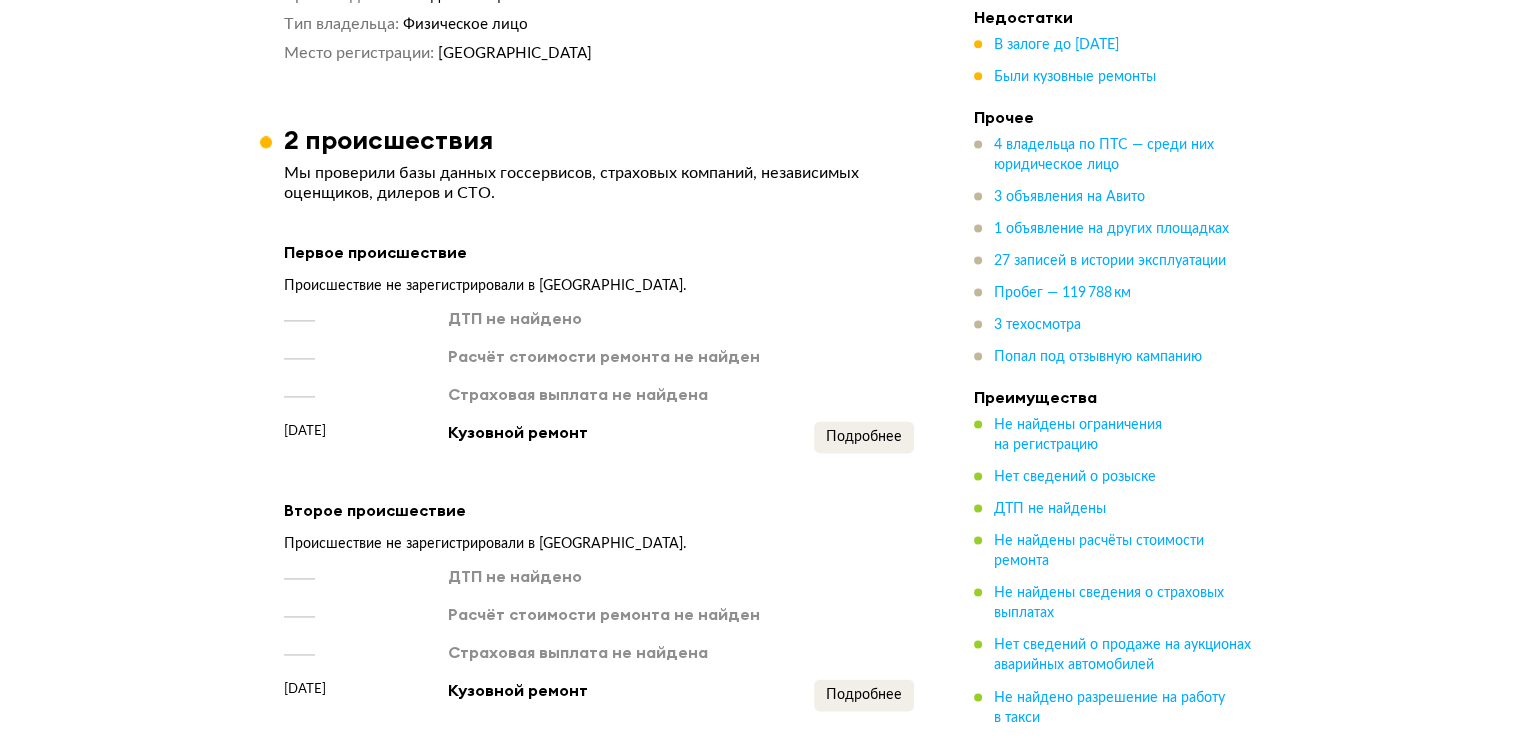 scroll, scrollTop: 2851, scrollLeft: 0, axis: vertical 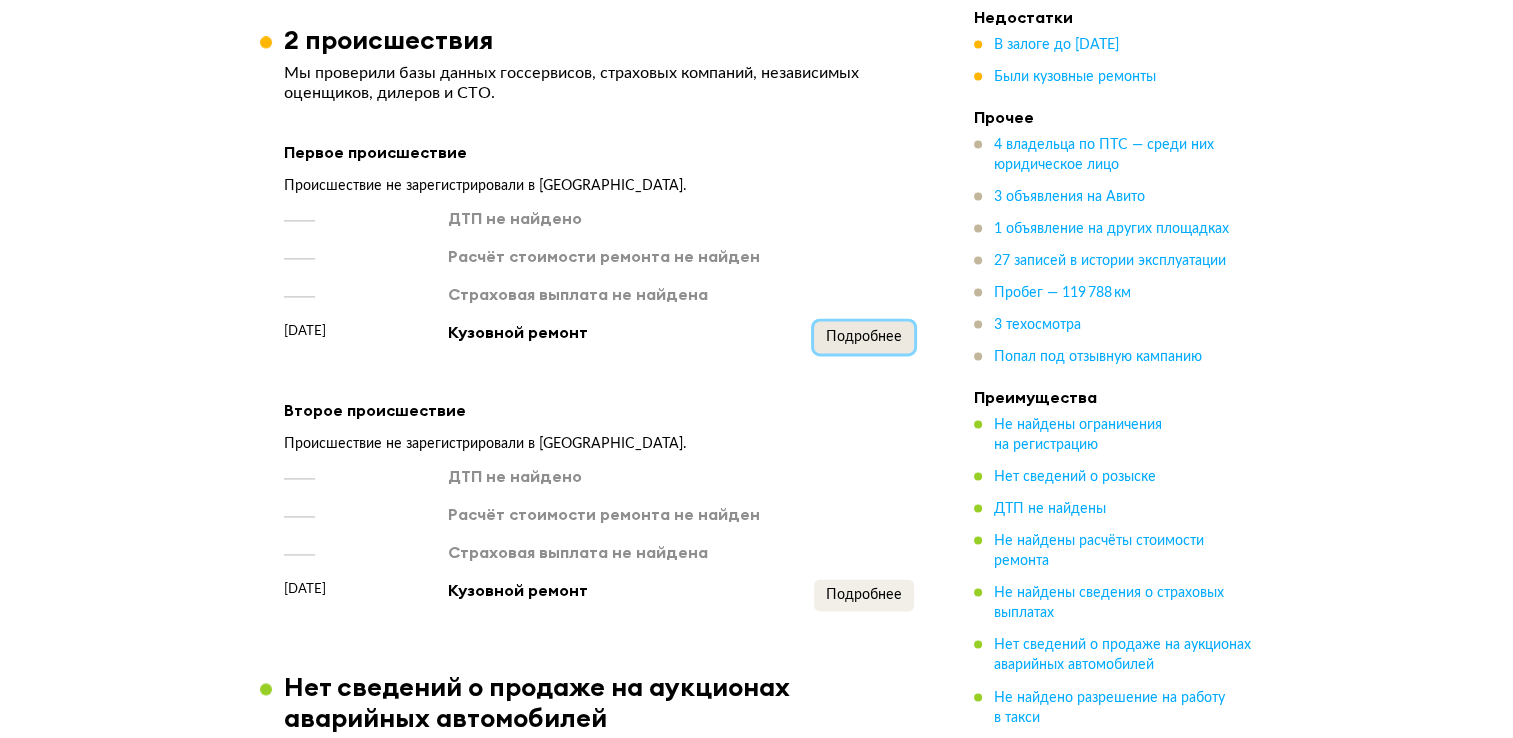 click on "Подробнее" at bounding box center [864, 337] 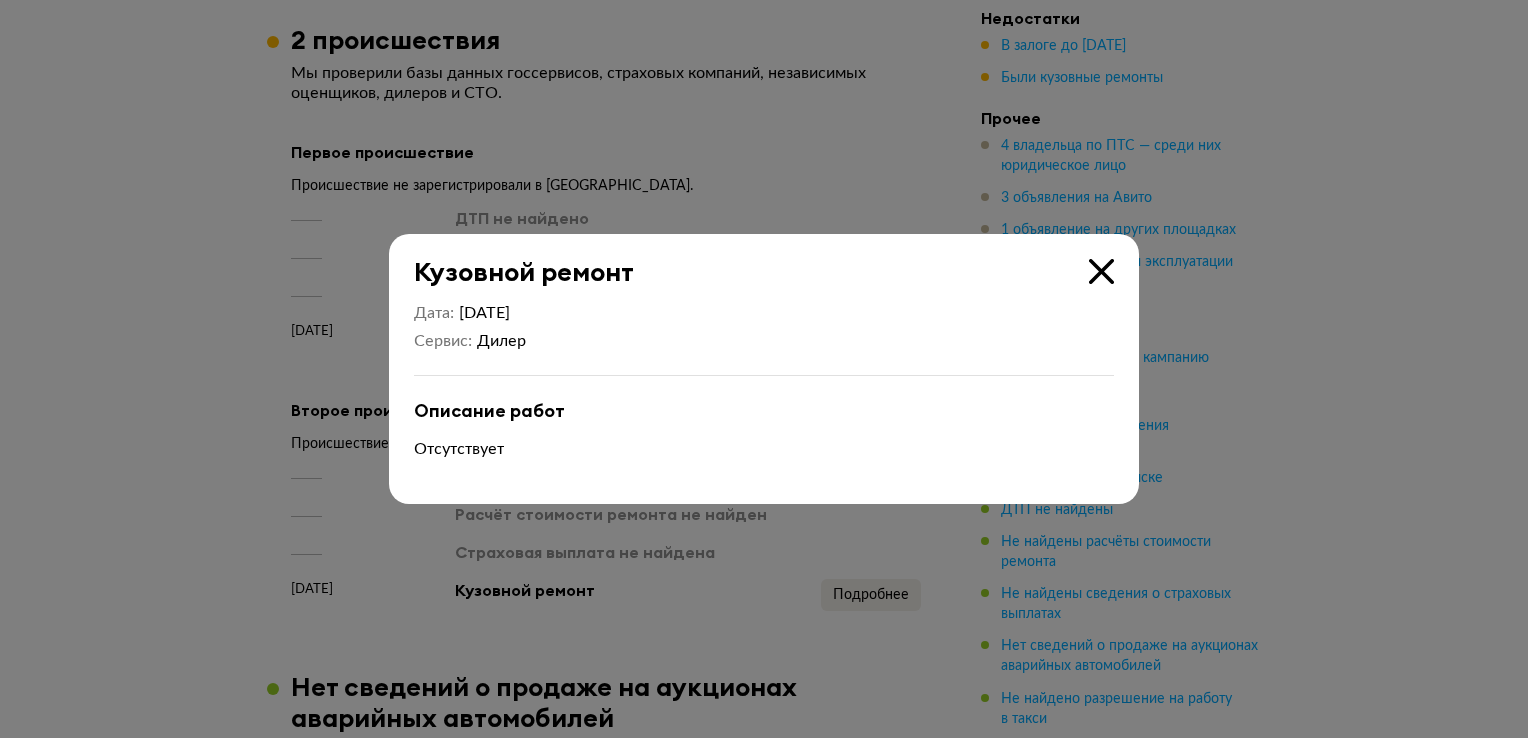 click at bounding box center (1101, 271) 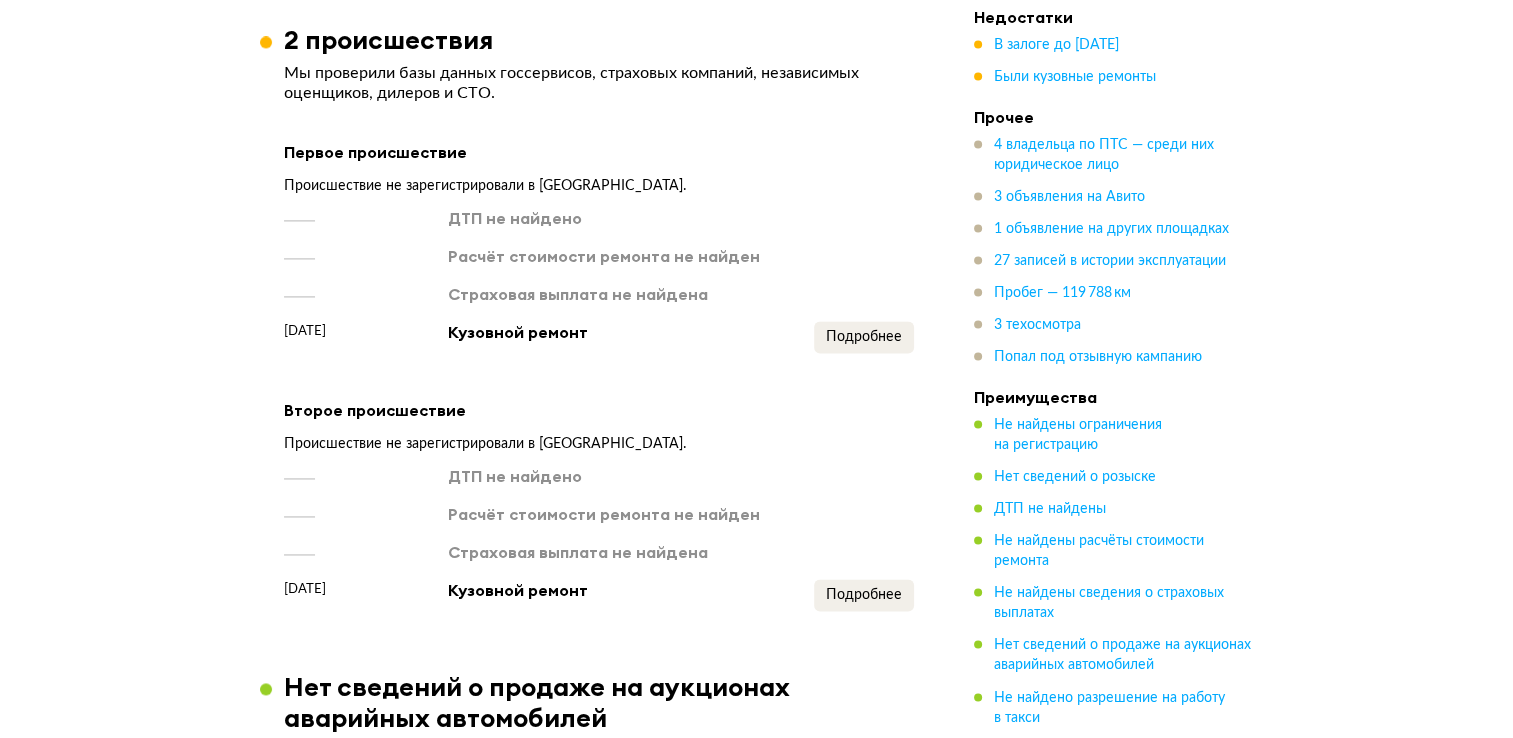 click on "Не найдены ограничения на регистрацию Мы проверили базы данных судебных приставов. Нет сведений о розыске Мы проверили официальные базы данных. В залоге до [DATE] Если заложенное авто продадут без согласия банка, сделку могут признать недействительной, а машину — забрать. Перед покупкой убедитесь, что продавец погасил долг. Информация получена из единой информационной системы нотариата (ФНП), последнее обновление [DATE] 16:02. Источник Федеральная нотариальная палата (ФНП) Дата возникновения залога [DATE] Дата завершения залога +" at bounding box center [599, 4514] 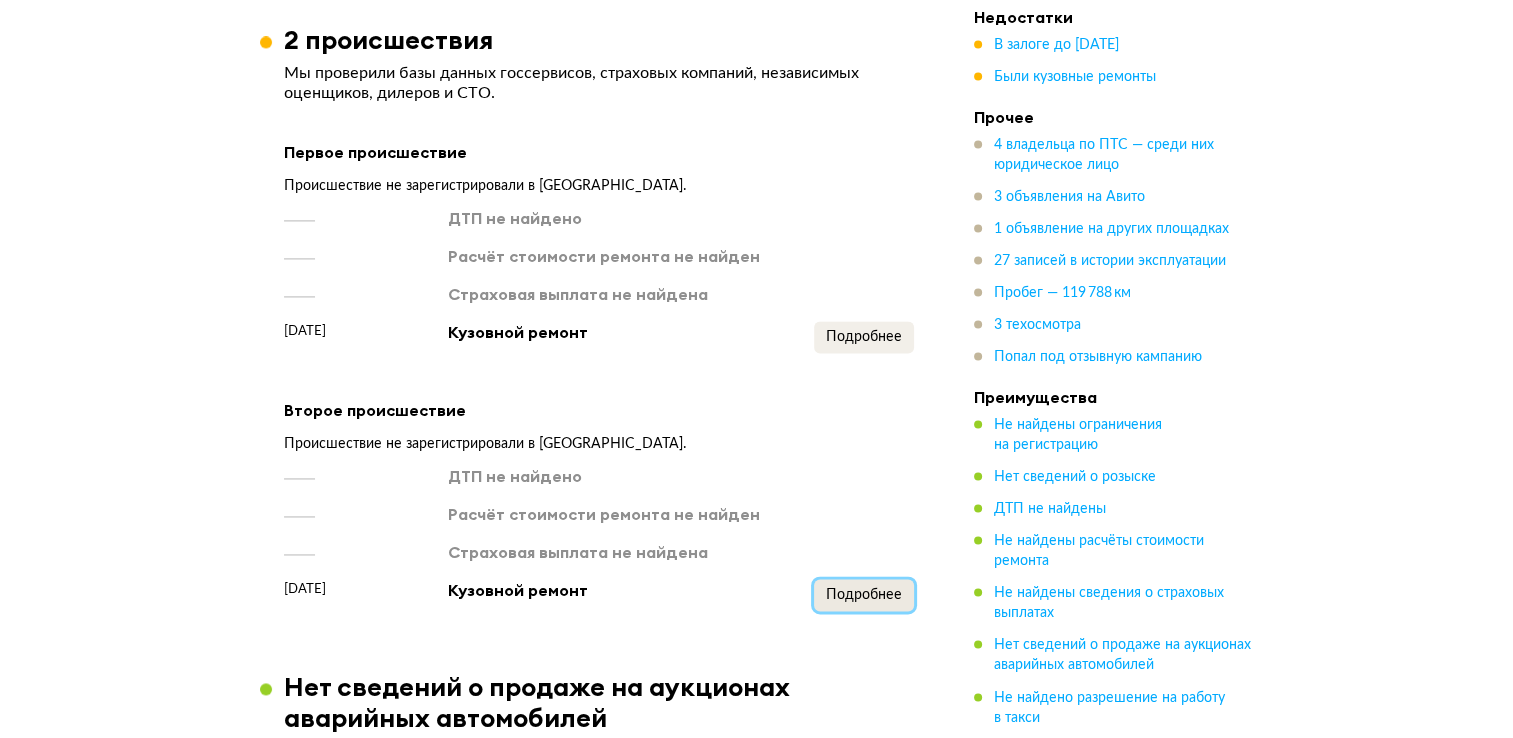 click on "Подробнее" at bounding box center (864, 595) 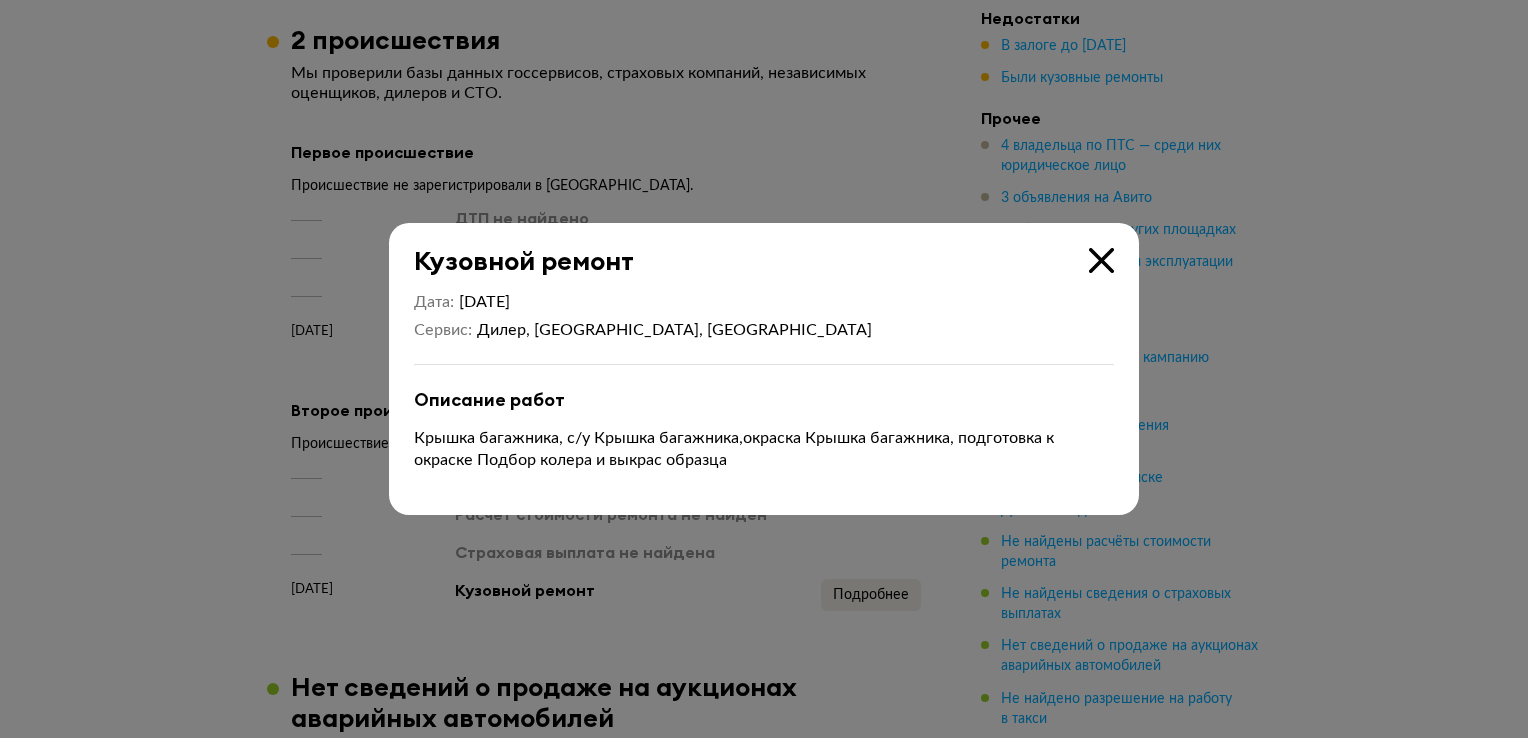 click at bounding box center [1101, 260] 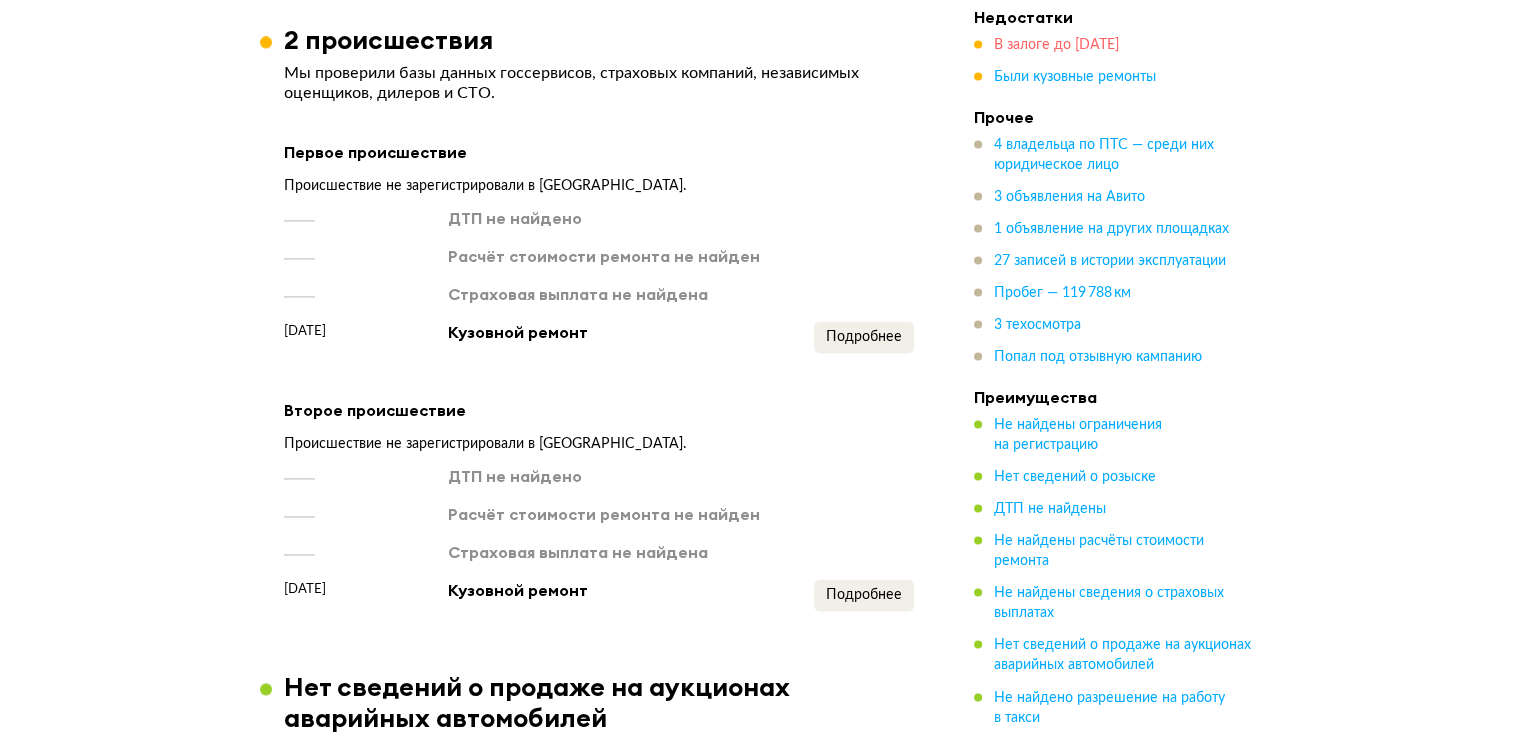 click on "В залоге до [DATE]" at bounding box center [1056, 46] 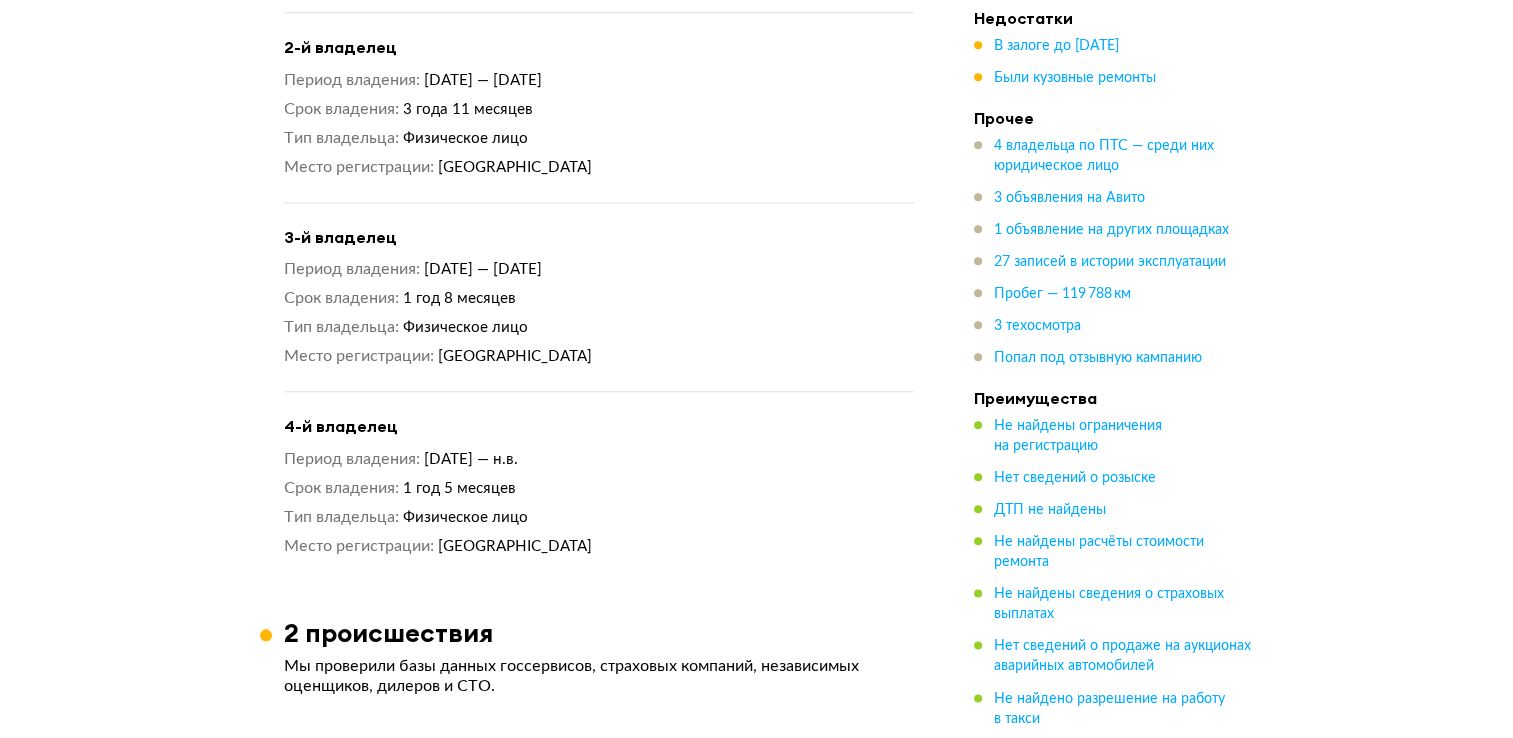 scroll, scrollTop: 2405, scrollLeft: 0, axis: vertical 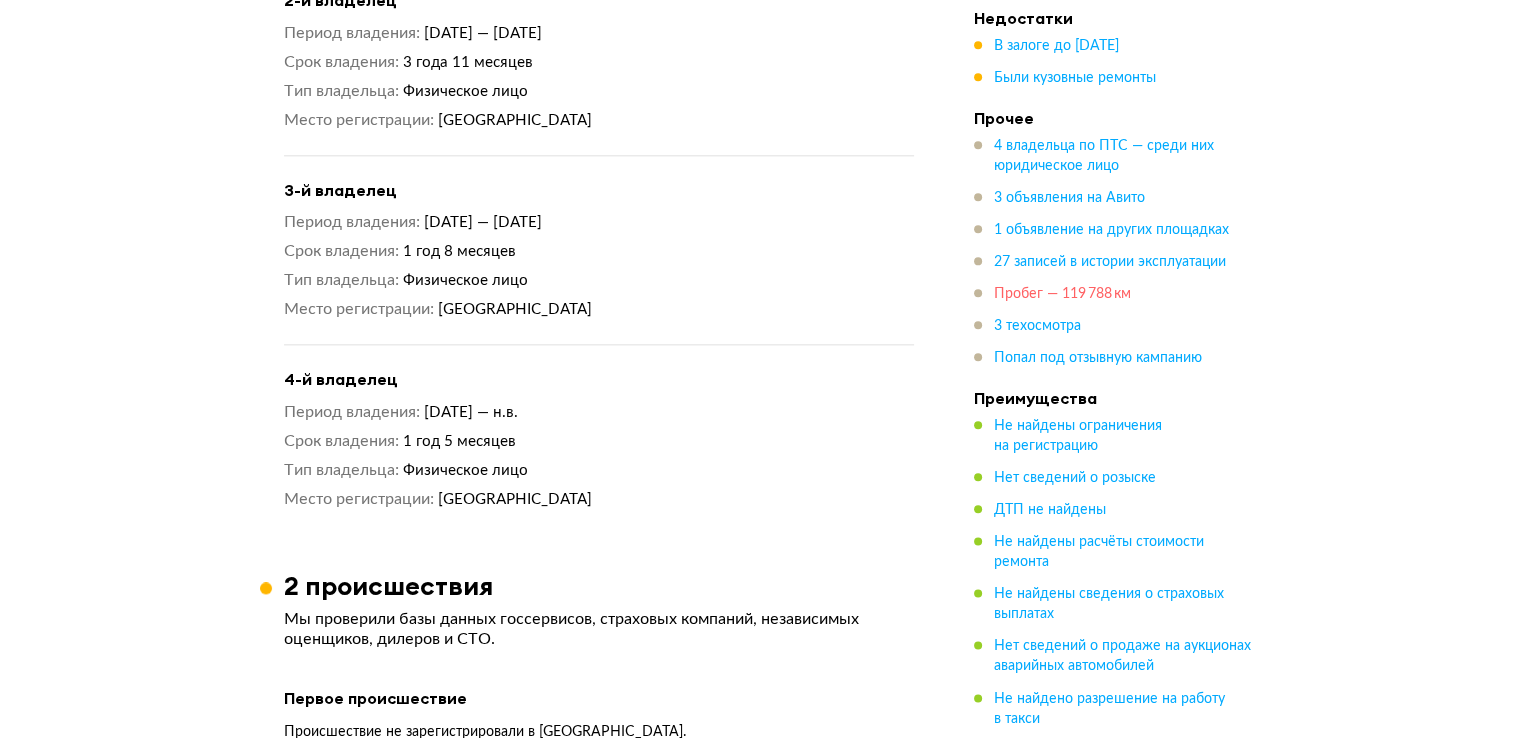 click on "Пробег —  119 788 км" at bounding box center [1062, 294] 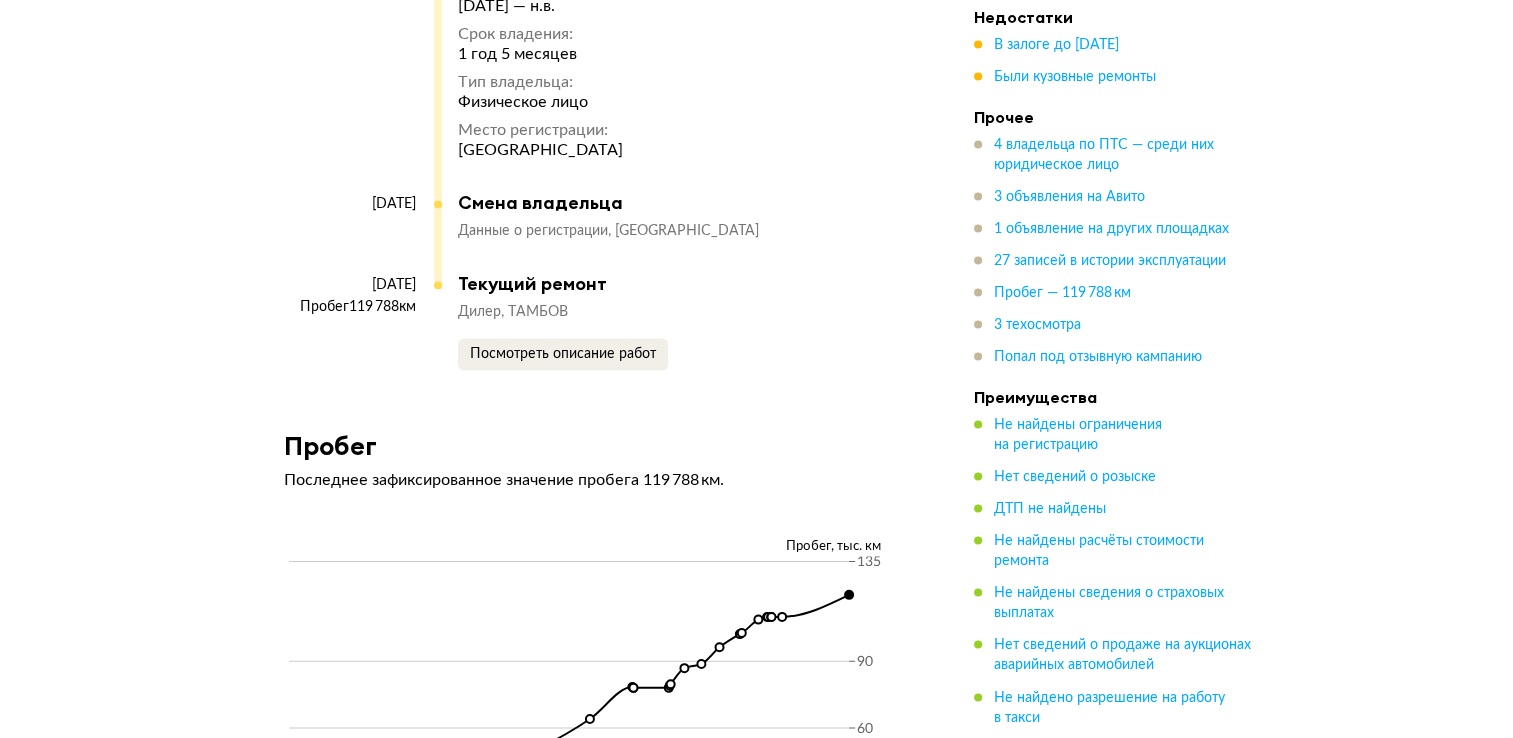 scroll, scrollTop: 10738, scrollLeft: 0, axis: vertical 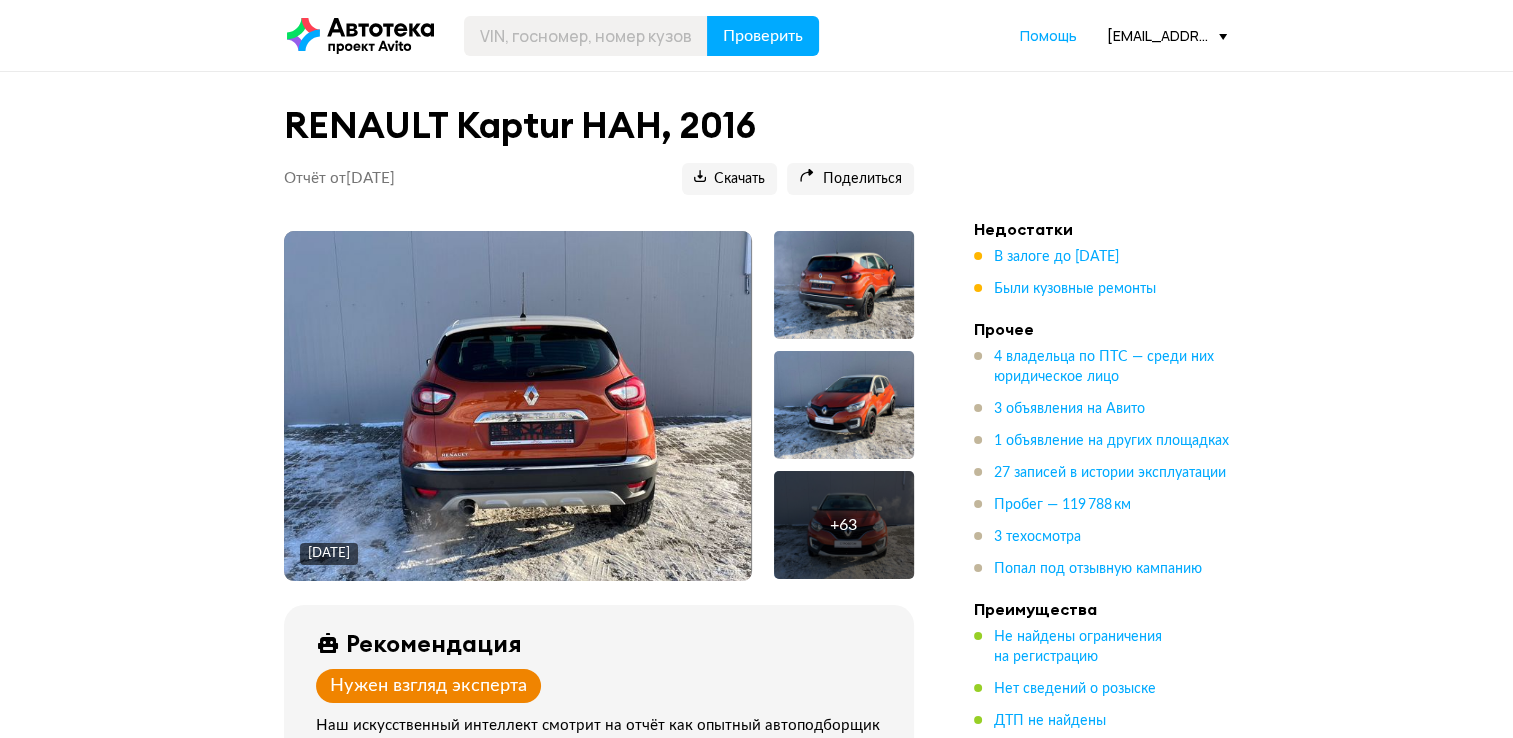 click on "[EMAIL_ADDRESS][DOMAIN_NAME]" at bounding box center (1167, 35) 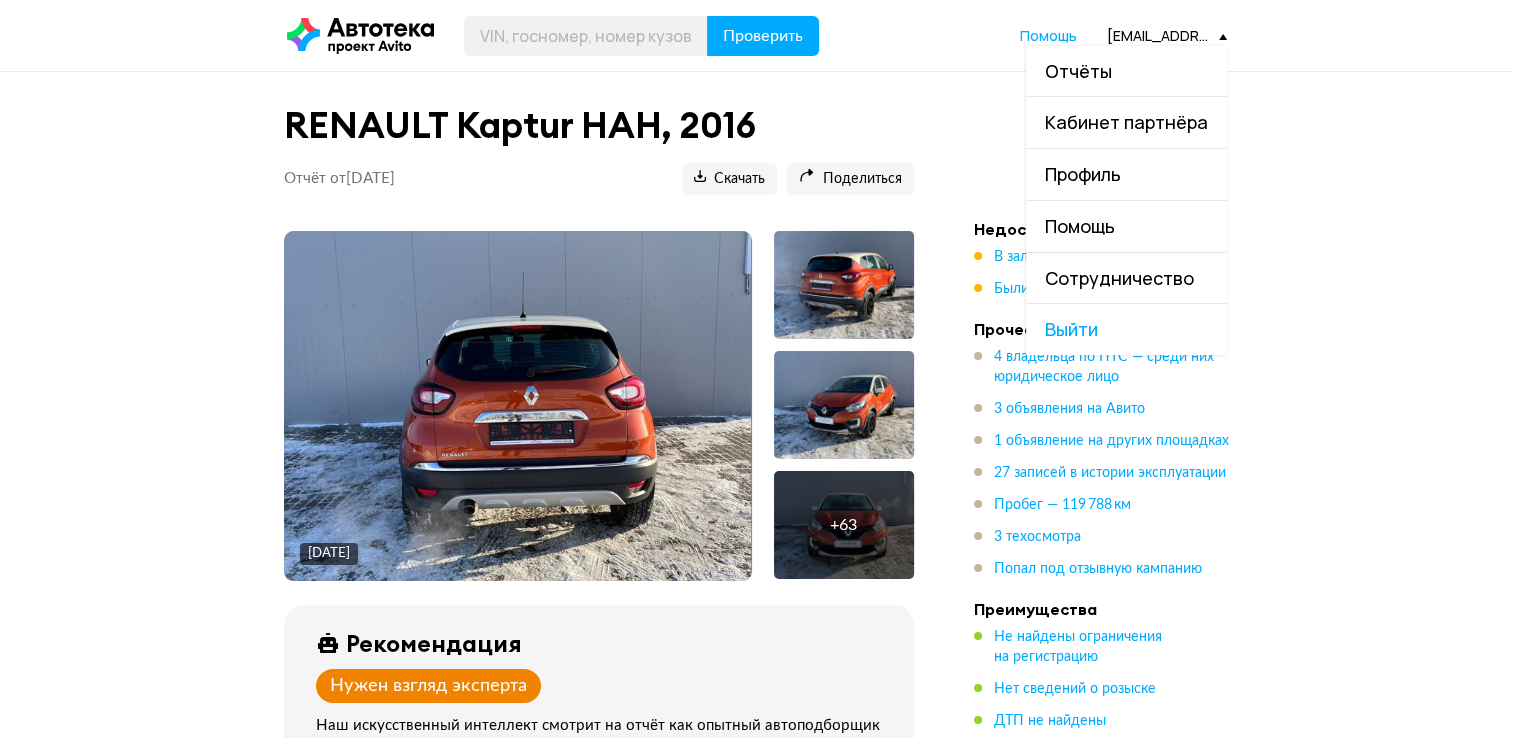 click on "Отчёты" at bounding box center [1126, 71] 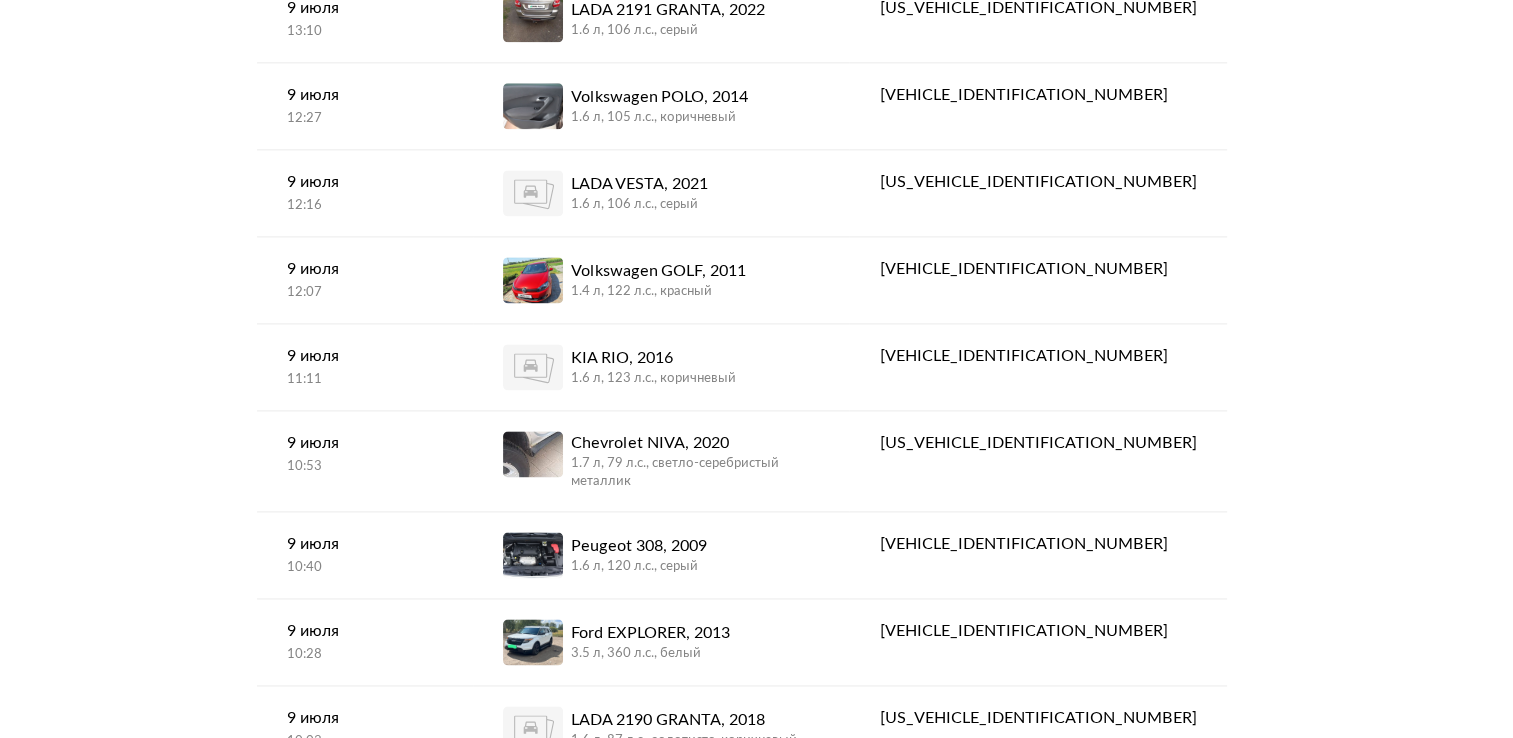 scroll, scrollTop: 2800, scrollLeft: 0, axis: vertical 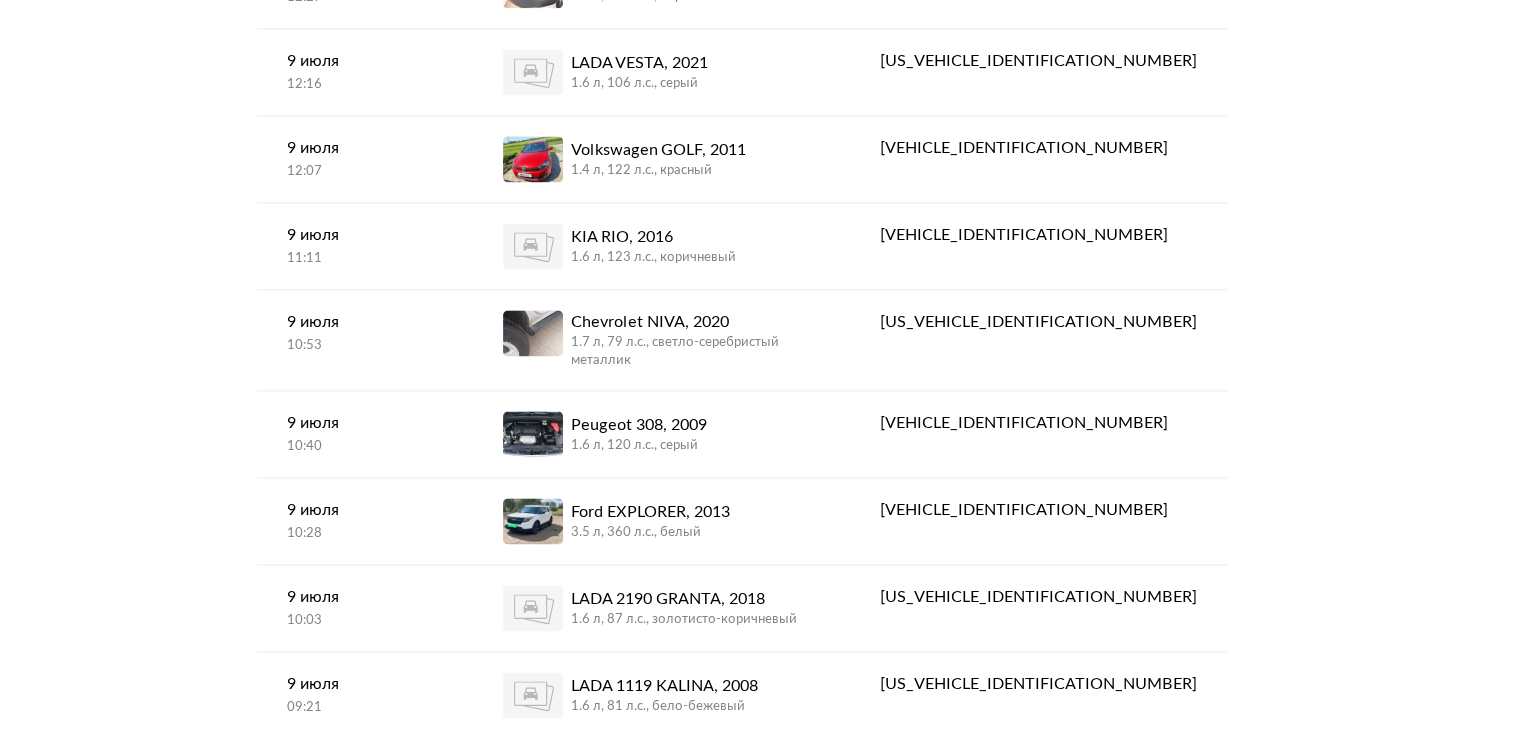 click on "Ford EXPLORER, 2013 3.5 л, 360 л.c., белый" at bounding box center (661, 521) 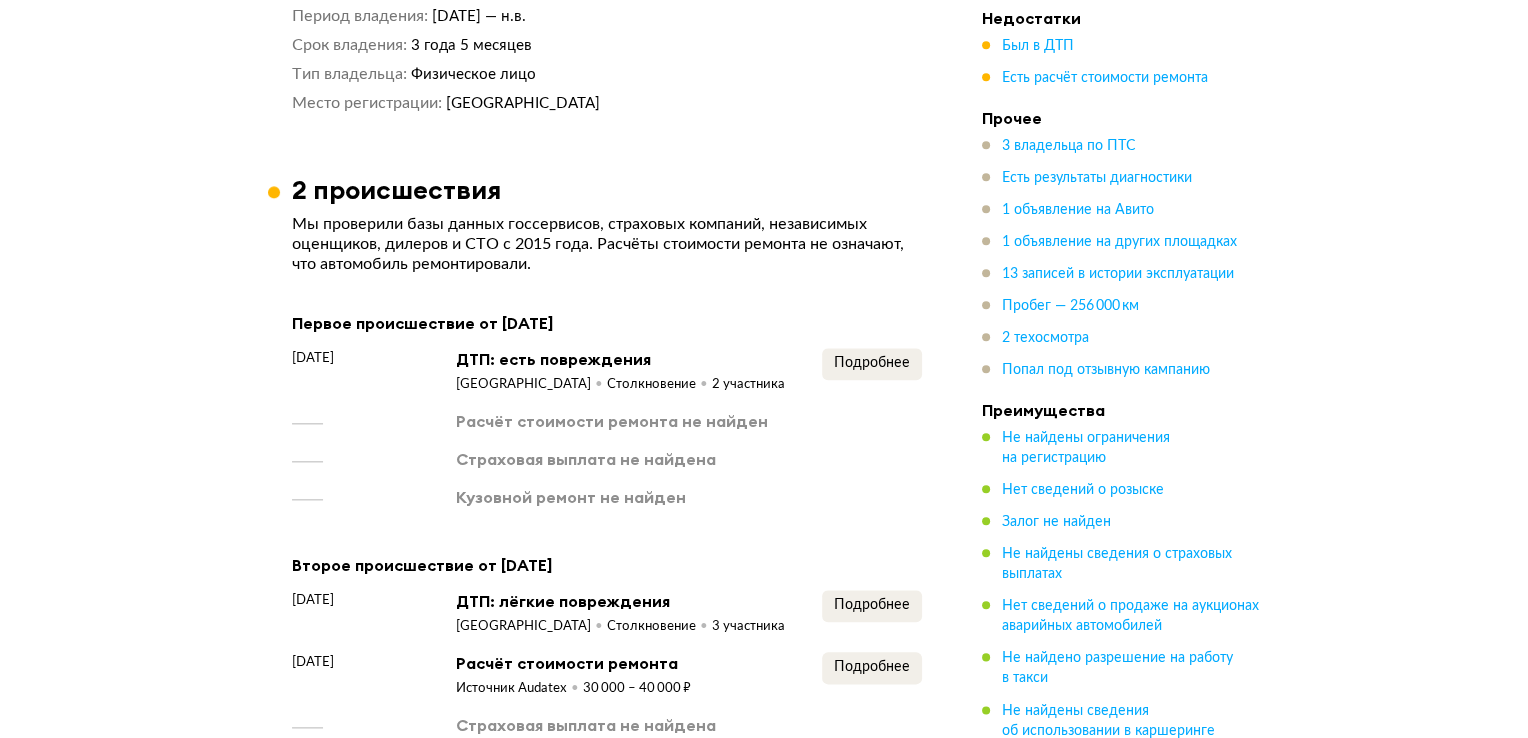 scroll, scrollTop: 2300, scrollLeft: 0, axis: vertical 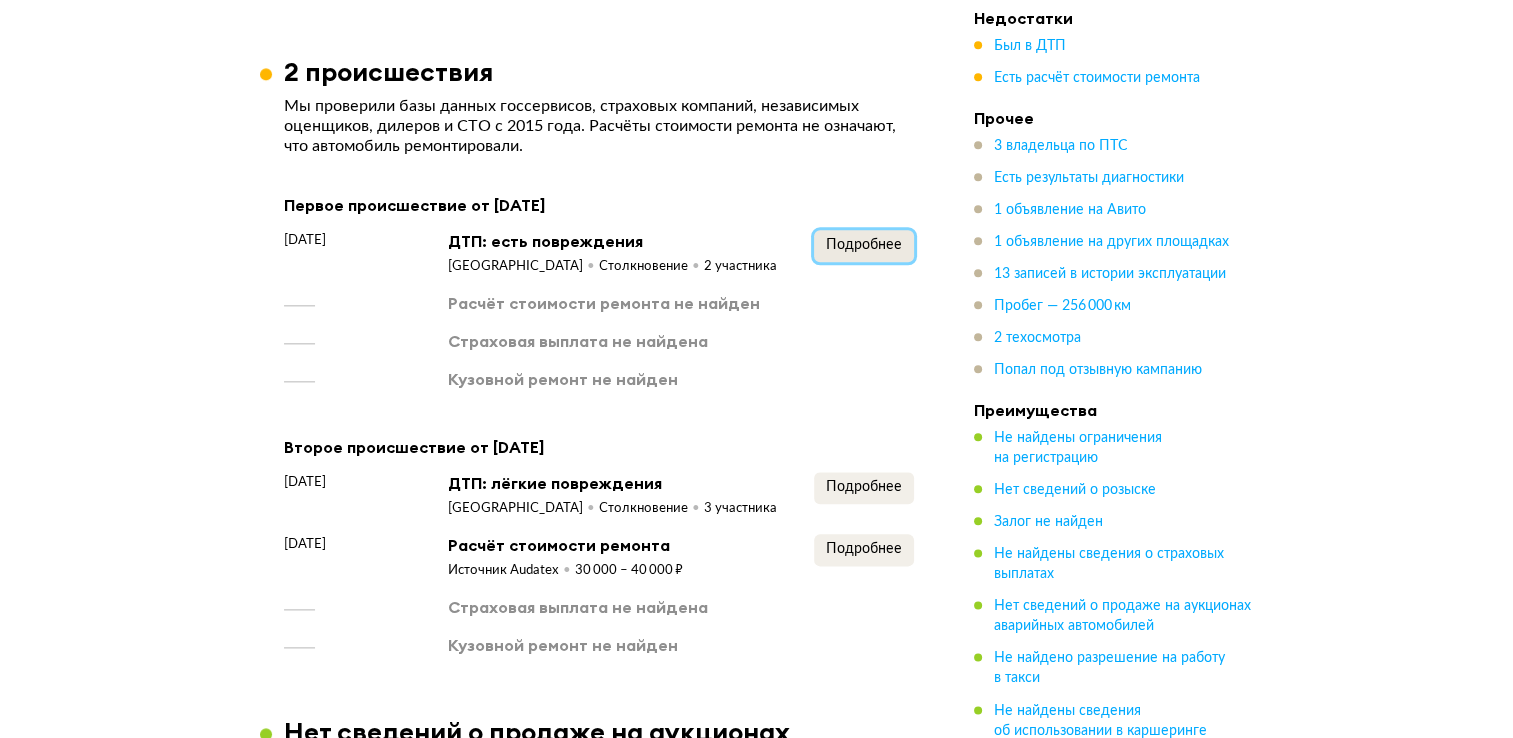 click on "Подробнее" at bounding box center [864, 245] 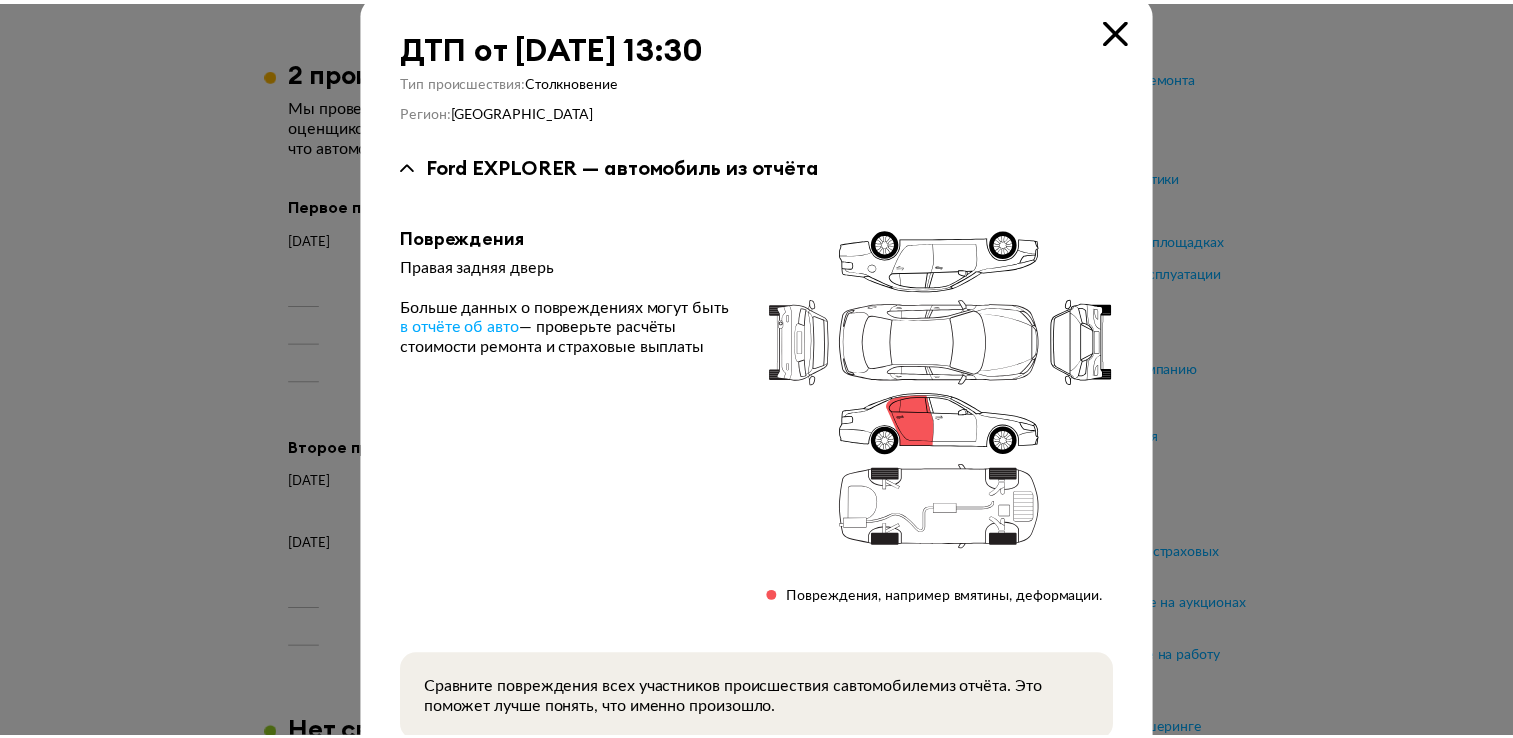 scroll, scrollTop: 0, scrollLeft: 0, axis: both 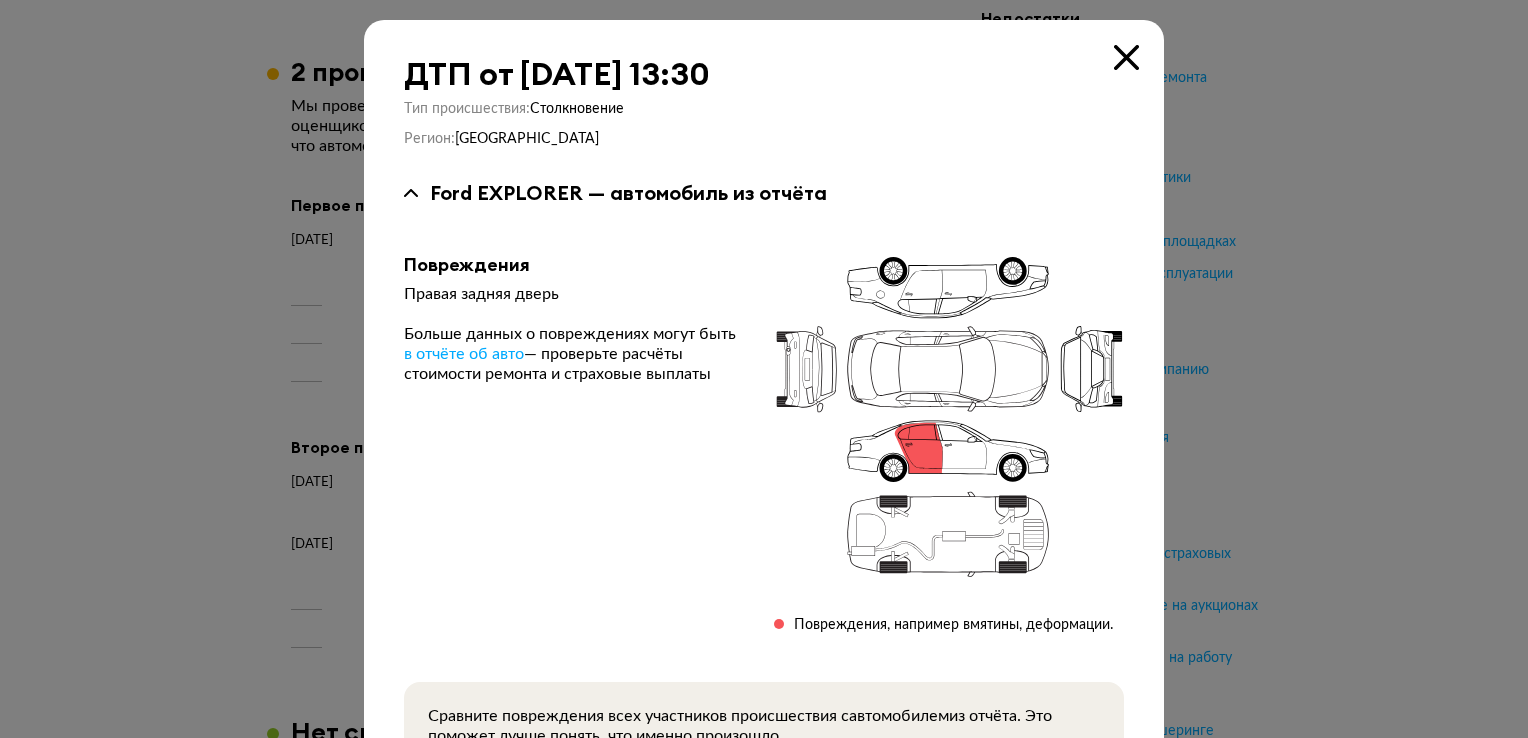 click at bounding box center [1126, 57] 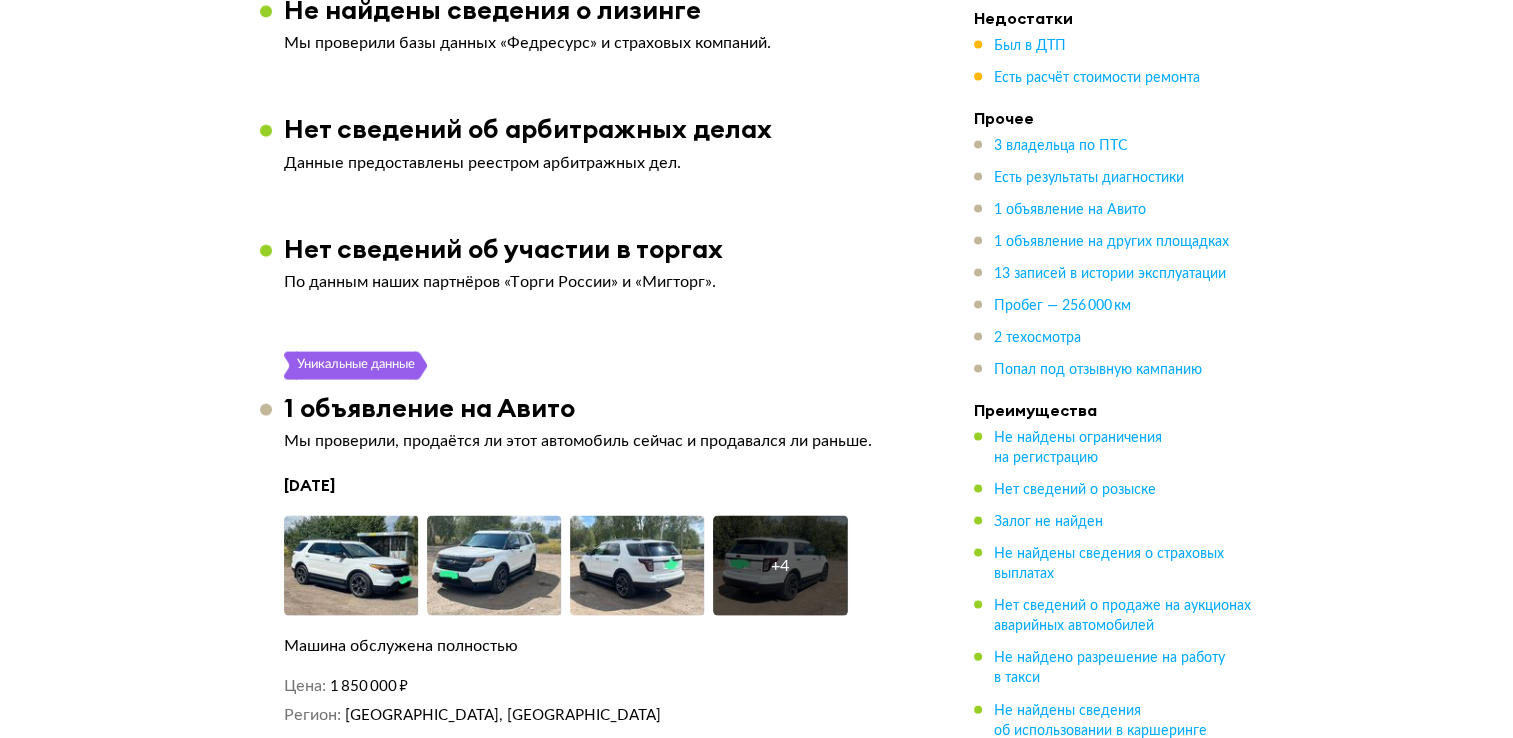 scroll, scrollTop: 4300, scrollLeft: 0, axis: vertical 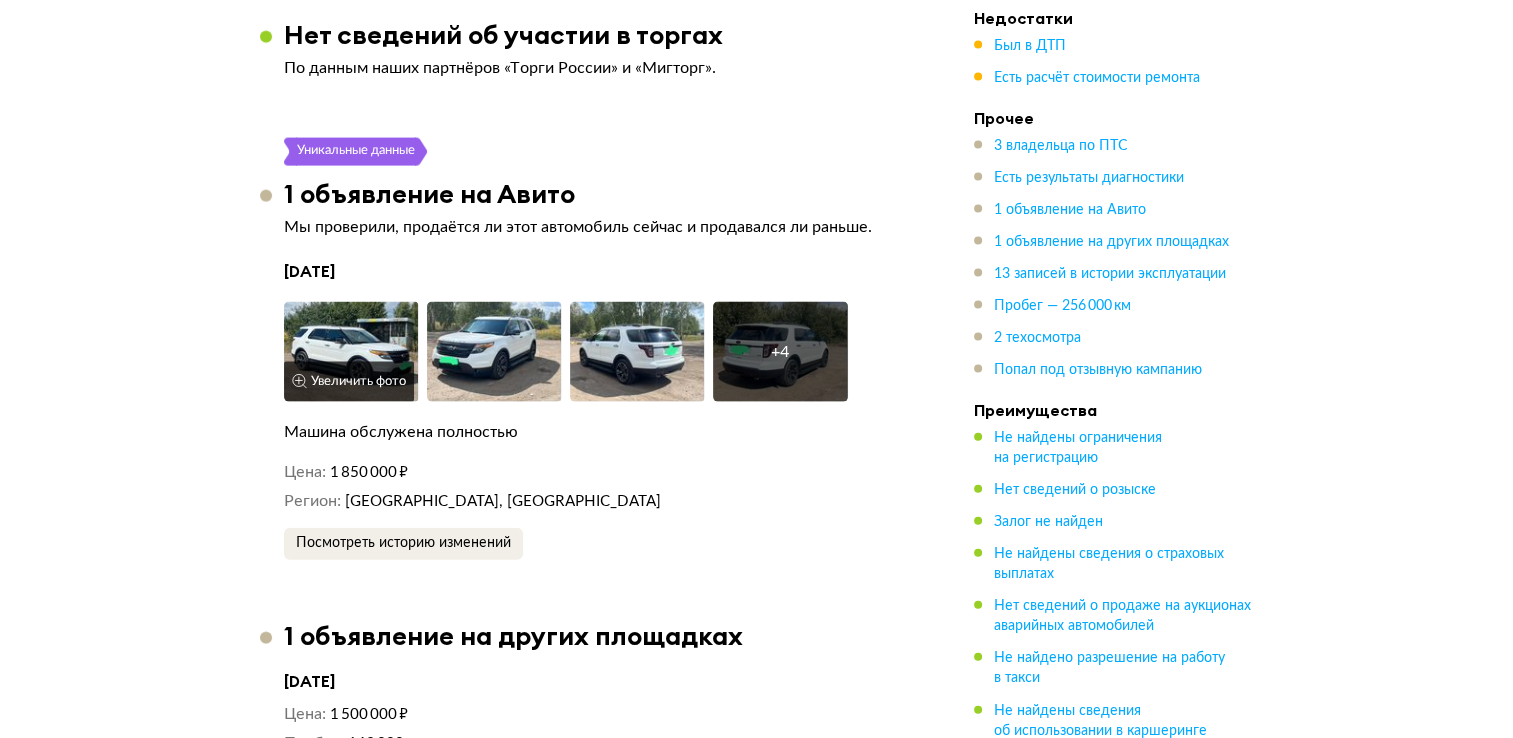 click on "Увеличить фото" at bounding box center (349, 382) 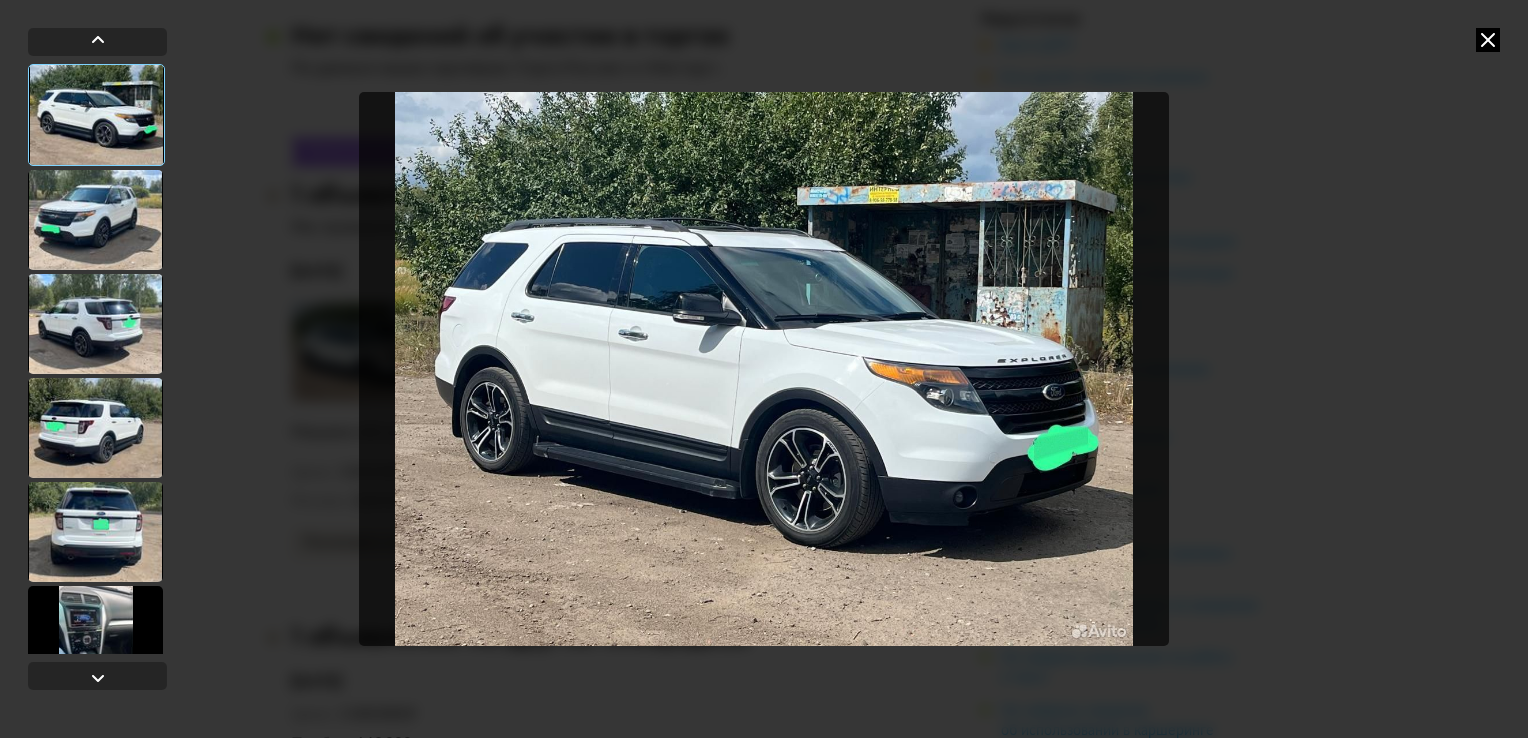 type 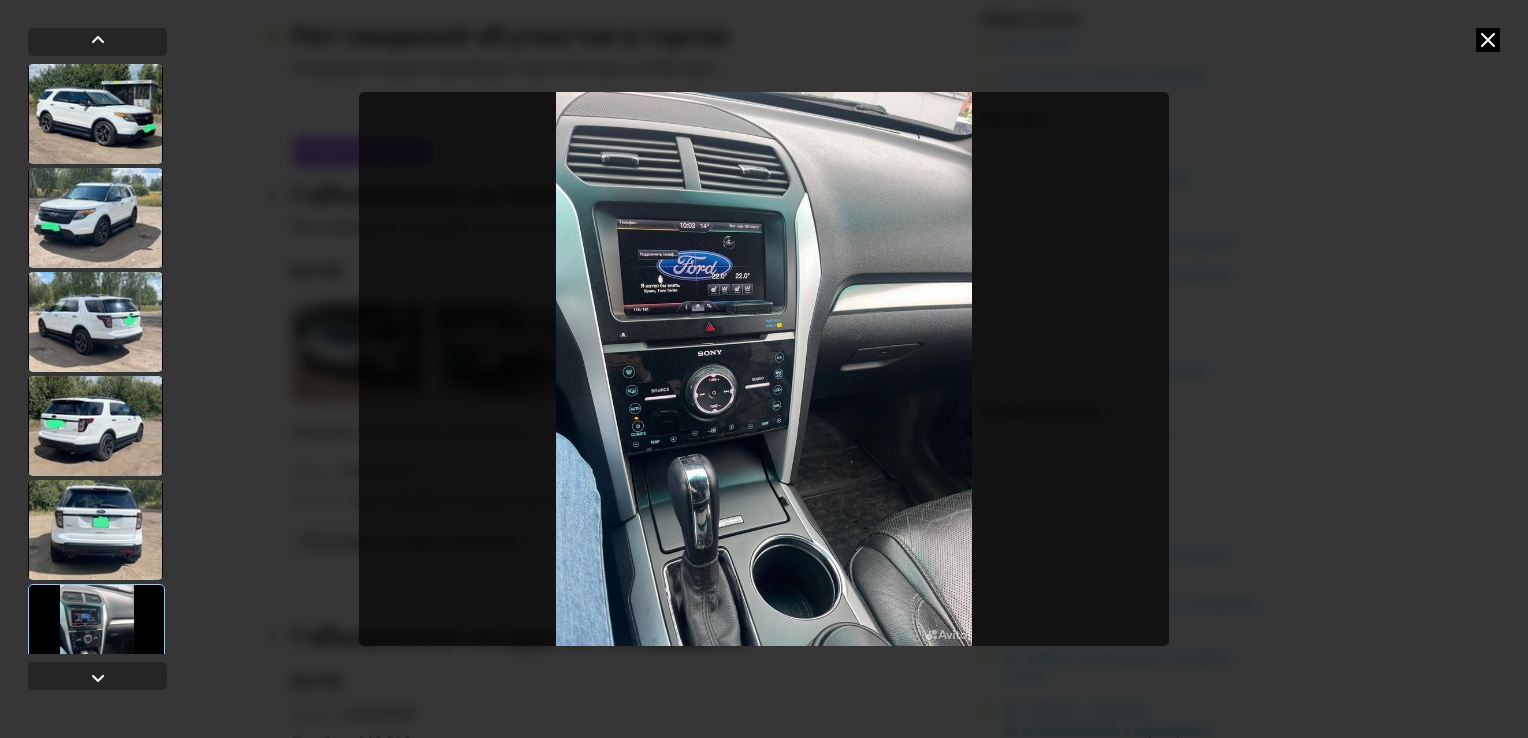 click at bounding box center [1488, 40] 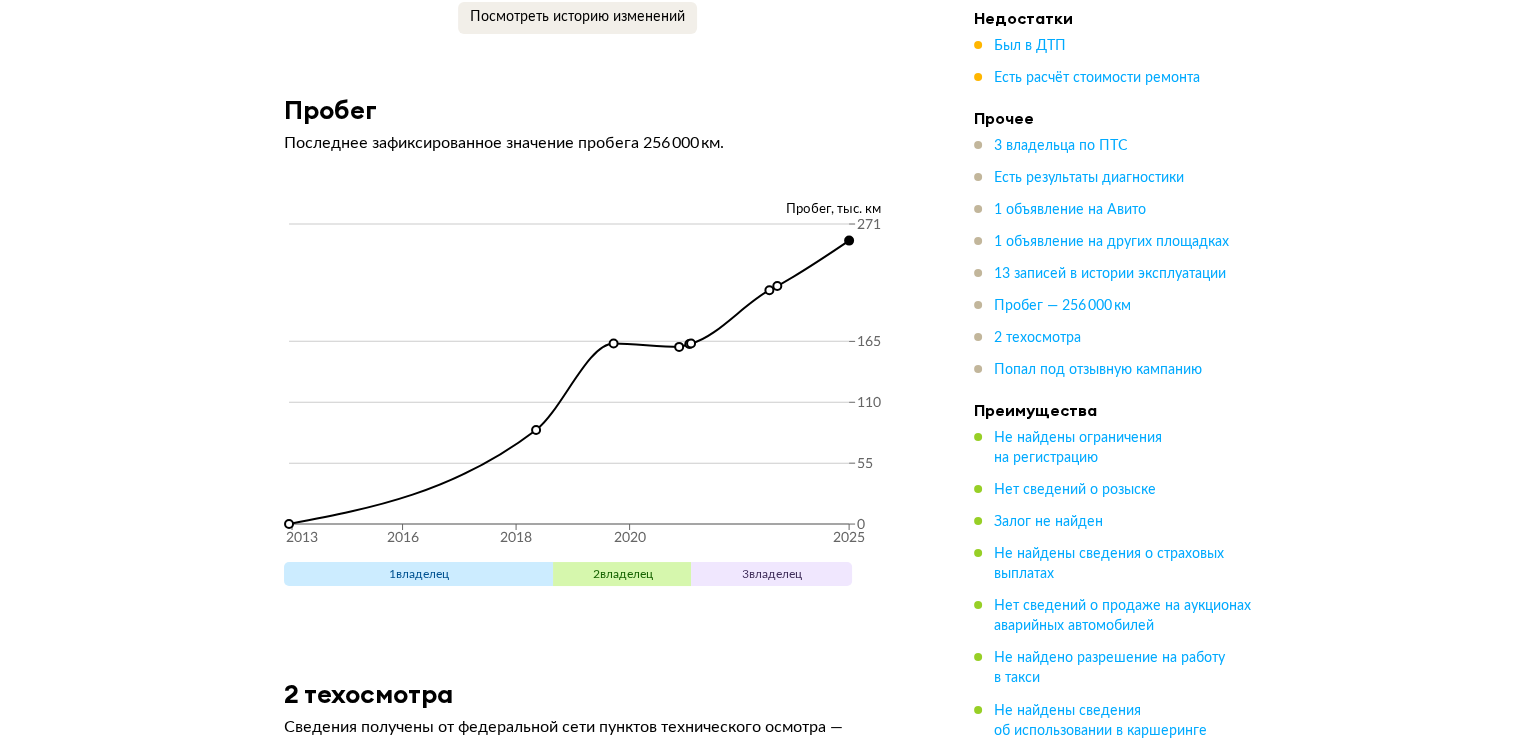 scroll, scrollTop: 7500, scrollLeft: 0, axis: vertical 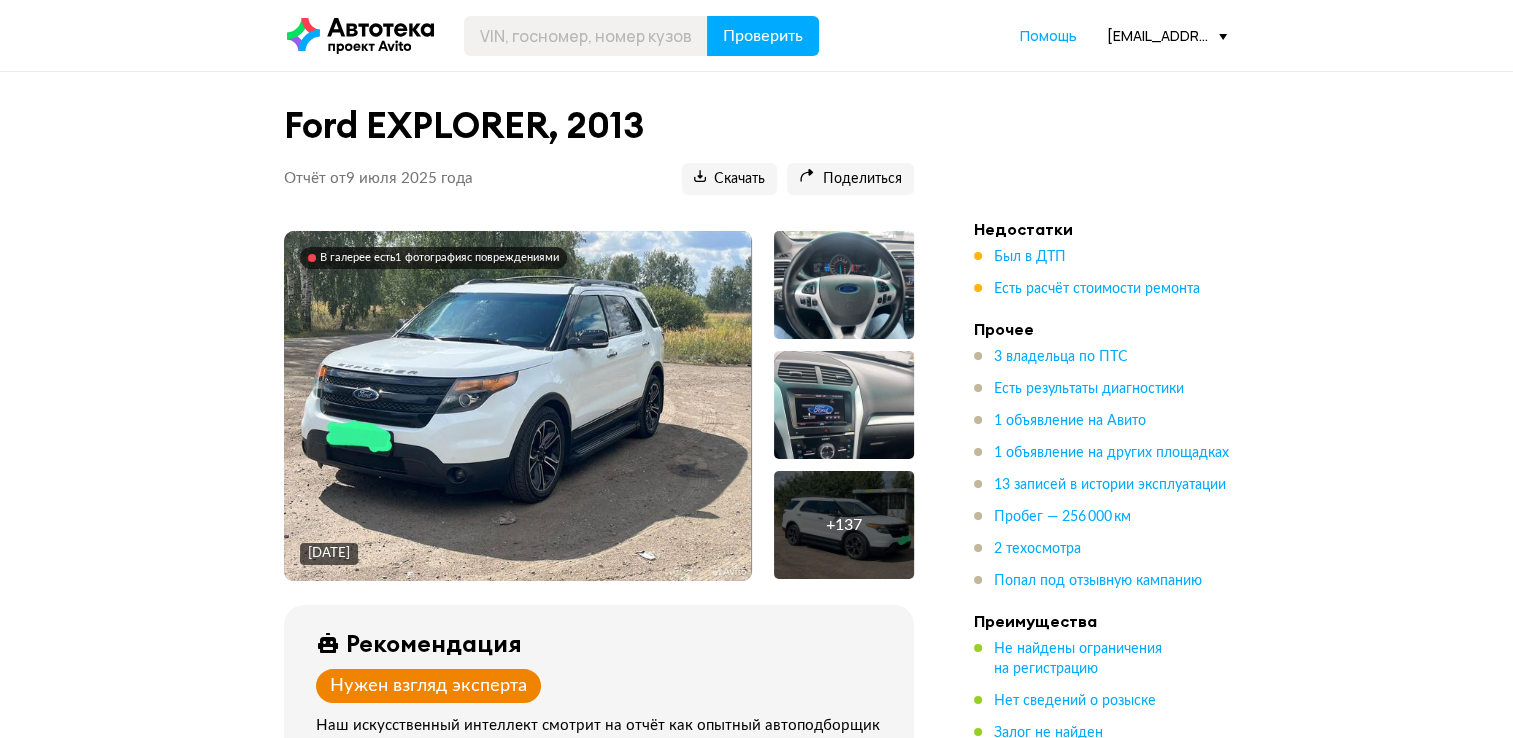 click at bounding box center (517, 406) 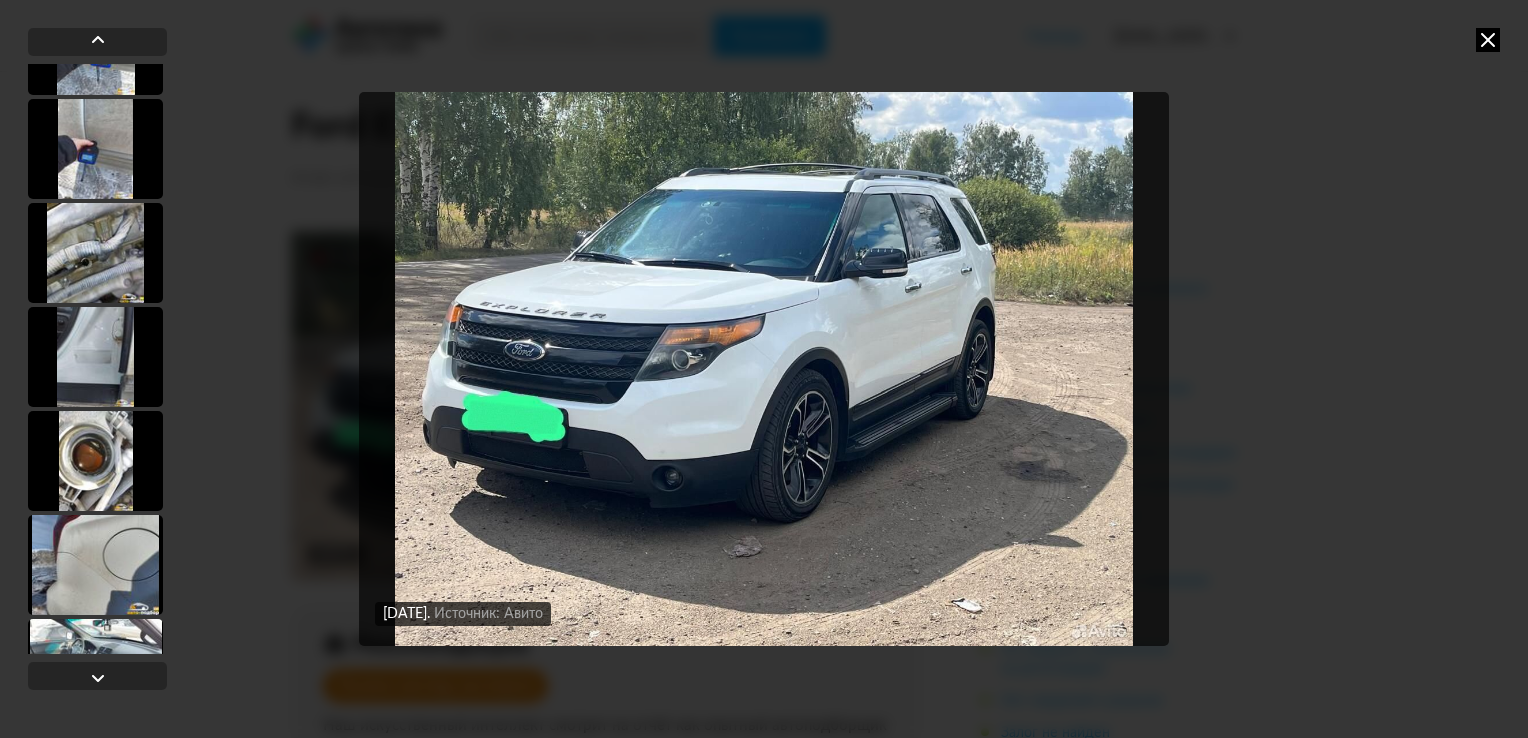 scroll, scrollTop: 900, scrollLeft: 0, axis: vertical 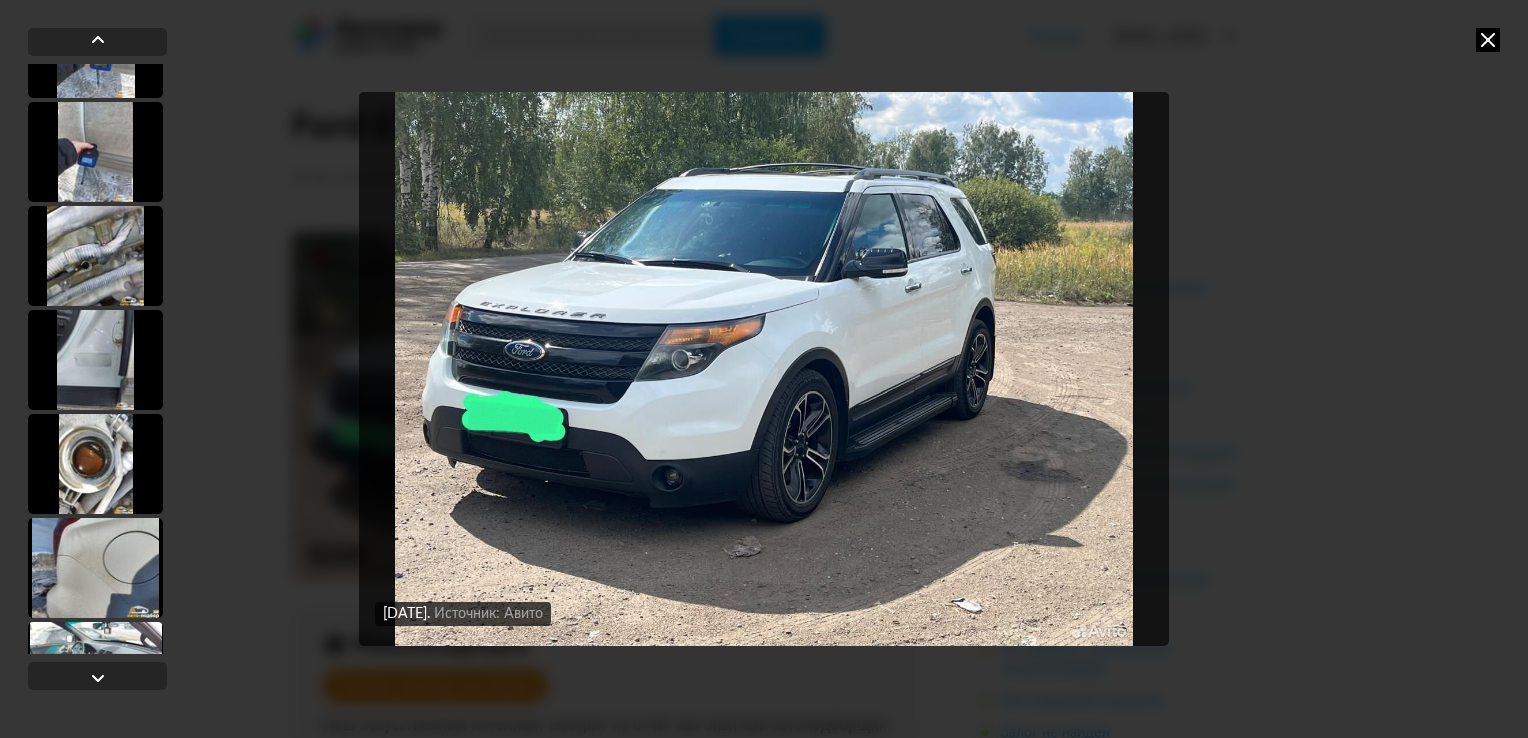 click at bounding box center [95, 256] 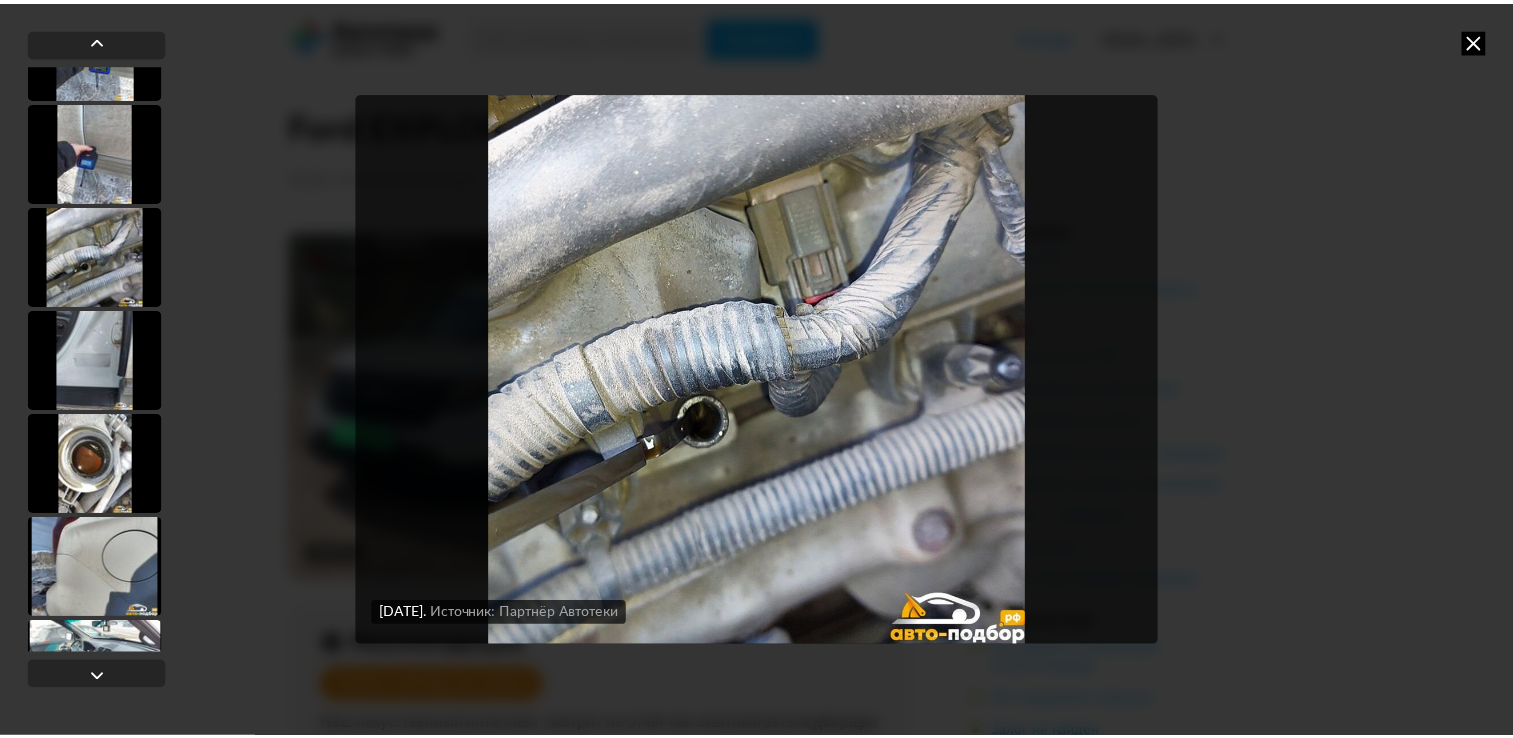 scroll, scrollTop: 898, scrollLeft: 0, axis: vertical 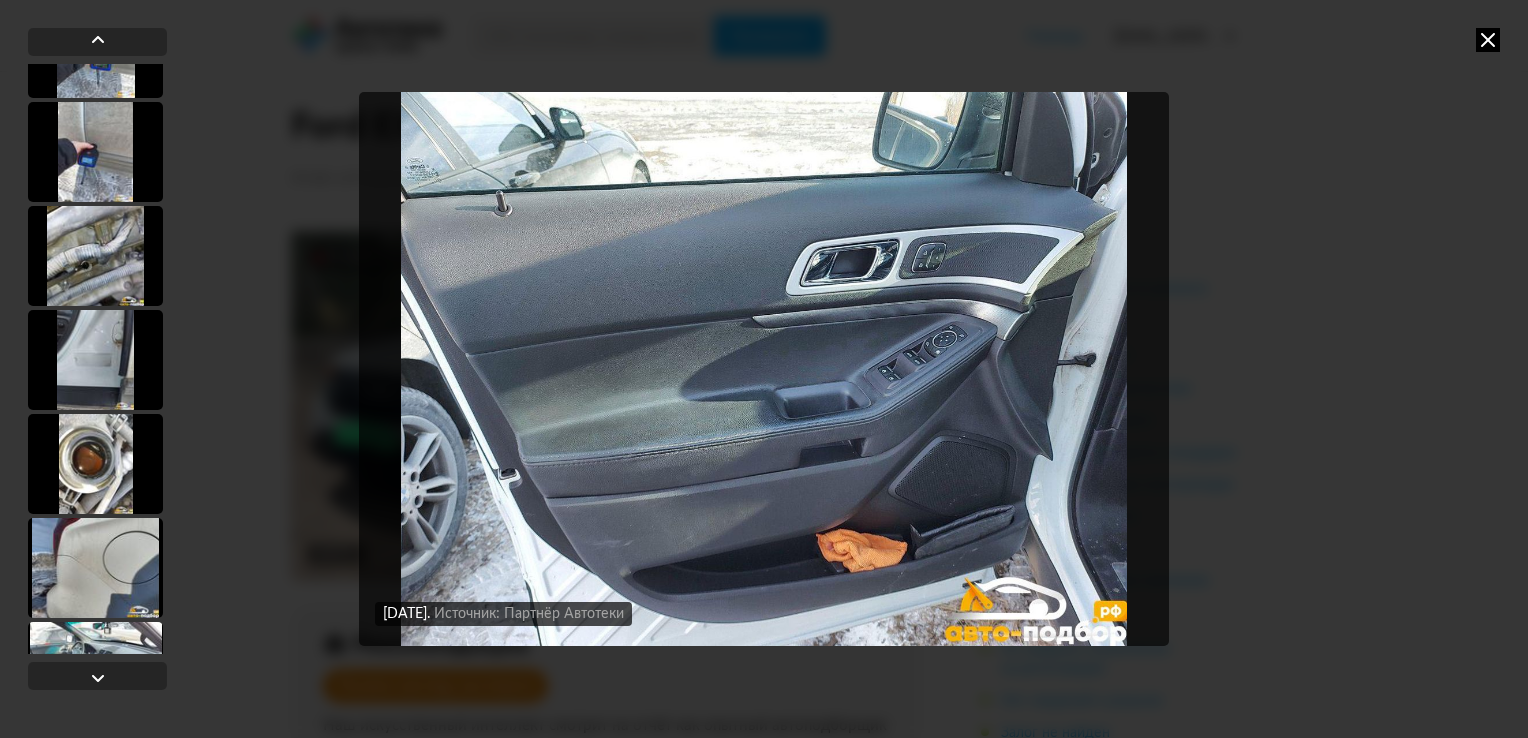 click at bounding box center [1488, 40] 